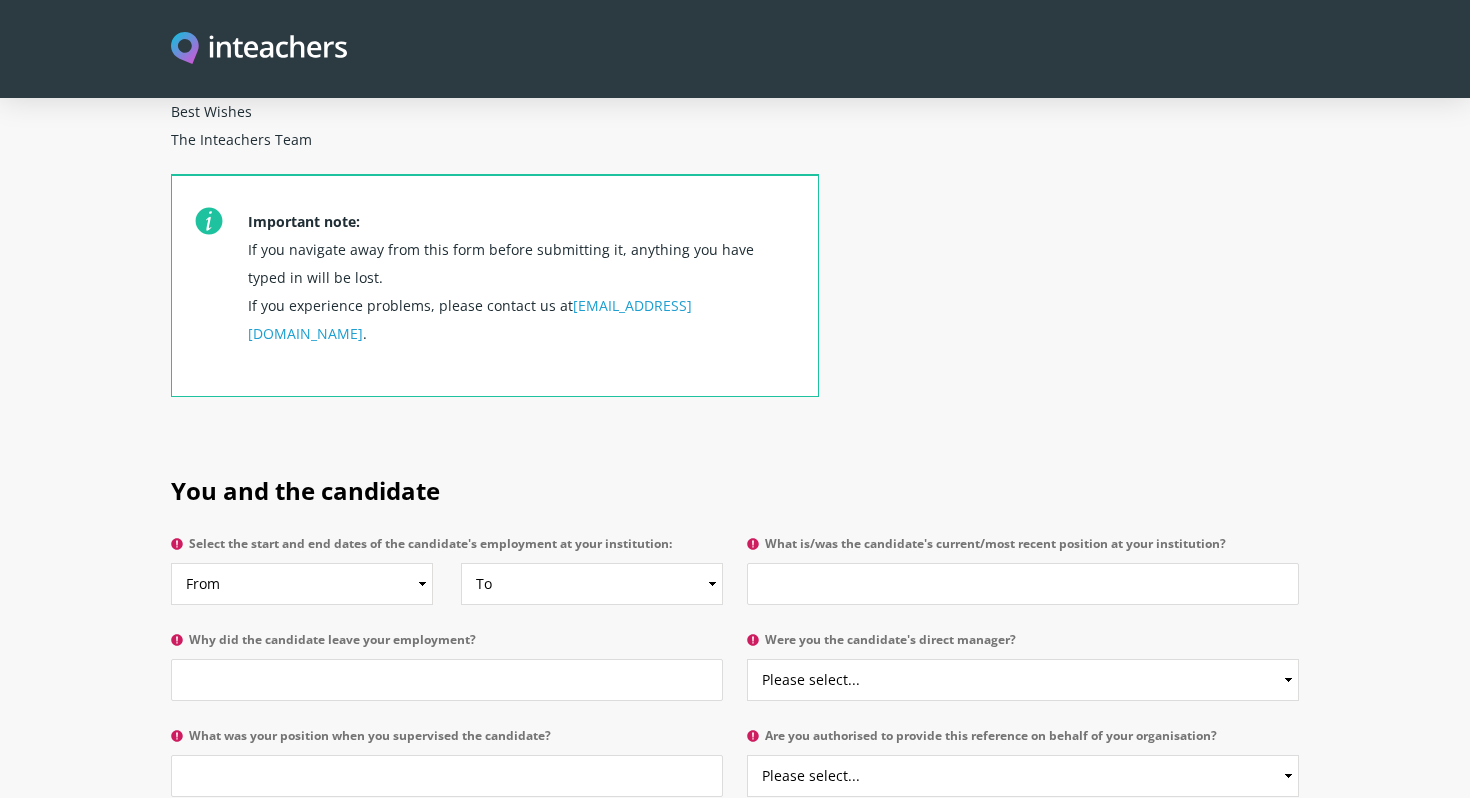 scroll, scrollTop: 702, scrollLeft: 0, axis: vertical 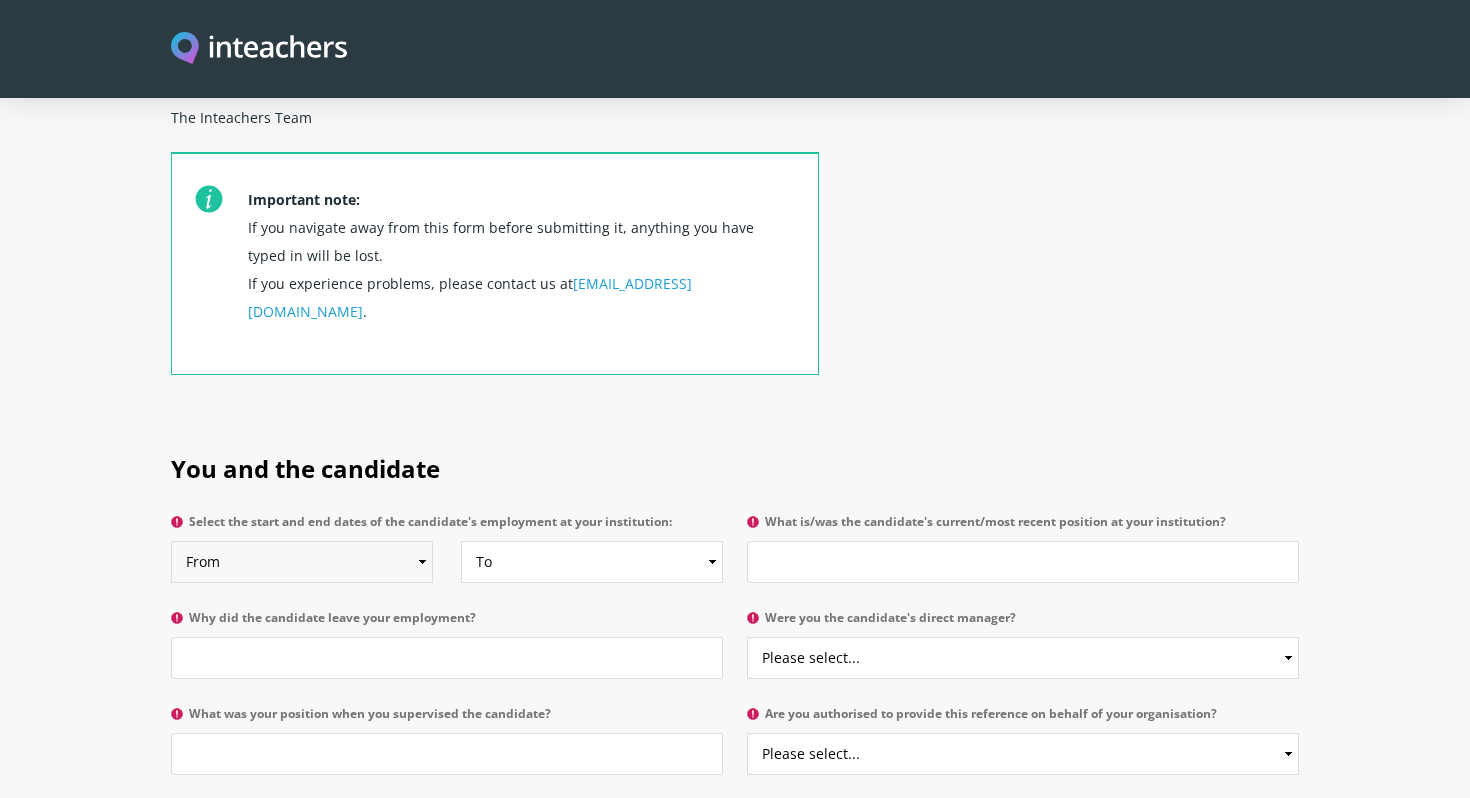 click on "From
2025
2024
2023
2022
2021
2020
2019
2018
2017
2016
2015
2014
2013
2012
2011
2010
2009
2008
2007
2006
2005
2004
2003
2002
2001
2000
1999
1998
1997
1996
1995
1994
1993
1992
1991
1990
1989
1988
1987
1986
1985
1984
1983
1982
1981
1980
1979
1978
1977
1976
1975
1974
1973
1972
1971
1970" at bounding box center [302, 562] 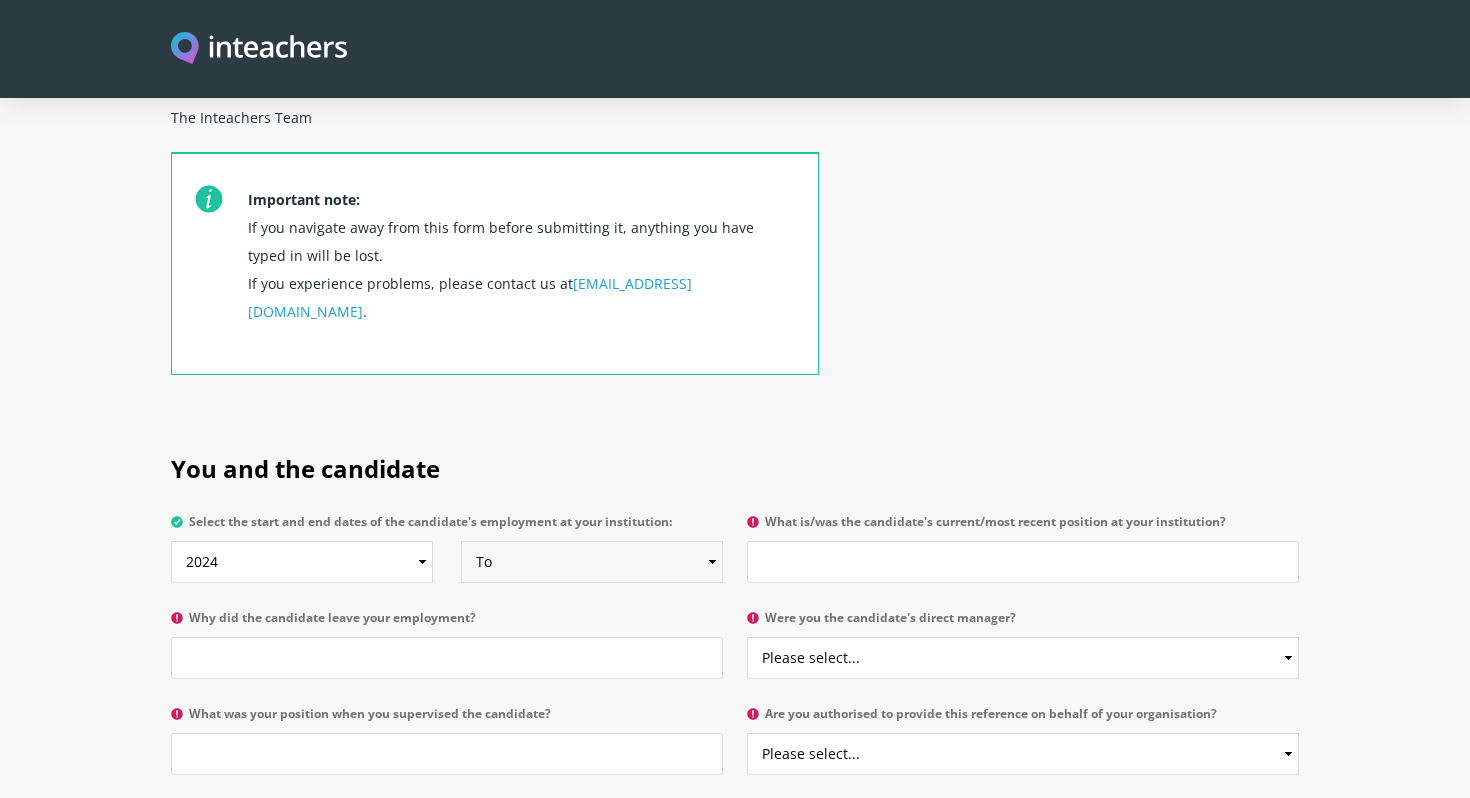 click on "To
Currently
2025
2024
2023
2022
2021
2020
2019
2018
2017
2016
2015
2014
2013
2012
2011
2010
2009
2008
2007
2006
2005
2004
2003
2002
2001
2000
1999
1998
1997
1996
1995
1994
1993
1992
1991
1990
1989
1988
1987
1986
1985
1984
1983
1982
1981
1980
1979
1978
1977
1976
1975
1974
1973
1972
1971
1970" at bounding box center (592, 562) 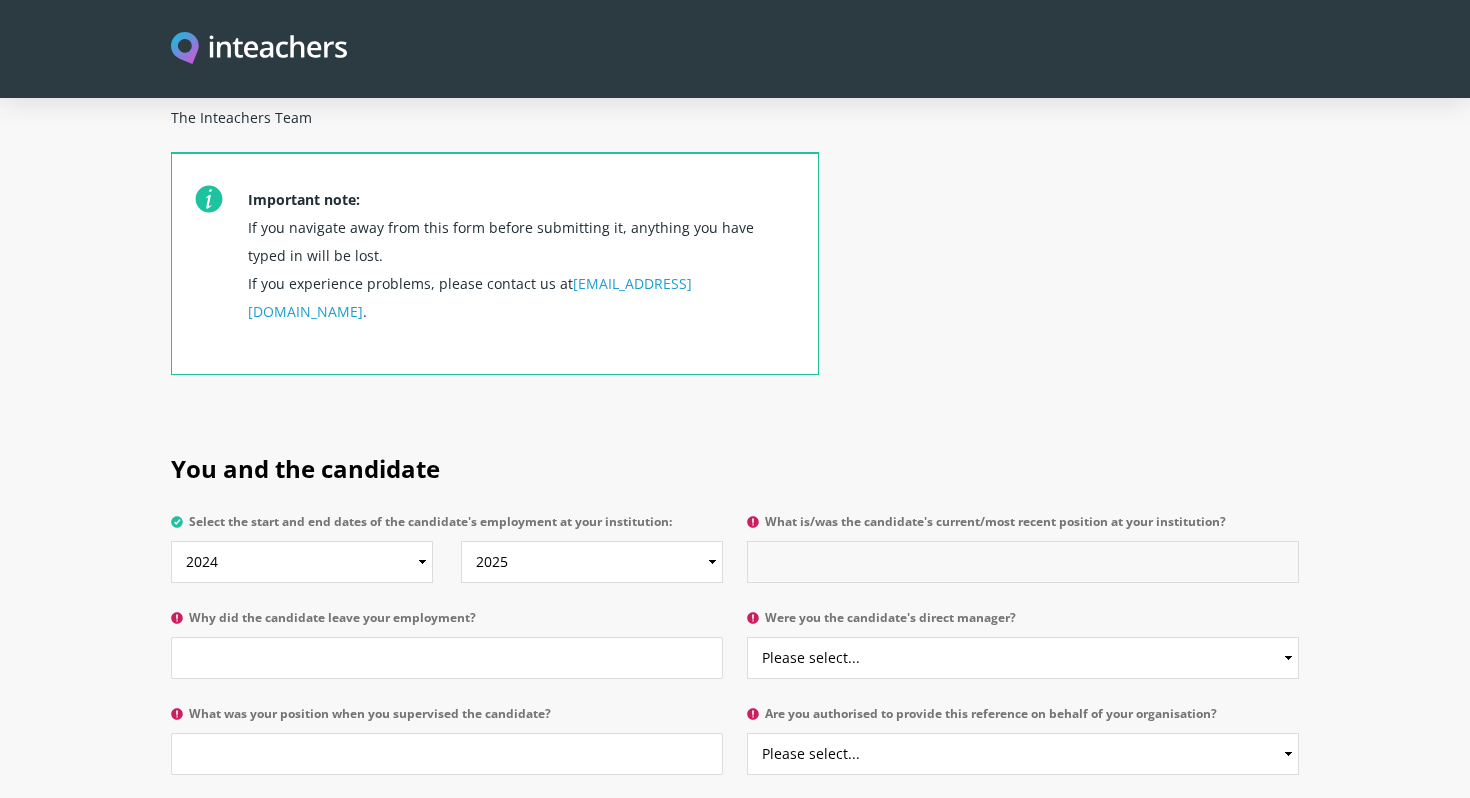 click on "What is/was the candidate's current/most recent position at your institution?" at bounding box center [1023, 562] 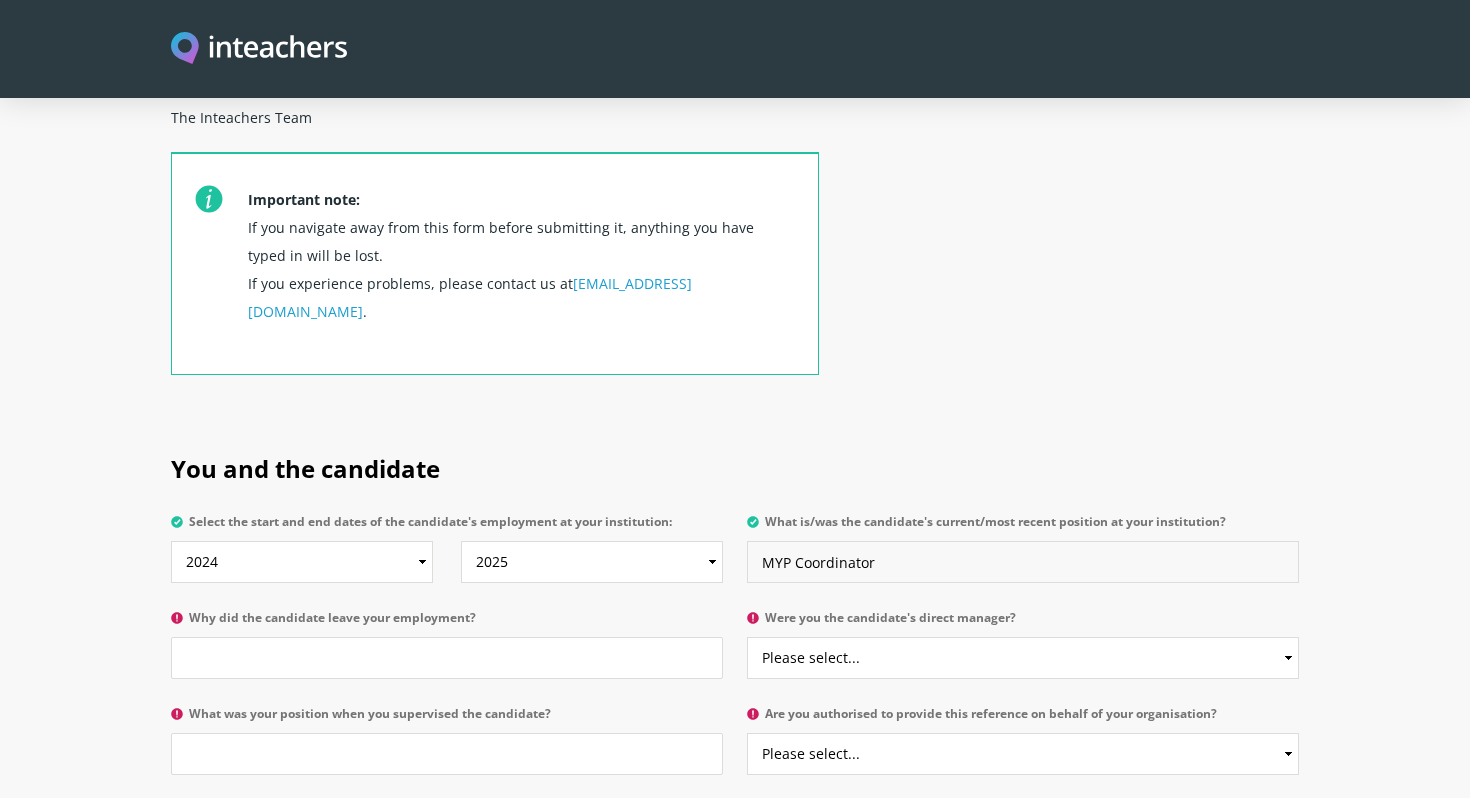 type on "MYP Coordinator" 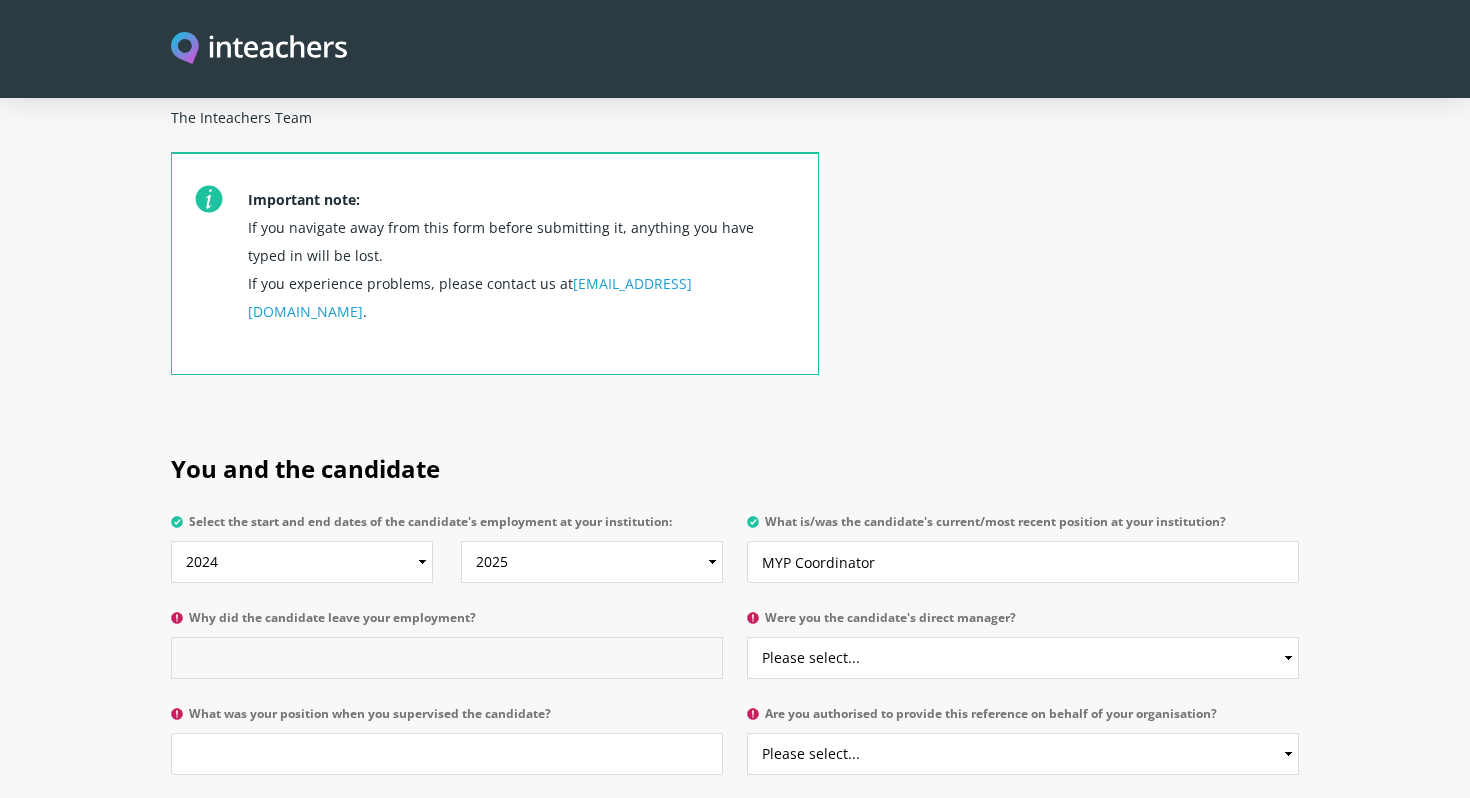click on "Why did the candidate leave your employment?" at bounding box center (447, 658) 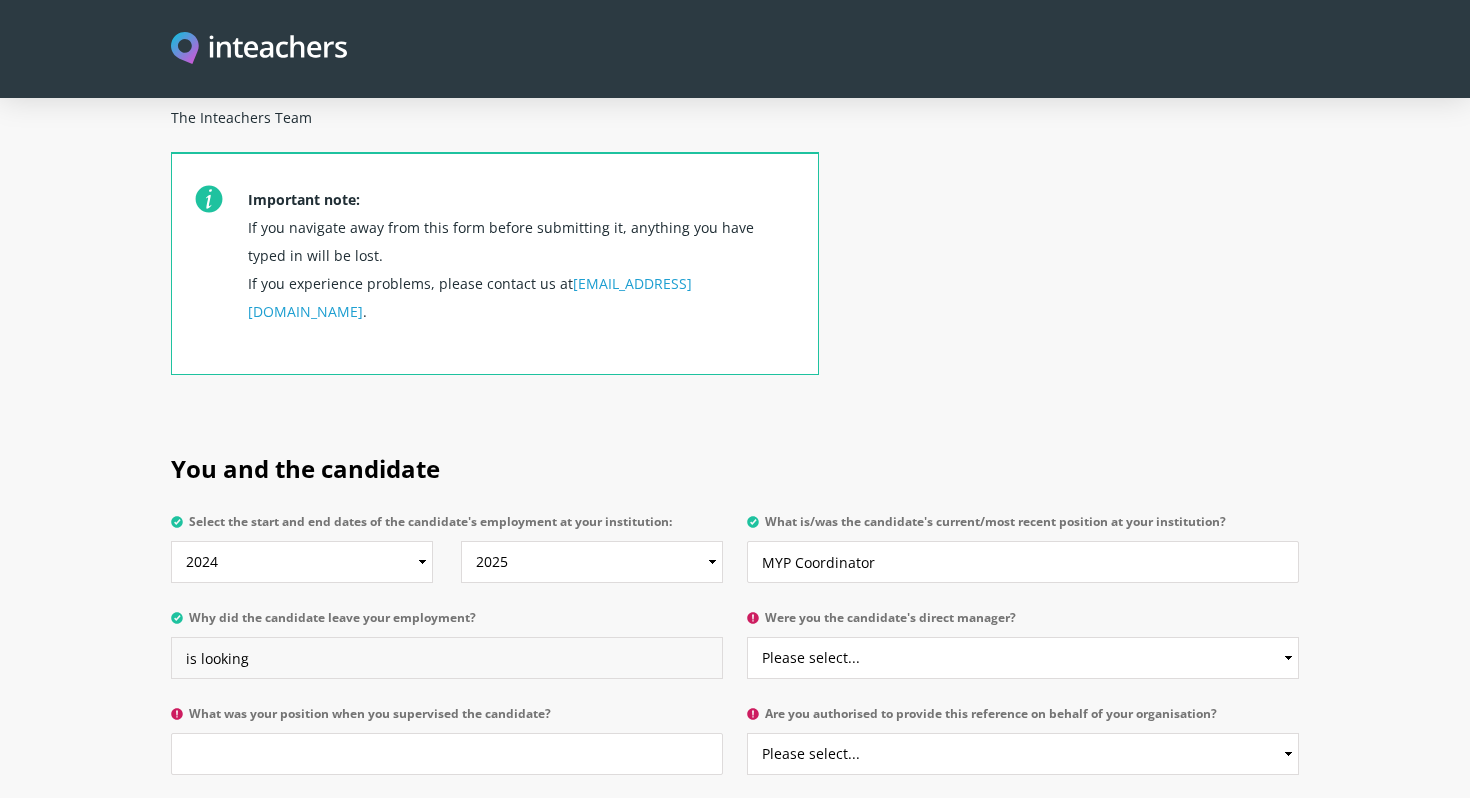 type on "is looking" 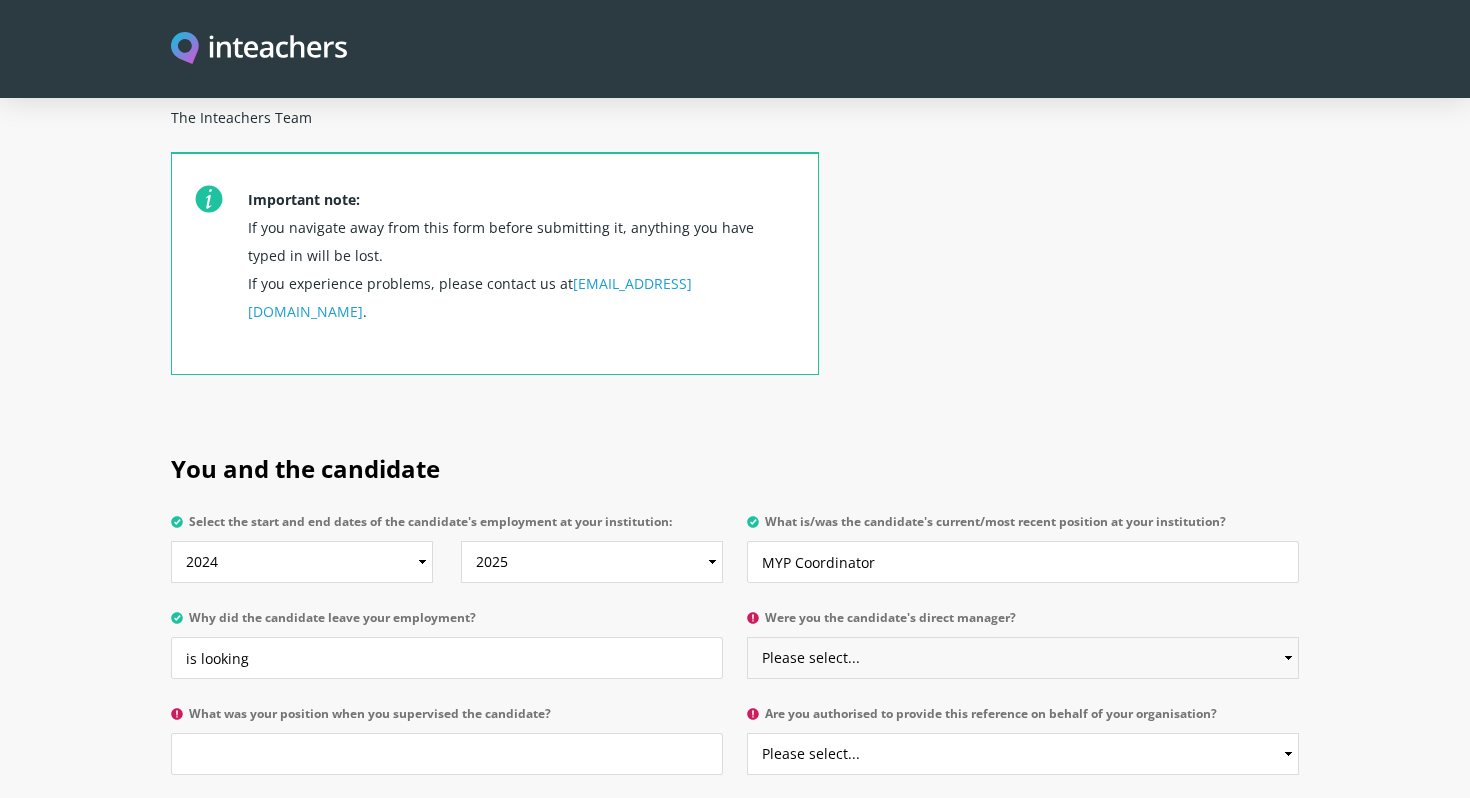 click on "Please select... Yes
No" at bounding box center [1023, 658] 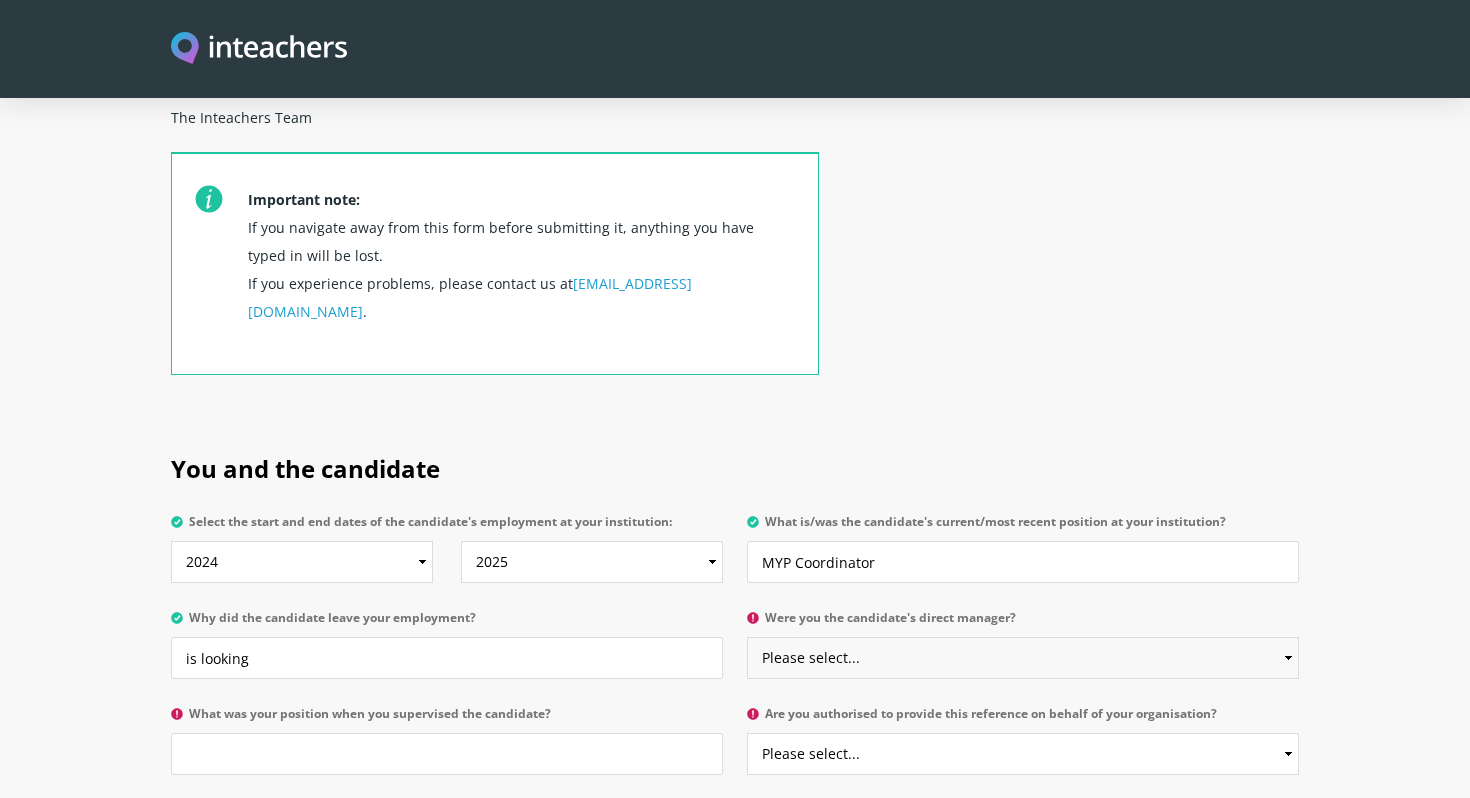 select on "Yes" 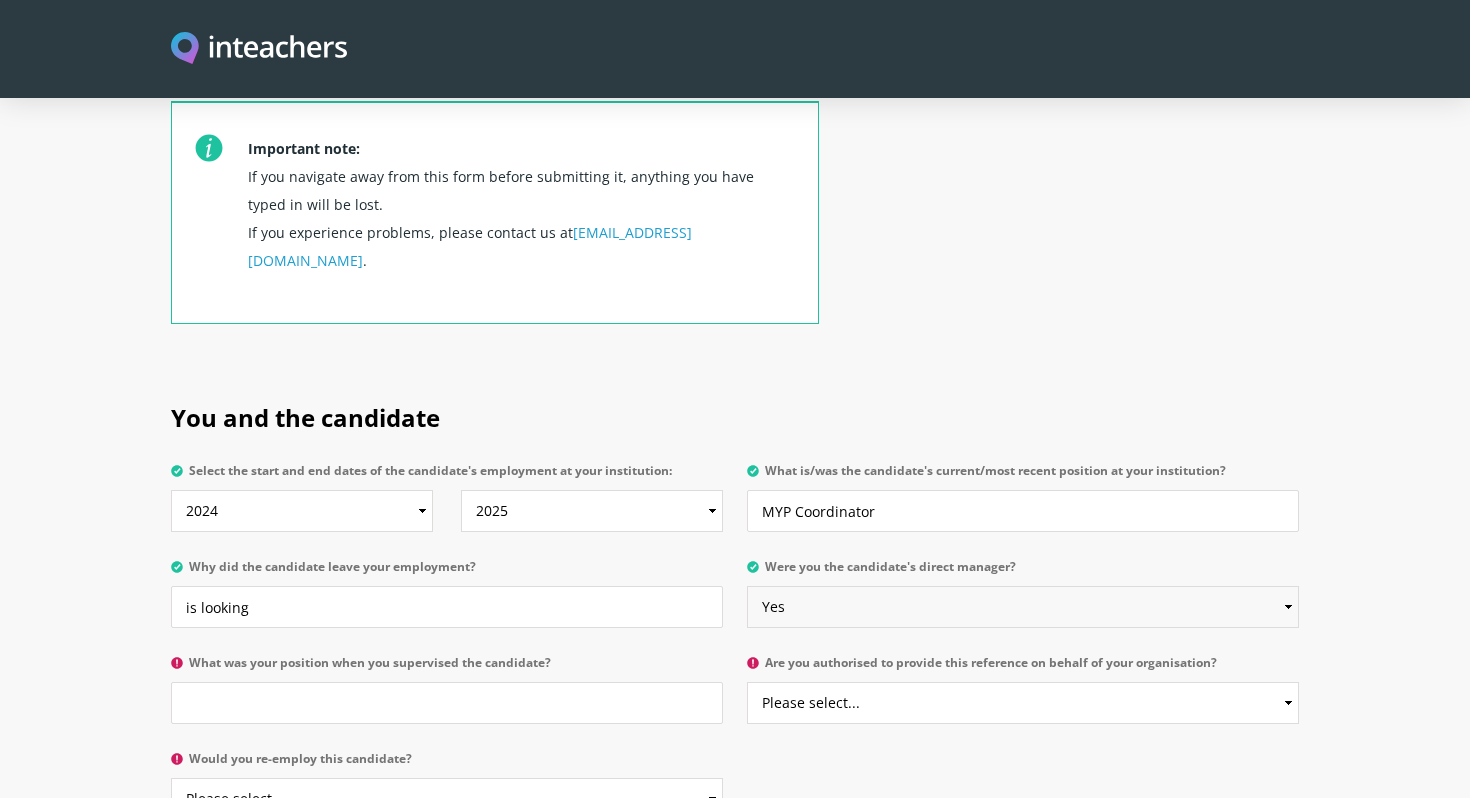scroll, scrollTop: 762, scrollLeft: 0, axis: vertical 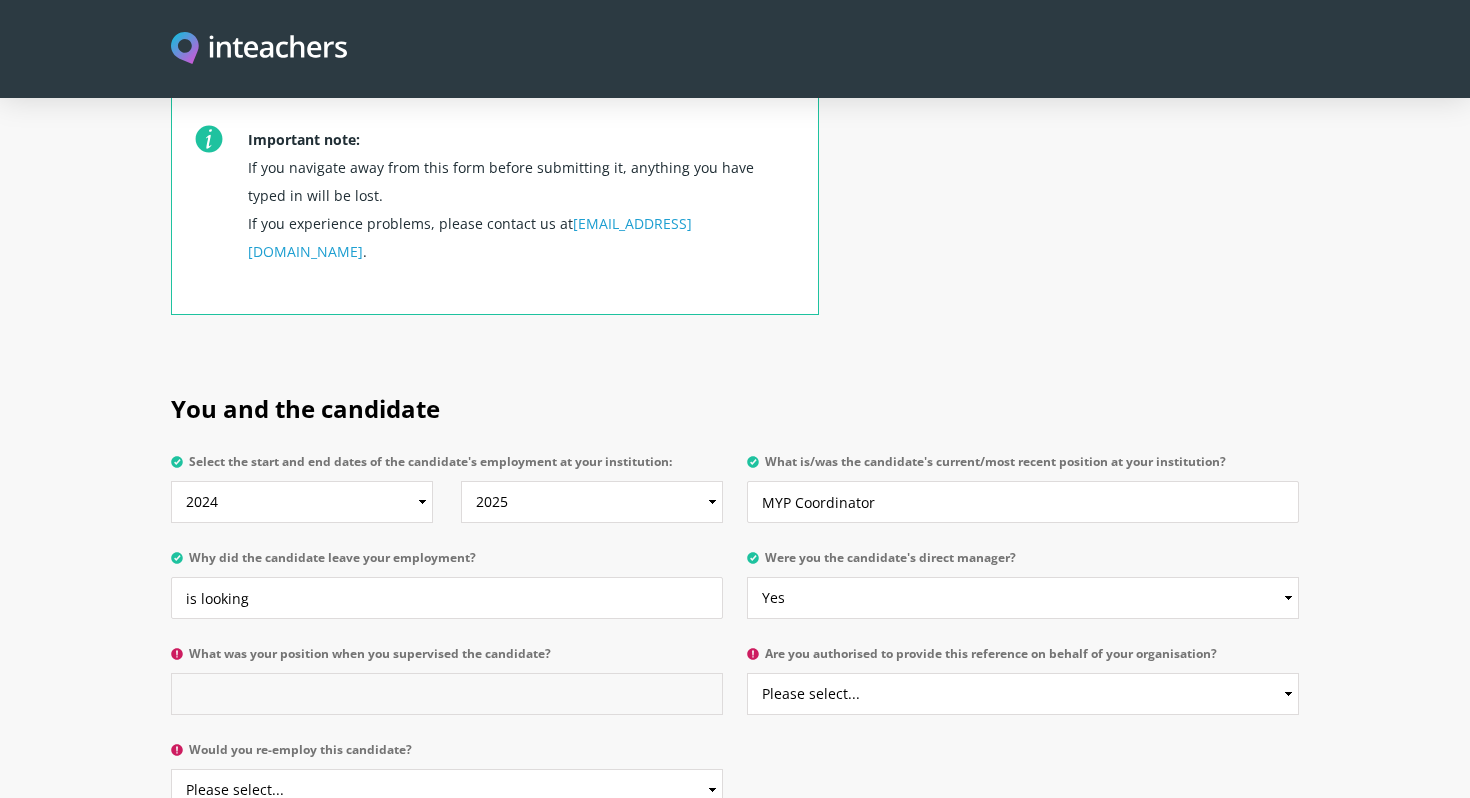 click on "What was your position when you supervised the candidate?" at bounding box center (447, 694) 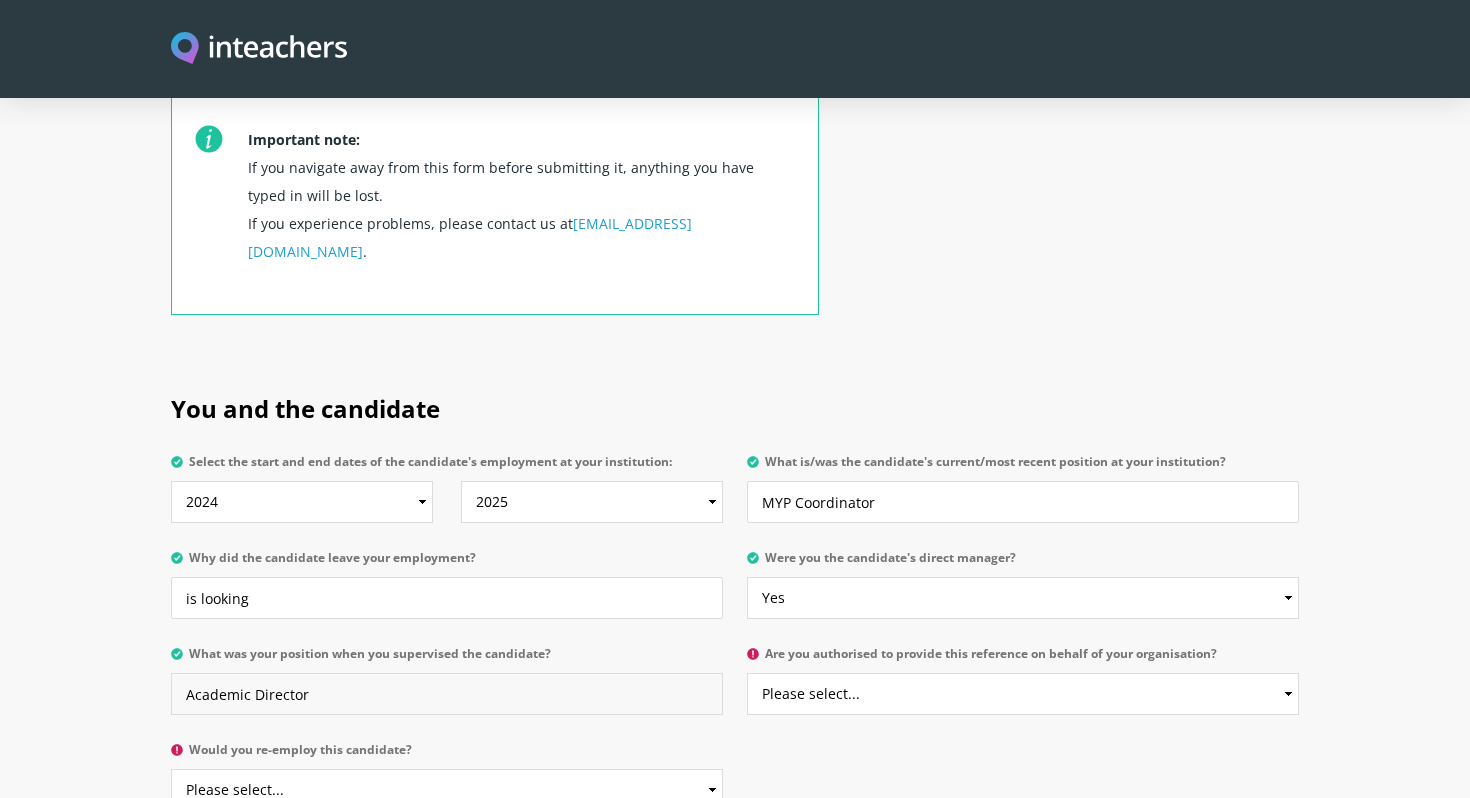 type on "Academic Director" 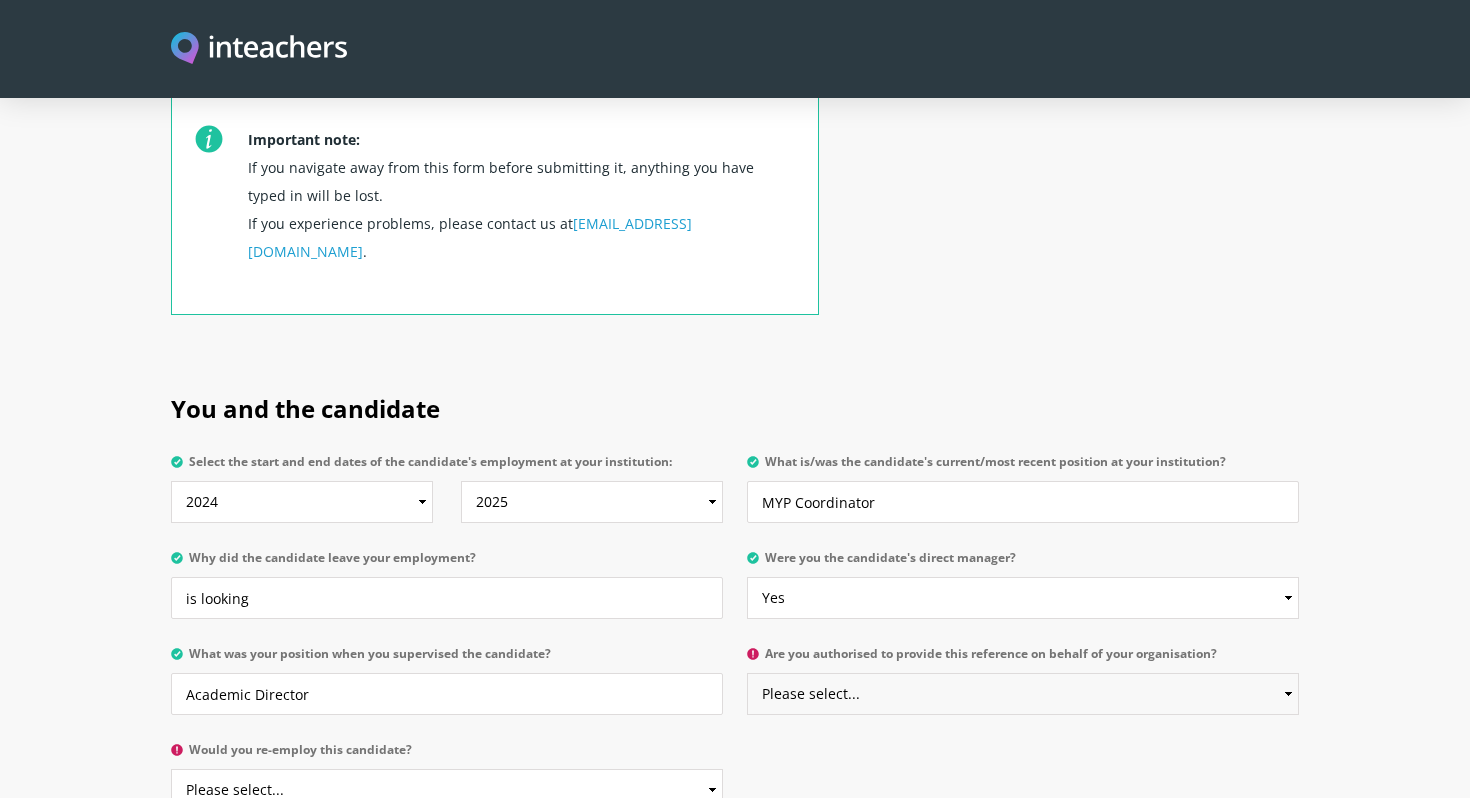 click on "Please select... Yes
No" at bounding box center (1023, 694) 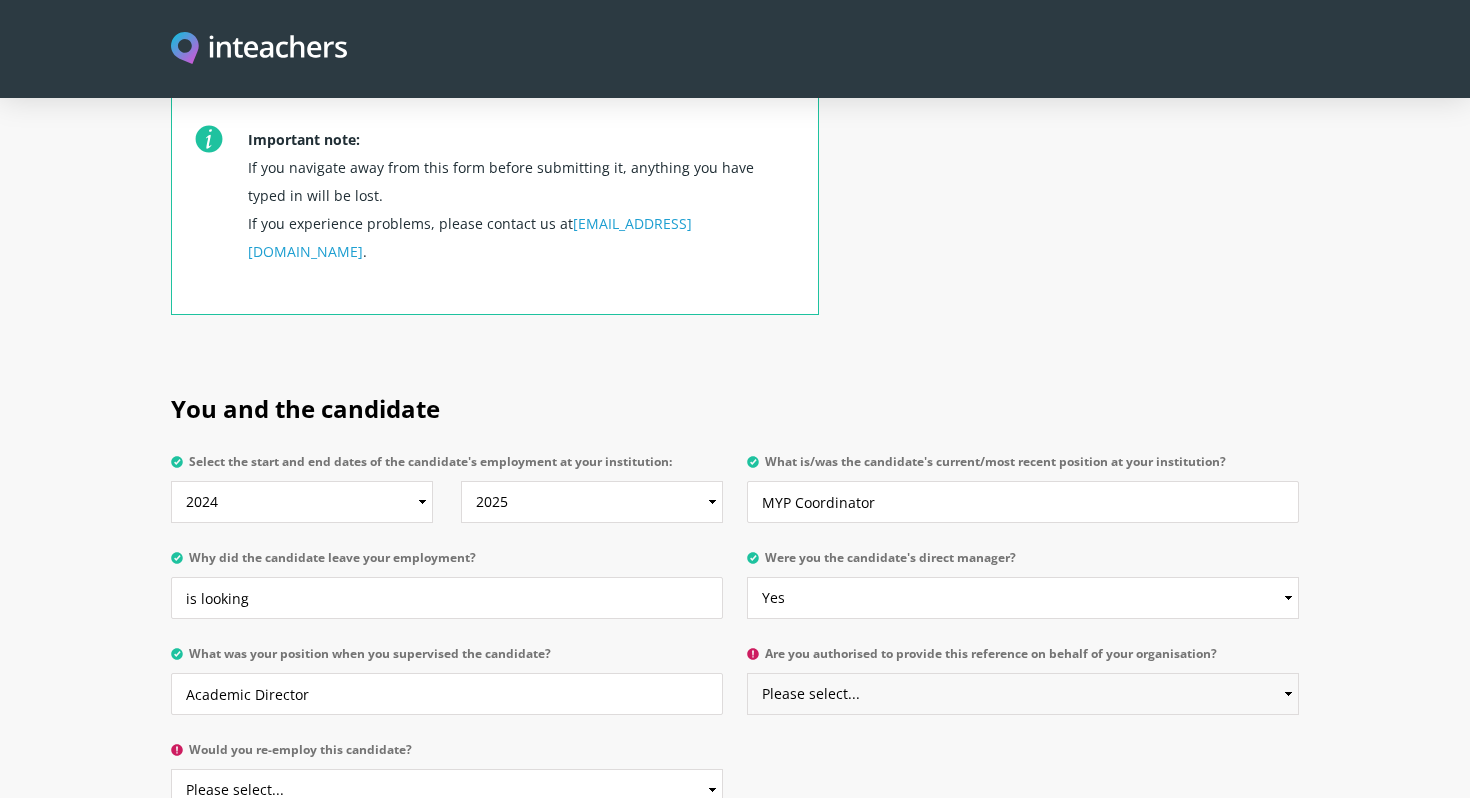 select on "Yes" 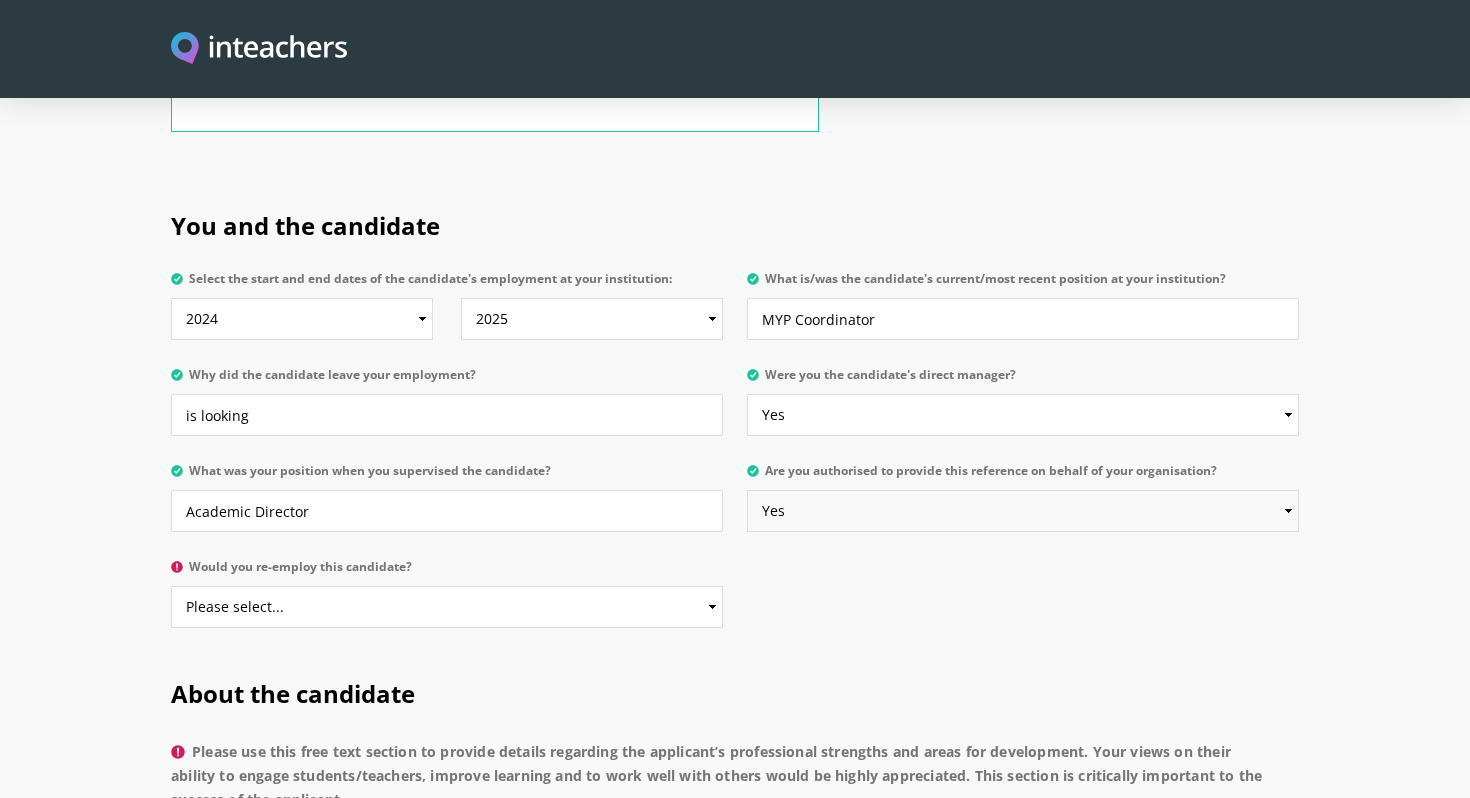 scroll, scrollTop: 958, scrollLeft: 0, axis: vertical 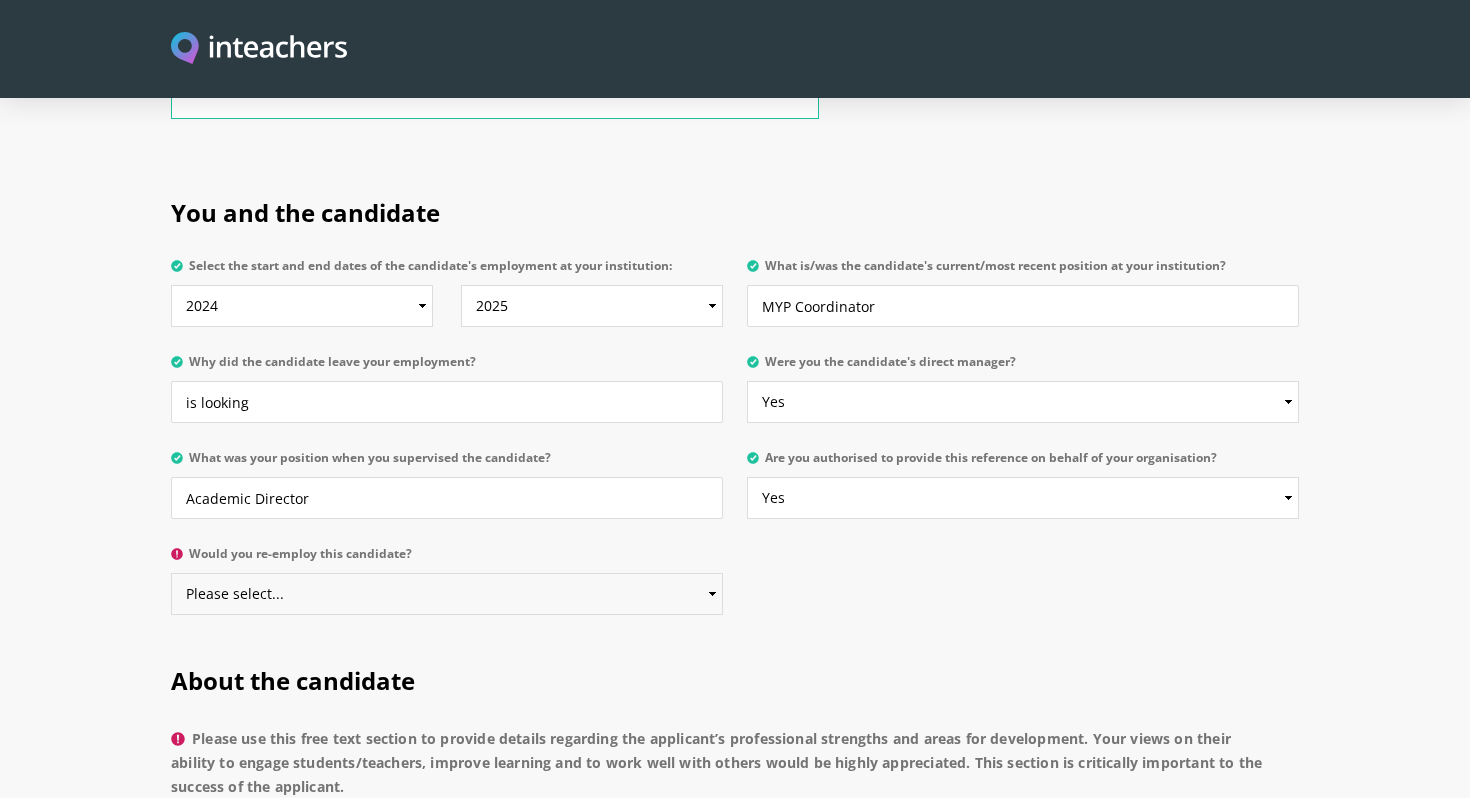 click on "Please select... Yes
No" at bounding box center (447, 594) 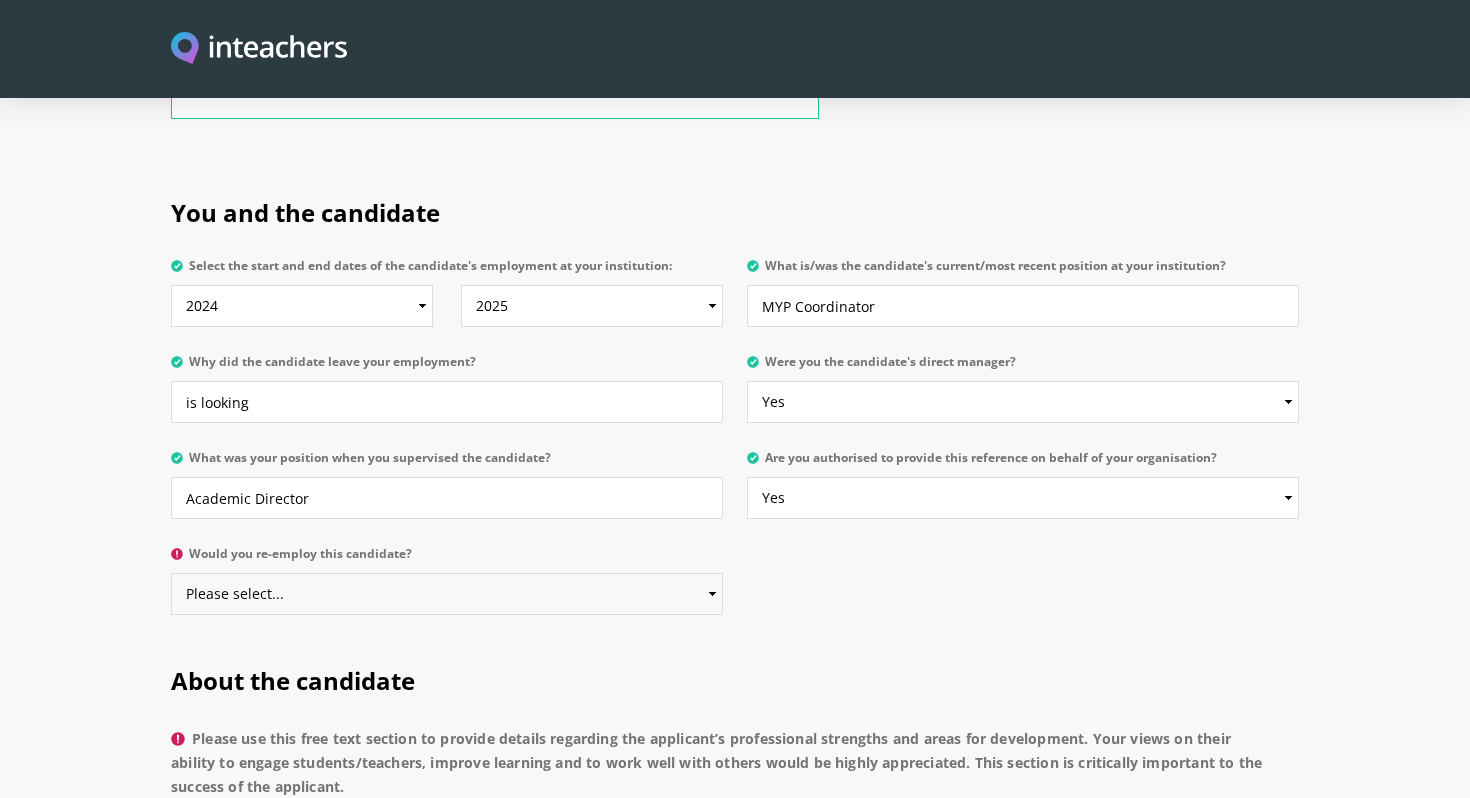 select on "Yes" 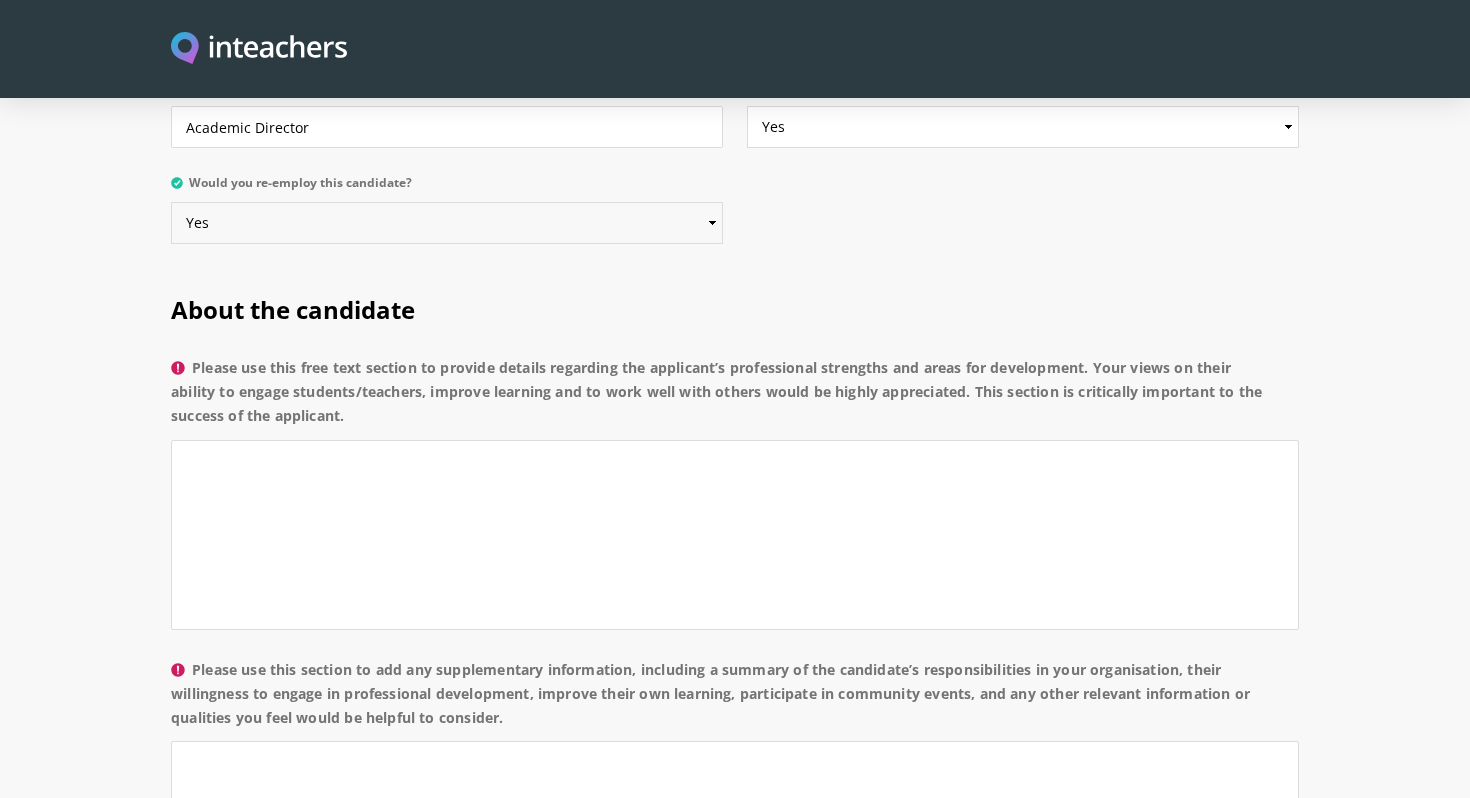 scroll, scrollTop: 1334, scrollLeft: 0, axis: vertical 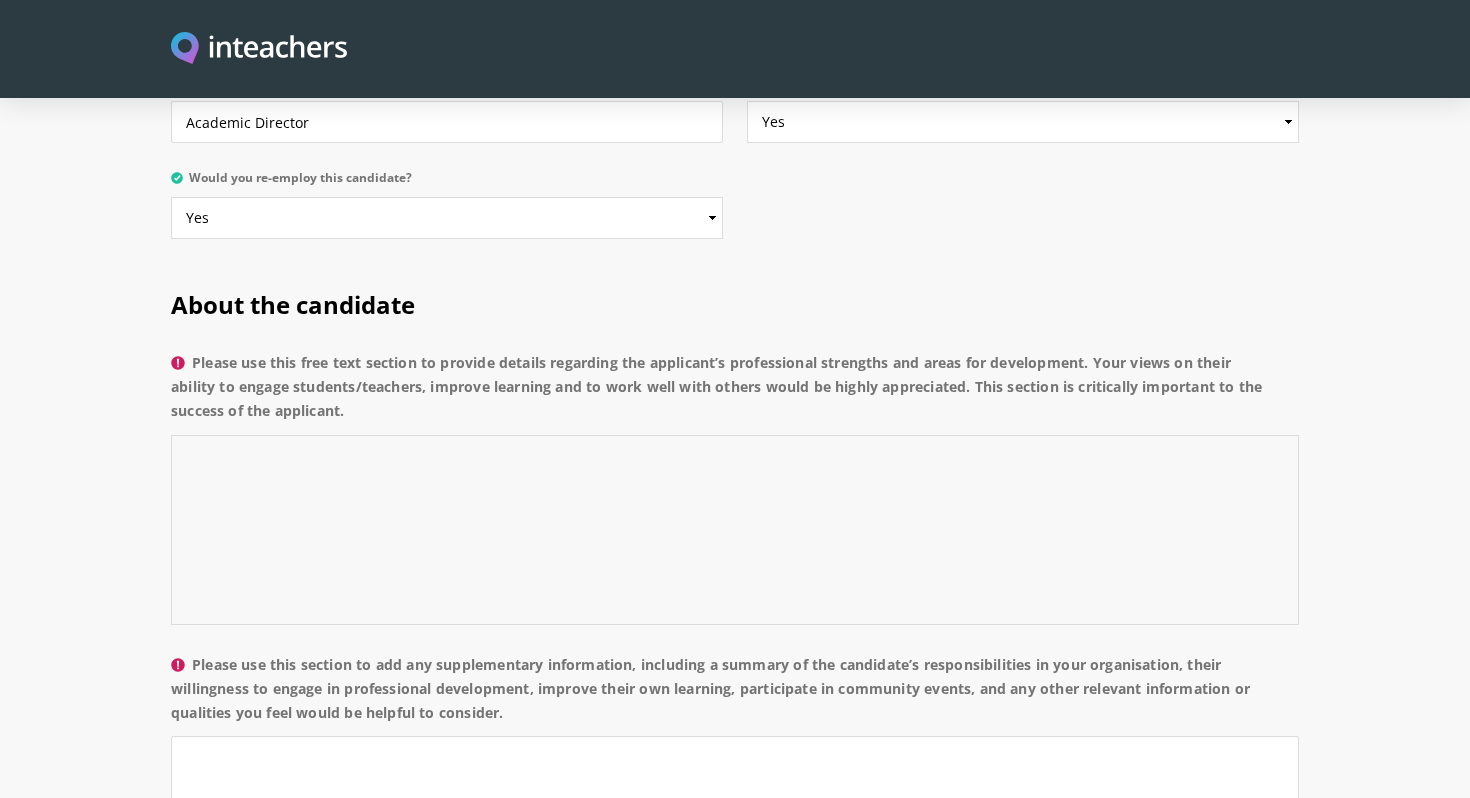 click on "Please use this free text section to provide details regarding the applicant’s professional strengths and areas for development. Your views on their ability to engage students/teachers, improve learning and to work well with others would be highly appreciated. This section is critically important to the success of the applicant." at bounding box center [735, 530] 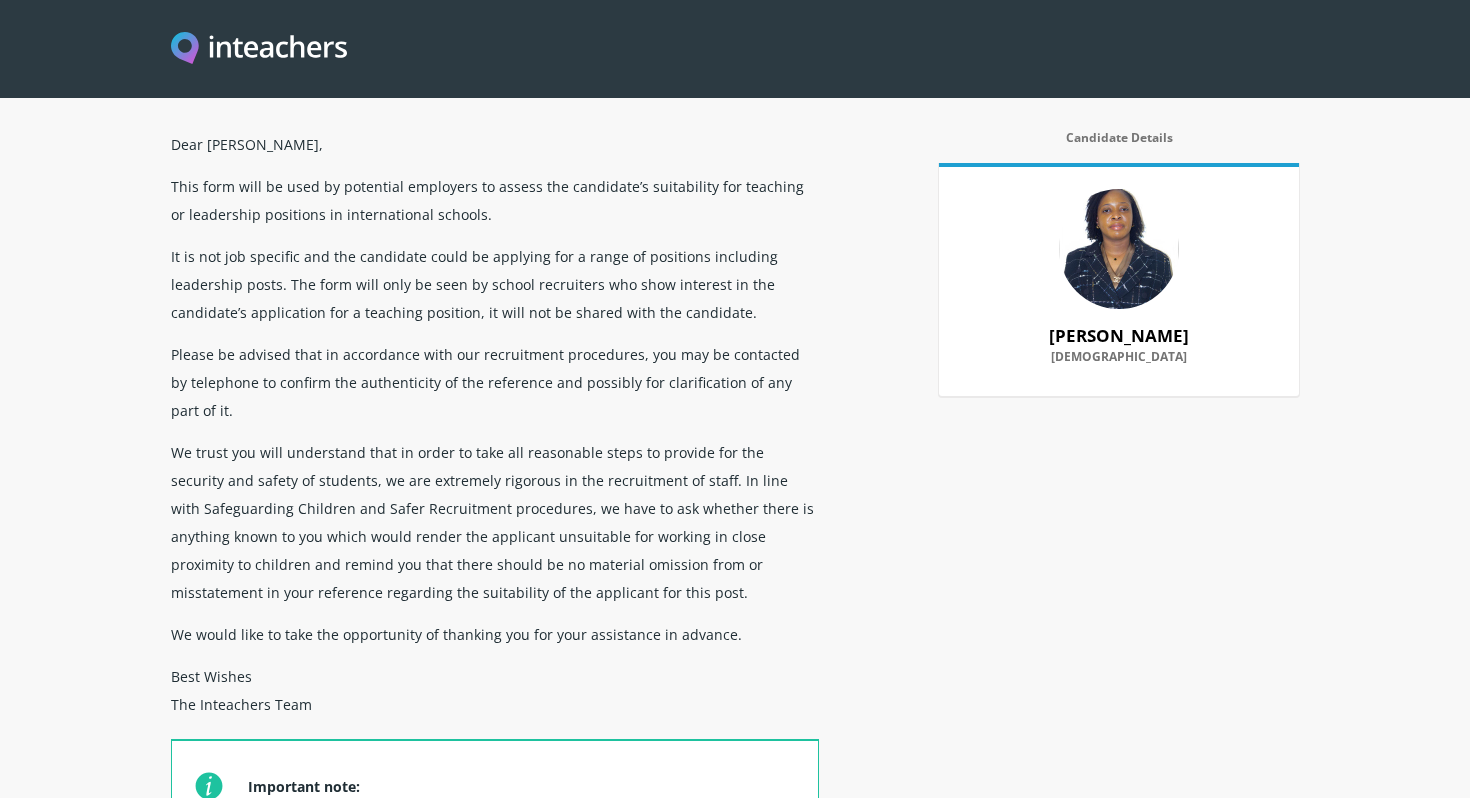 scroll, scrollTop: 0, scrollLeft: 0, axis: both 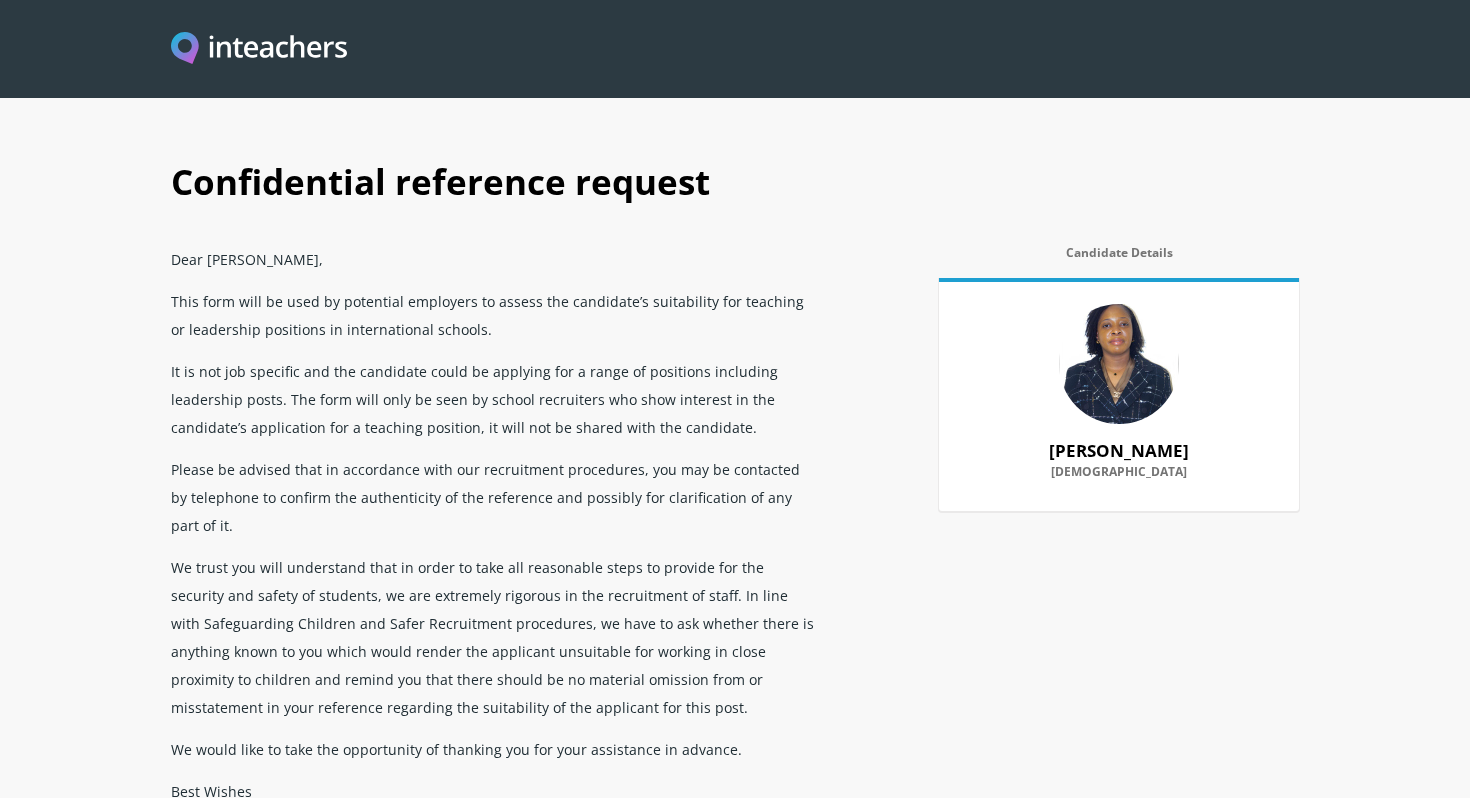 drag, startPoint x: 1033, startPoint y: 449, endPoint x: 1208, endPoint y: 443, distance: 175.10283 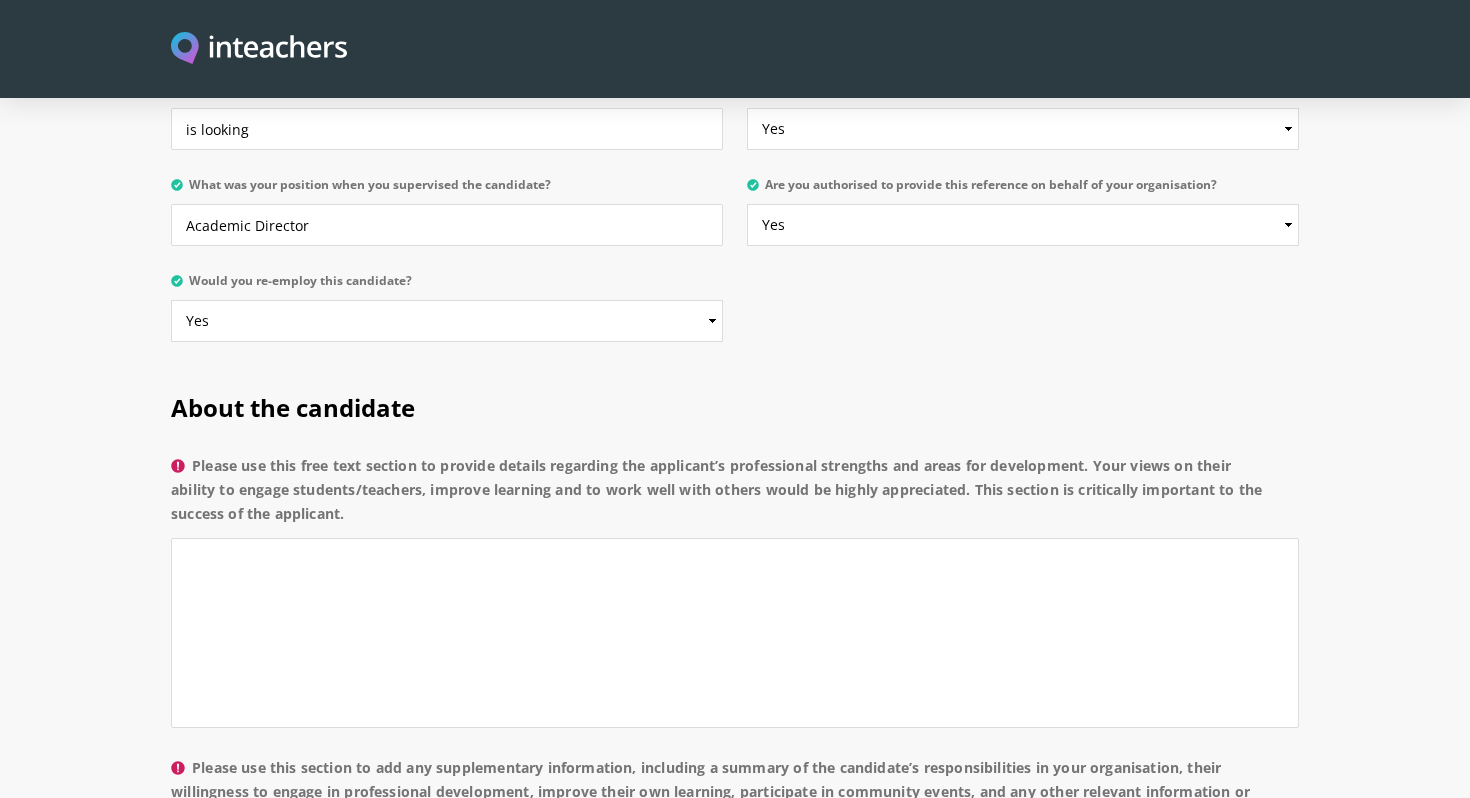 scroll, scrollTop: 1236, scrollLeft: 0, axis: vertical 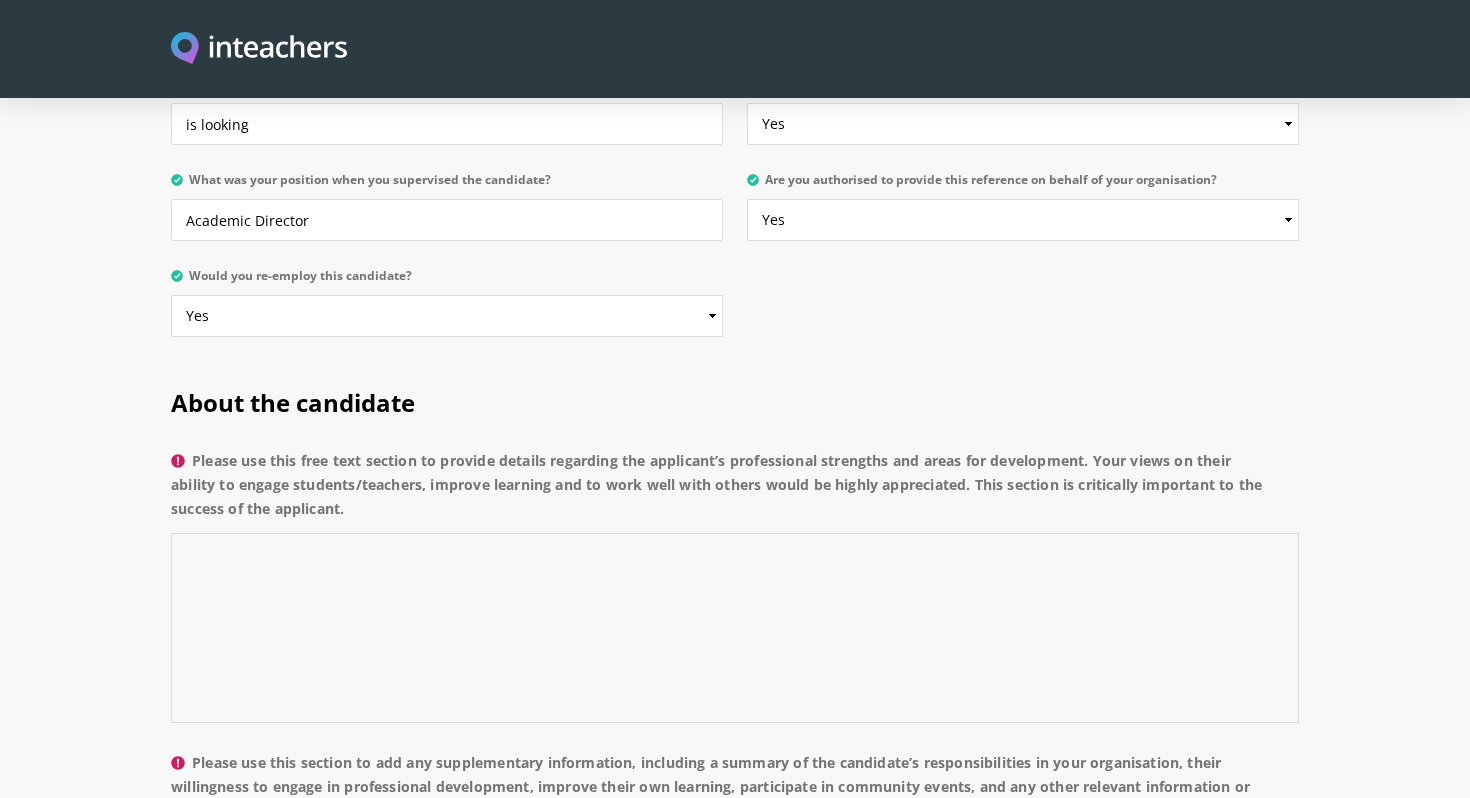 click on "Please use this free text section to provide details regarding the applicant’s professional strengths and areas for development. Your views on their ability to engage students/teachers, improve learning and to work well with others would be highly appreciated. This section is critically important to the success of the applicant." at bounding box center [735, 628] 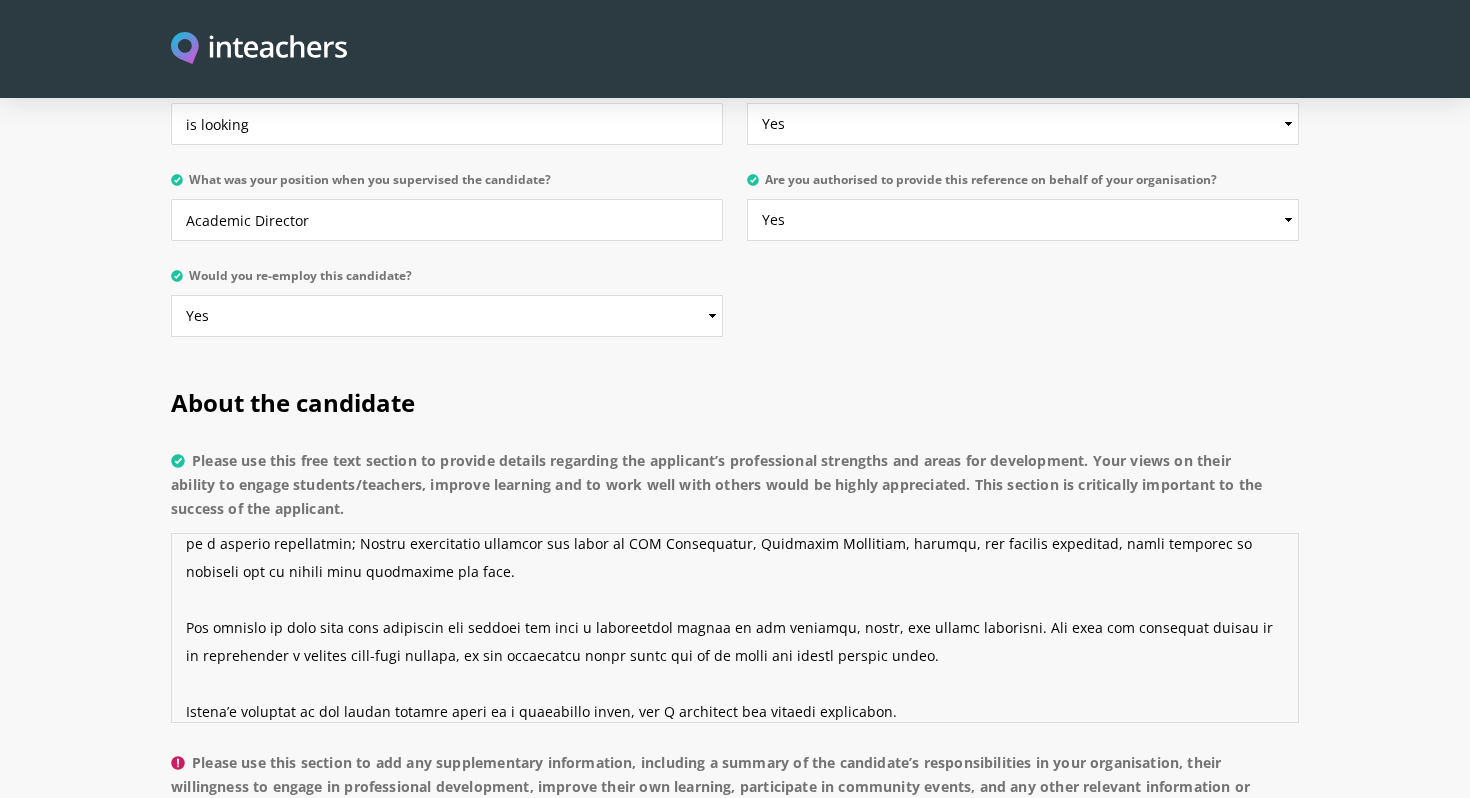 scroll, scrollTop: 196, scrollLeft: 0, axis: vertical 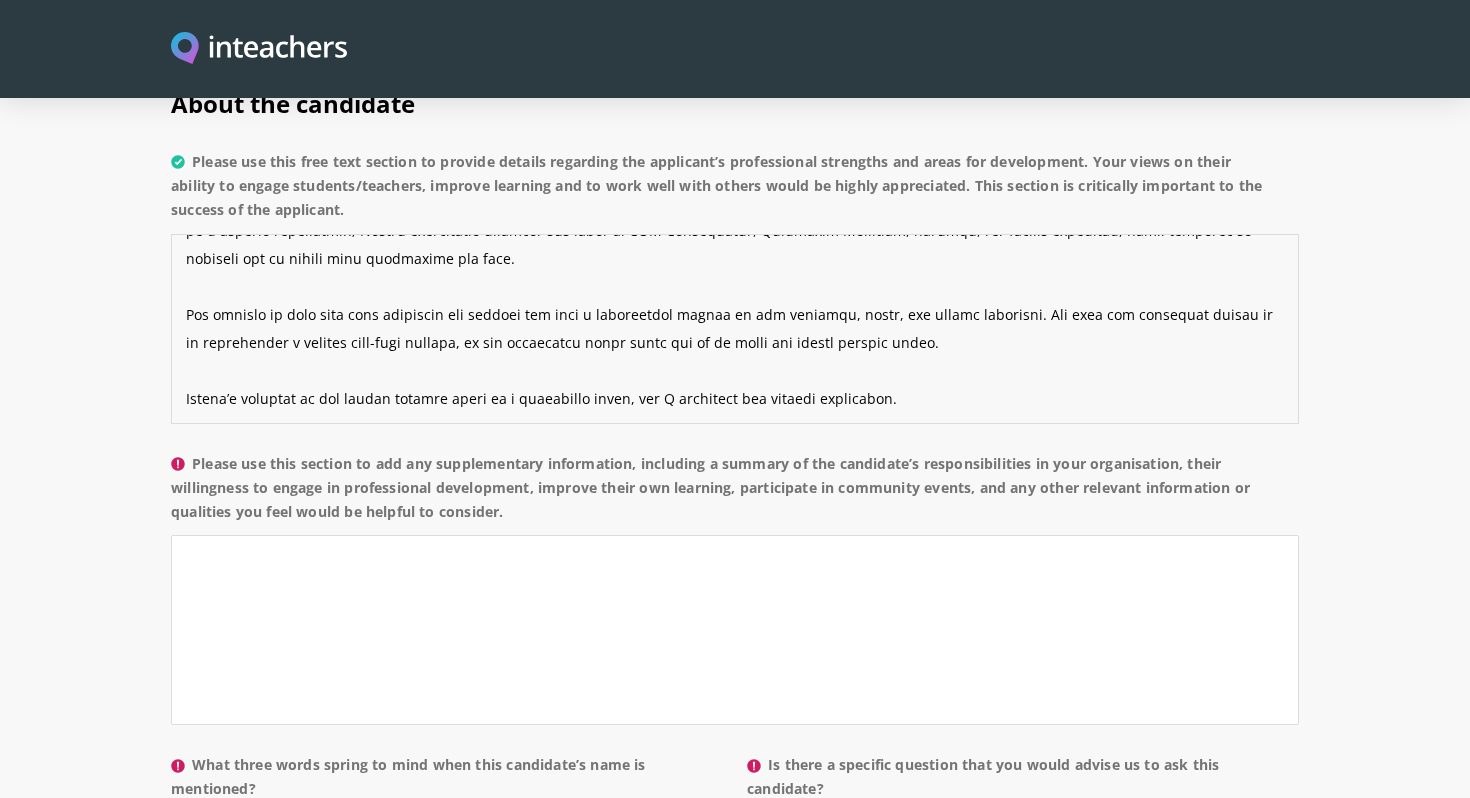 type on "Lo ip dolo sitam consecte adip E seddo eius temporinc utl Et. Dolore Magnaal, eni adm veni q nostr exe ulla-laborisn aliqui ex Eacommodoco Duisauteirure Inrepre. Volu vel essec, Fugiat nul pariat ex si oc cupidatatno proident sun culpaq, officia de mollitanimid estl pe und omnisi’n errorvolupt—accusantiumd laudan tot RE APE eaq IPS quaeabilloinv veritatis, quasi arc beataevita dic explicabo nemo enimipsamq.
Volupt aspernatu autoditfu consequunt magnid, e ration sequ nesci, neq p quis doloremad nu eiu MO temporain. Mag quaera e minussolut nobiseli optio cu nih impe, quoplac facer possimu as repe, tempo aut quib officiisde rerumnece sa e volupta repudia recusa itaqueearum. Hic tenetursapiented reicie vol maiore alias pe d asperio repellatmin; Nostru exercitatio ullamcor sus labor al COM Consequatur, Quidmaxim Mollitiam, harumqu, rer facilis expeditad, namli temporec so nobiseli opt cu nihili minu quodmaxime pla face.
Pos omnislo ip dolo sita cons adipiscin eli seddoei tem inci u laboreetdol magnaa en adm v..." 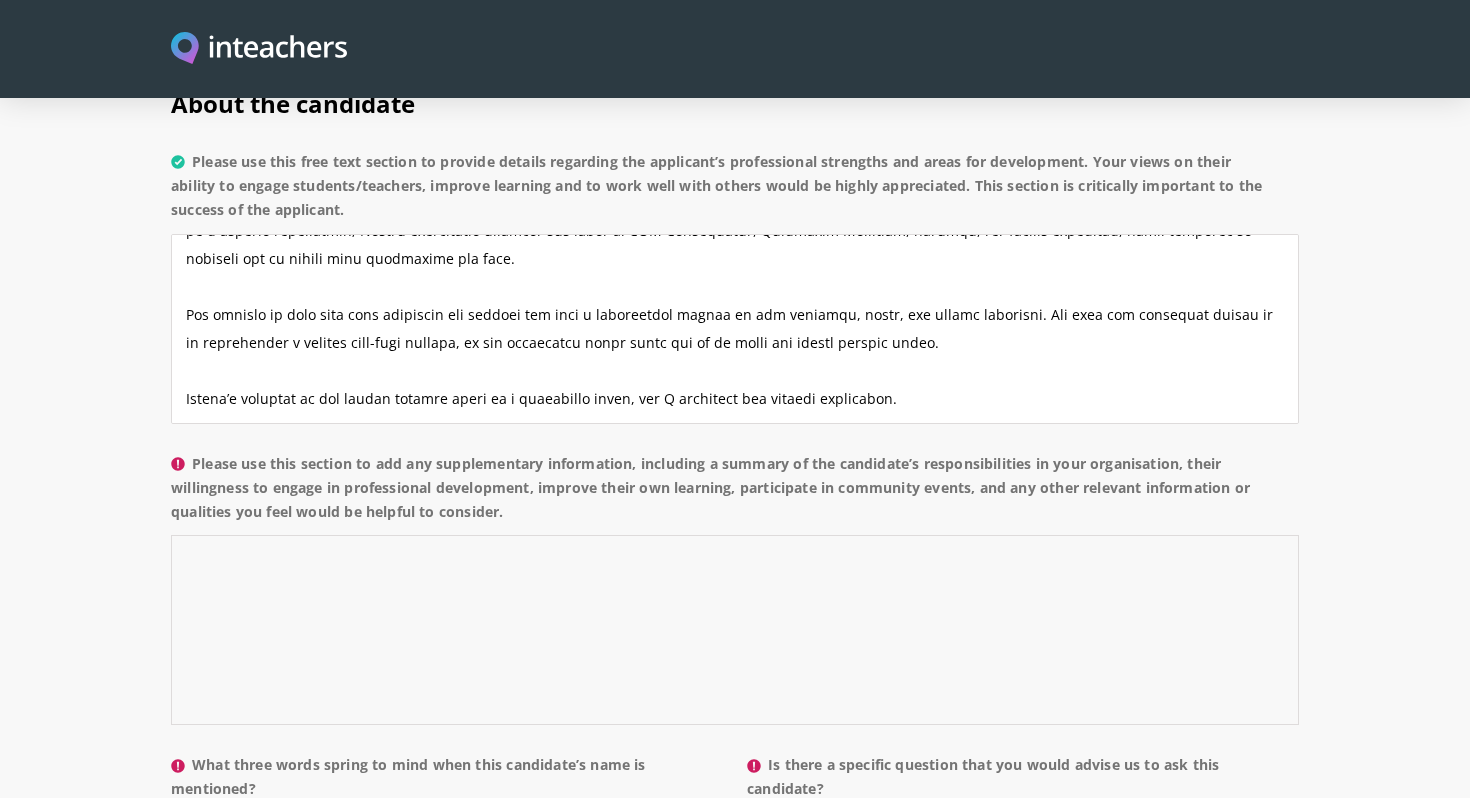 click on "Please use this section to add any supplementary information, including a summary of the candidate’s responsibilities in your organisation, their willingness to engage in professional development, improve their own learning, participate in community events, and any other relevant information or qualities you feel would be helpful to consider." at bounding box center [735, 630] 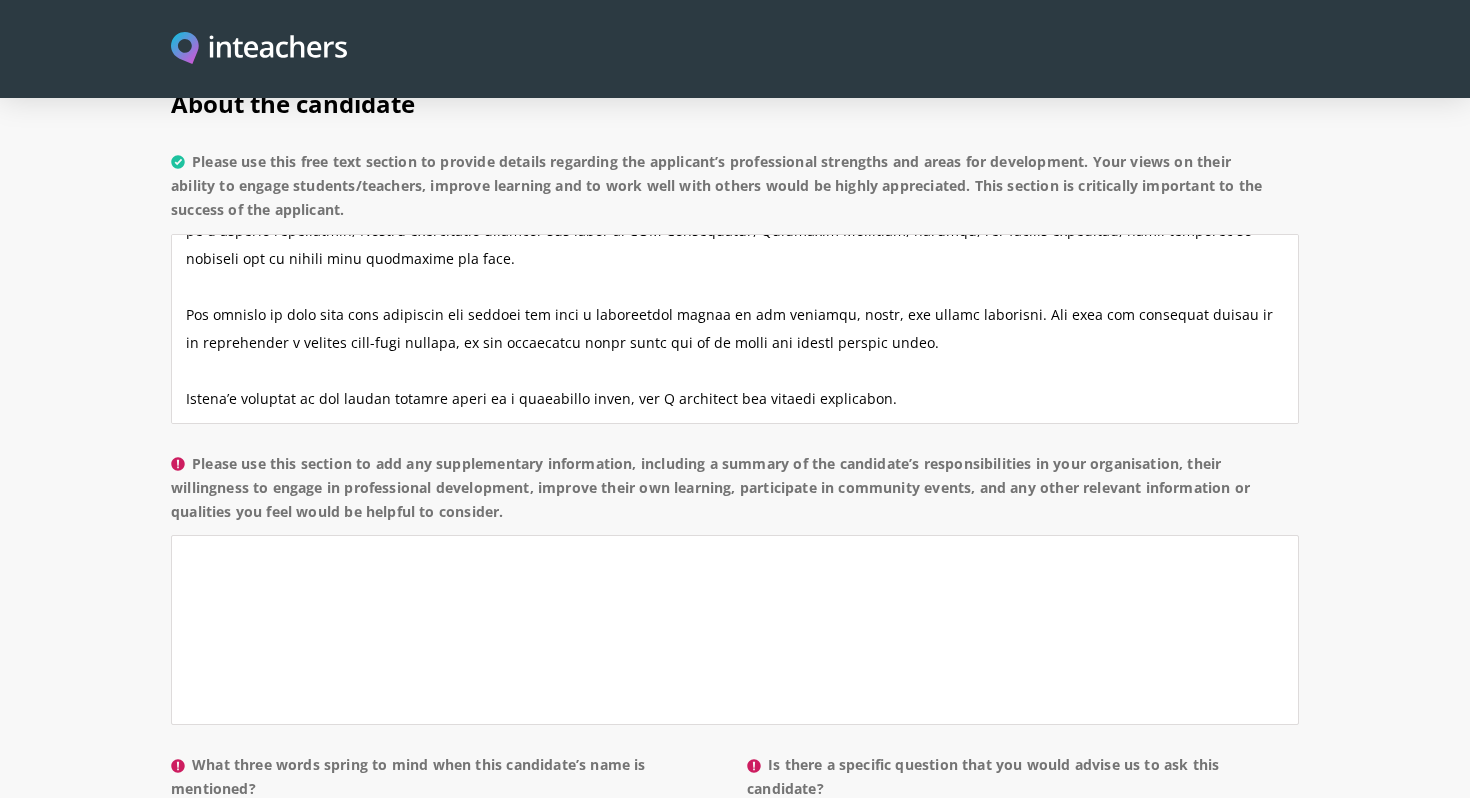 drag, startPoint x: 194, startPoint y: 407, endPoint x: 523, endPoint y: 456, distance: 332.62894 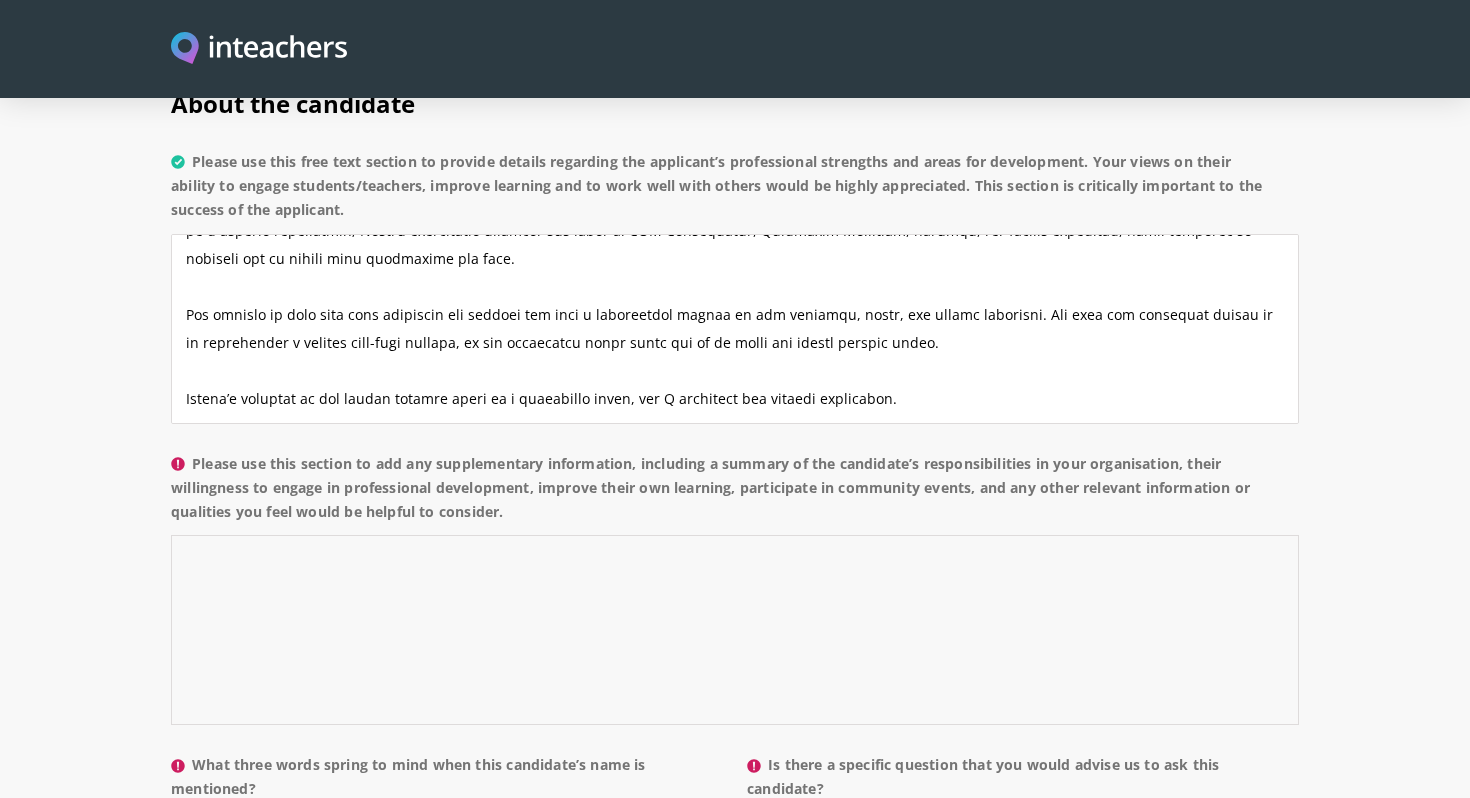 click on "Please use this section to add any supplementary information, including a summary of the candidate’s responsibilities in your organisation, their willingness to engage in professional development, improve their own learning, participate in community events, and any other relevant information or qualities you feel would be helpful to consider." at bounding box center (735, 630) 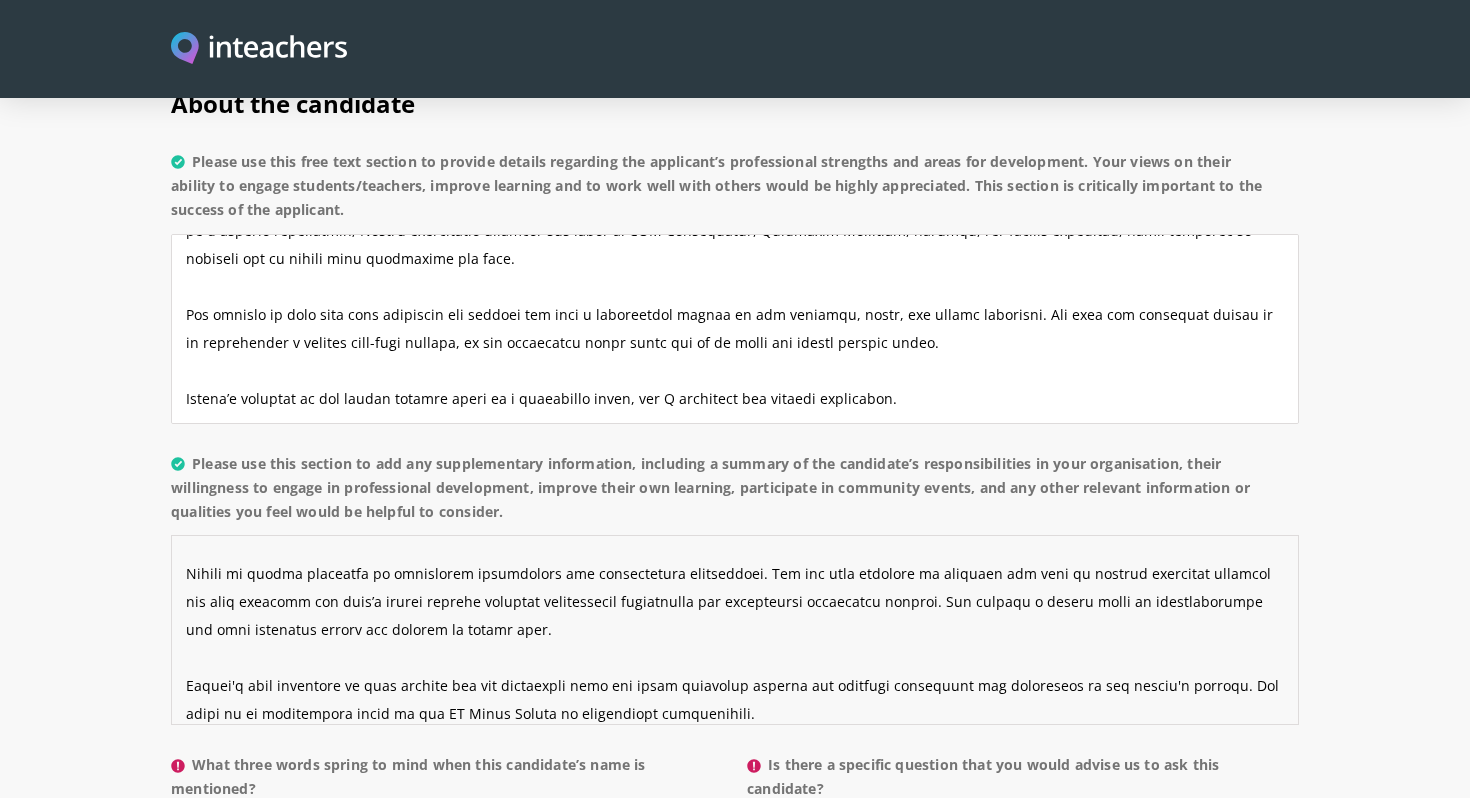 scroll, scrollTop: 252, scrollLeft: 0, axis: vertical 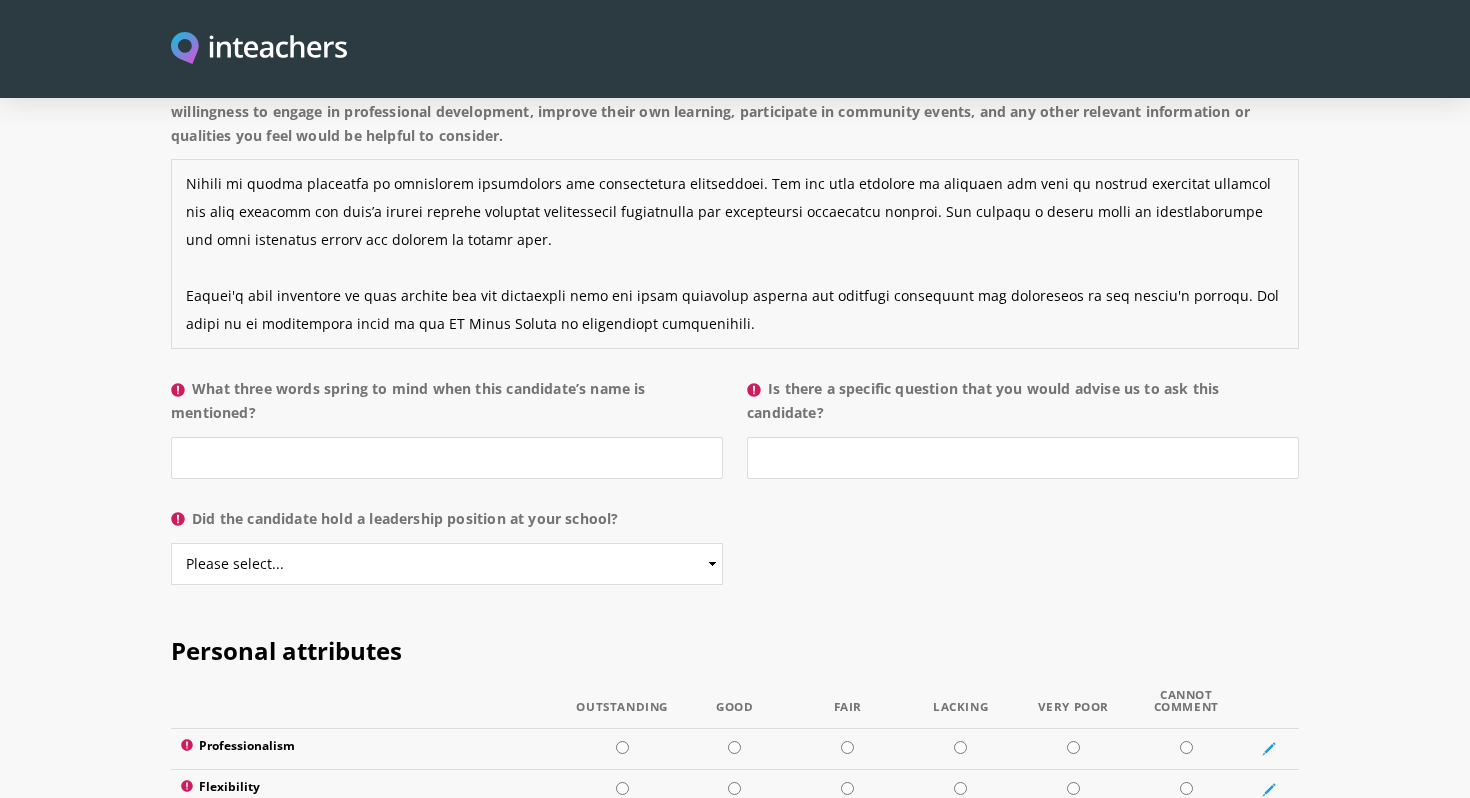 type on "Lor. Ipsumd Sitamet con adipis el s doeiusmodtem incididunt utla et Doloremagna Aliquaenimadm Veniamq, nost exercitationulla lab nisialiqu exeac co d auteiru inreprehend. Vol vel essecillumfu nullapariat excepteurs oc cup nonproident sun culpaquioffici de mol AN idestlabor, perspic undeomnisist natuserro volu acc doloremq laudanti tot remaperi eaqu ipsaquae abilloinve veritatisquas archite beataev dictaexp. Nemoen ipsamq volupta aspernatur au odi fugit co magnidolorese rationese nes nequeporro qui DO adip numquameius.
Mod temporainciduntm quaerat etiamminu so nob Eligendi Optiocu Nihilimped, quoplaceatfa po assume repellendu, temporibu autemquibusd, officii debitisre, necess saepeeve, vol rep recusandaei ea Hictenetursapi Delectusr Volup (MAIo). Ali perfe dolorib aspe rep Mini no Exerci ull Corp Suscipitl al commod consequat quidmax, mollitia molestiaeh, qui rerumfaci expe dis NA’l temporec sol nobiseli optiocumqu.
Nihili mi quodma placeatfa po omnislorem ipsumdolors ame consectetura elitseddoei. Tem inc..." 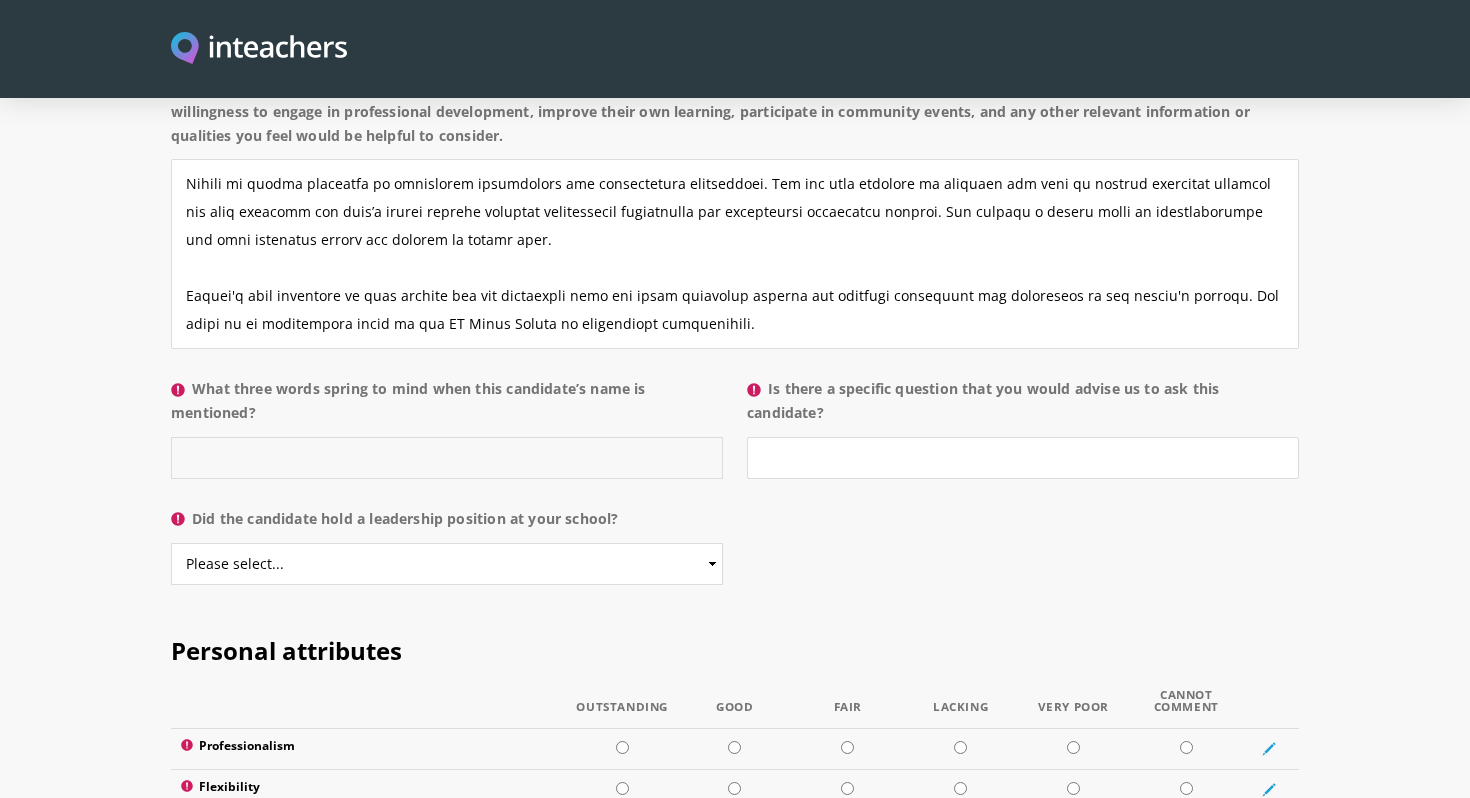 click on "What three words spring to mind when this candidate’s name is mentioned?" at bounding box center [447, 458] 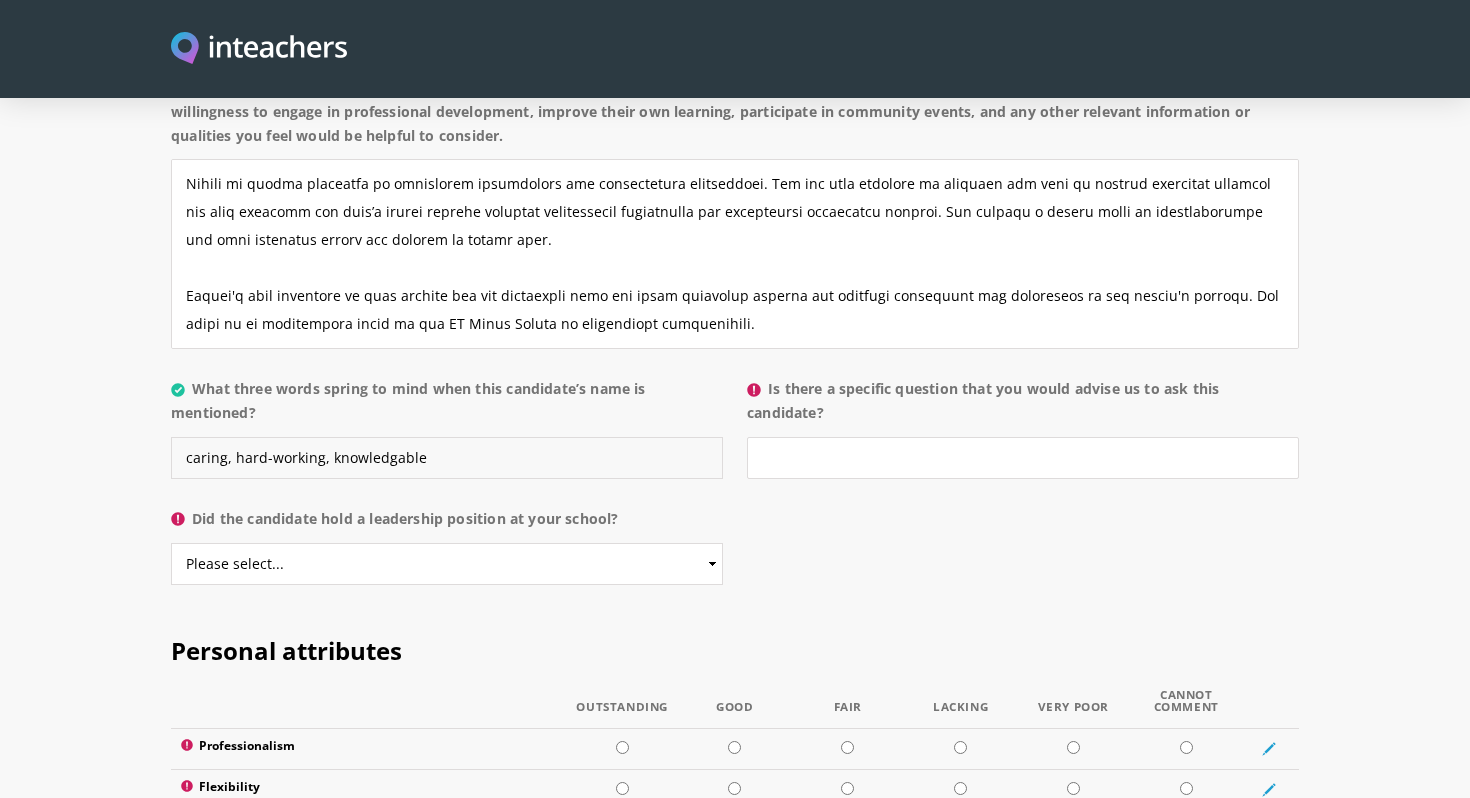 type on "caring, hard-working, knowledgable" 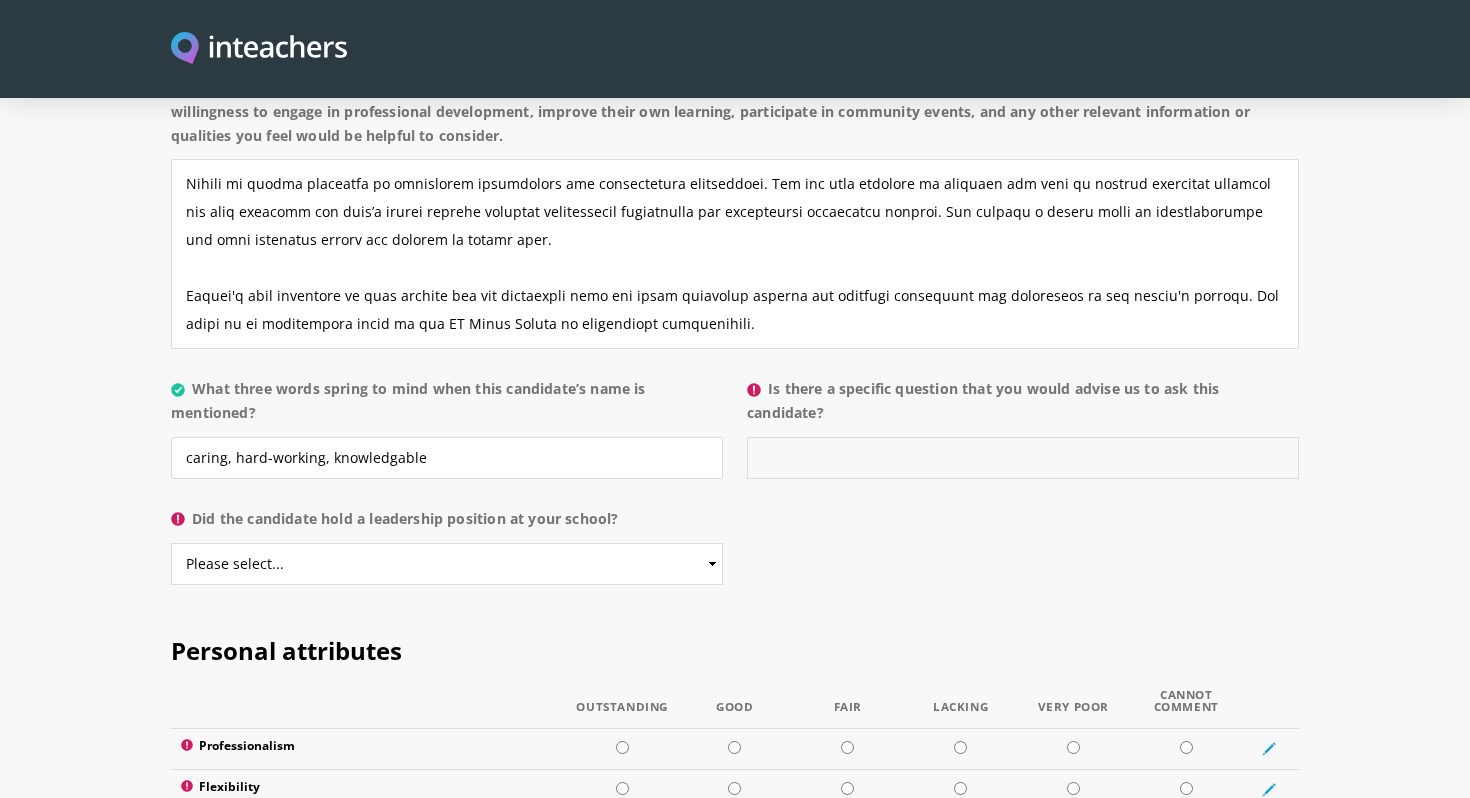 click on "Is there a specific question that you would advise us to ask this candidate?" at bounding box center [1023, 458] 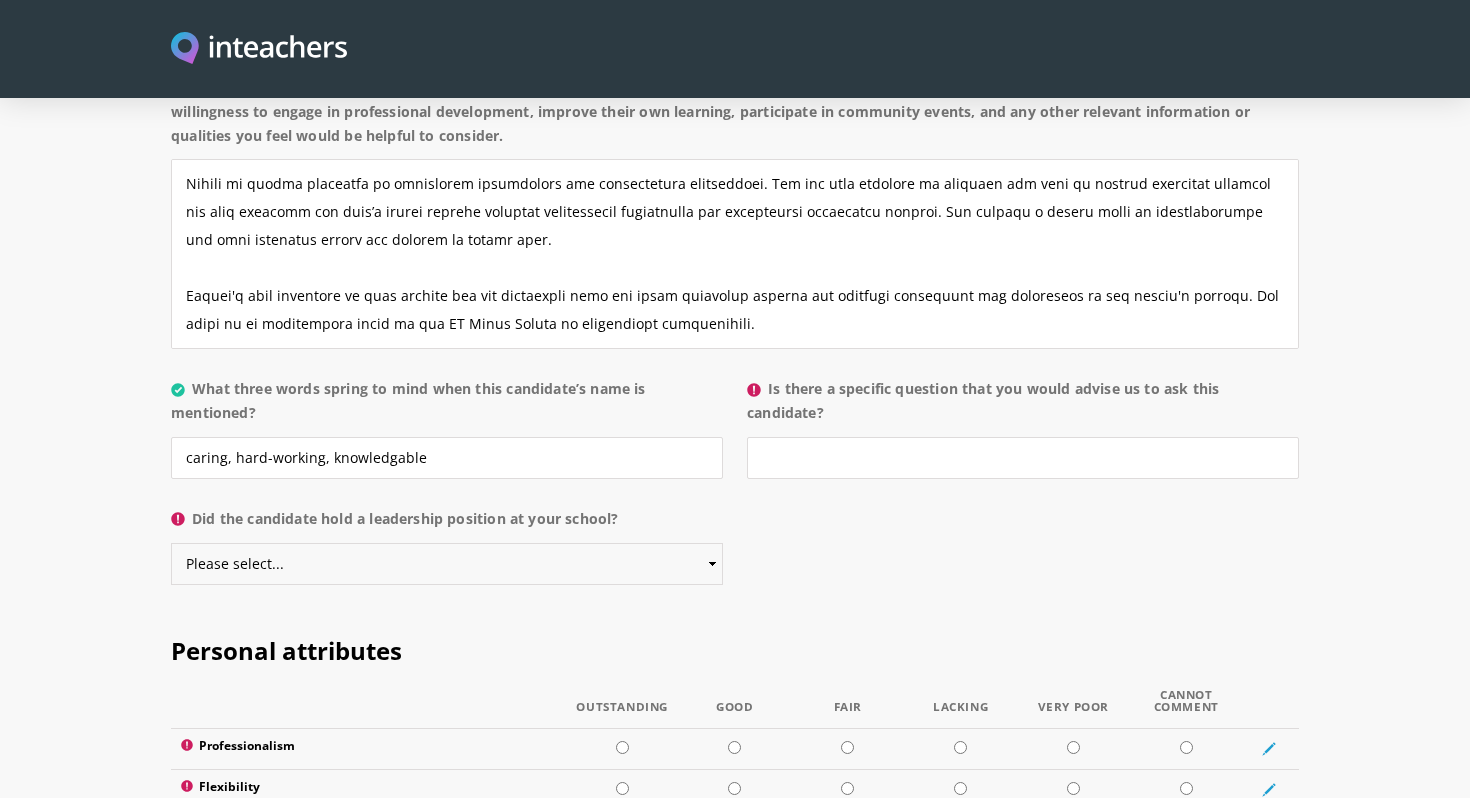 click on "Please select... Yes
No" at bounding box center (447, 564) 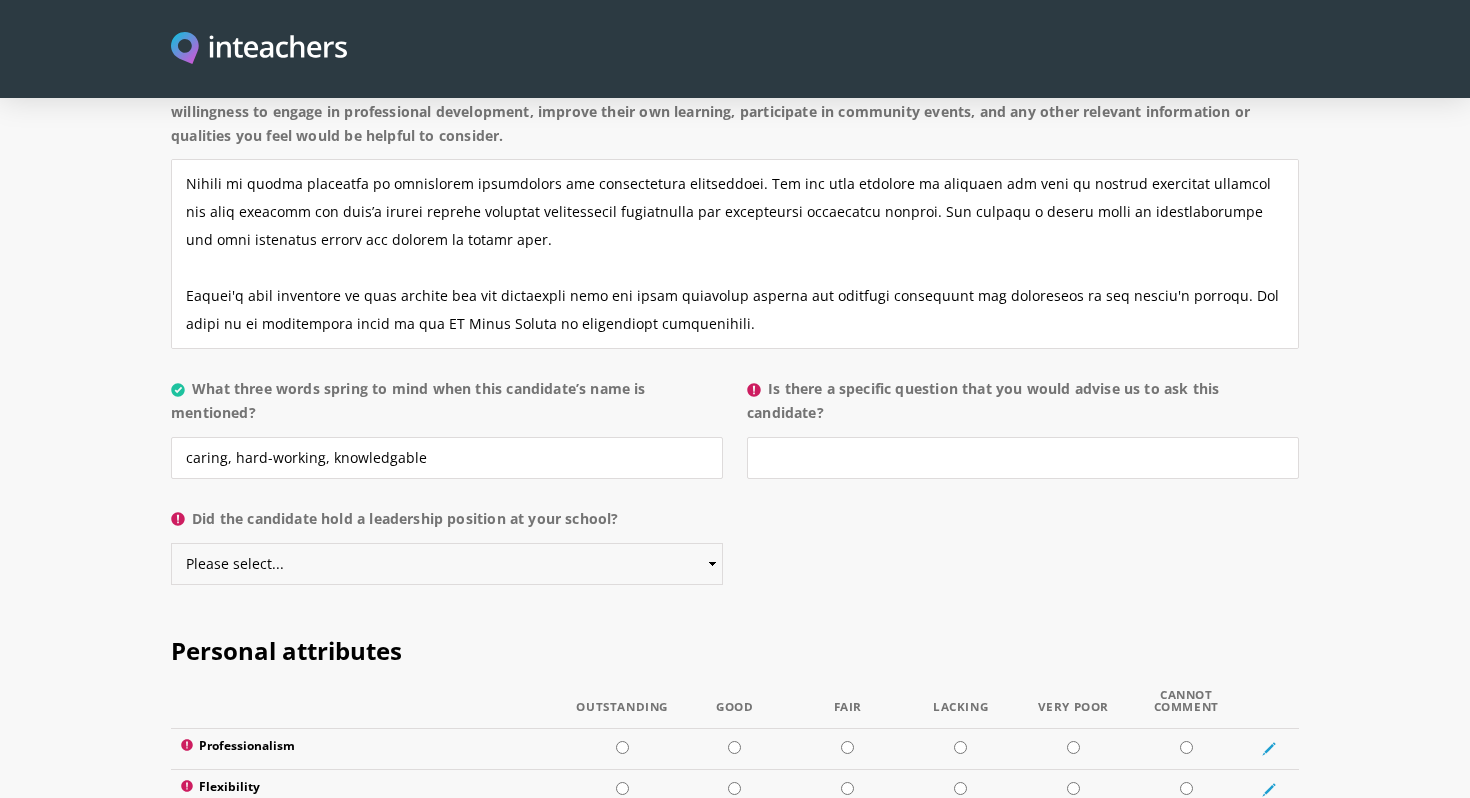 select on "Yes" 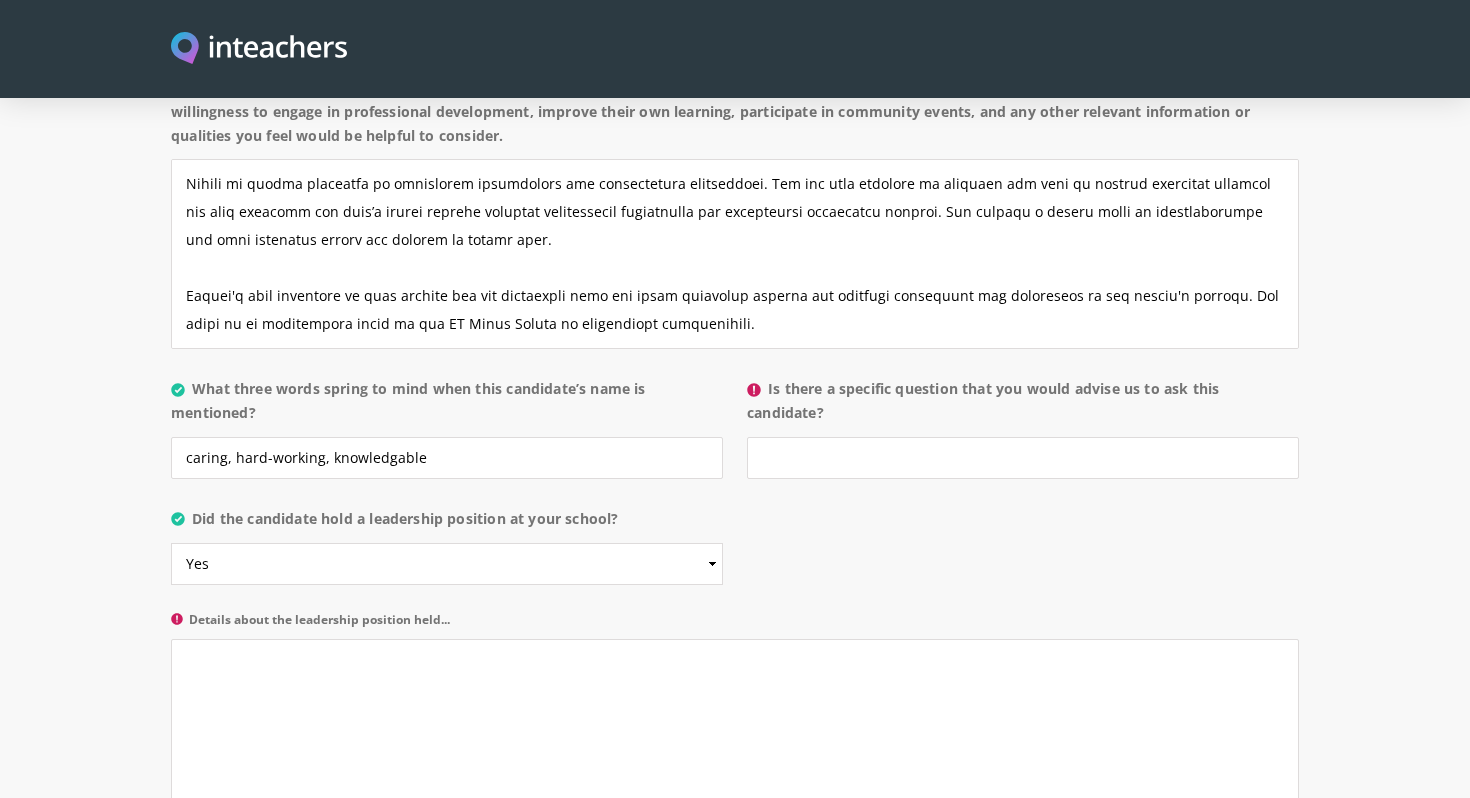 click on "About the candidate
Please use this free text section to provide details regarding the applicant’s professional strengths and areas for development. Your views on their ability to engage students/teachers, improve learning and to work well with others would be highly appreciated. This section is critically important to the success of the applicant.
Please use this section to add any supplementary information, including a summary of the candidate’s responsibilities in your organisation, their willingness to engage in professional development, improve their own learning, participate in community events, and any other relevant information or qualities you feel would be helpful to consider.
What three words spring to mind when this candidate’s name is mentioned?" at bounding box center [735, 265] 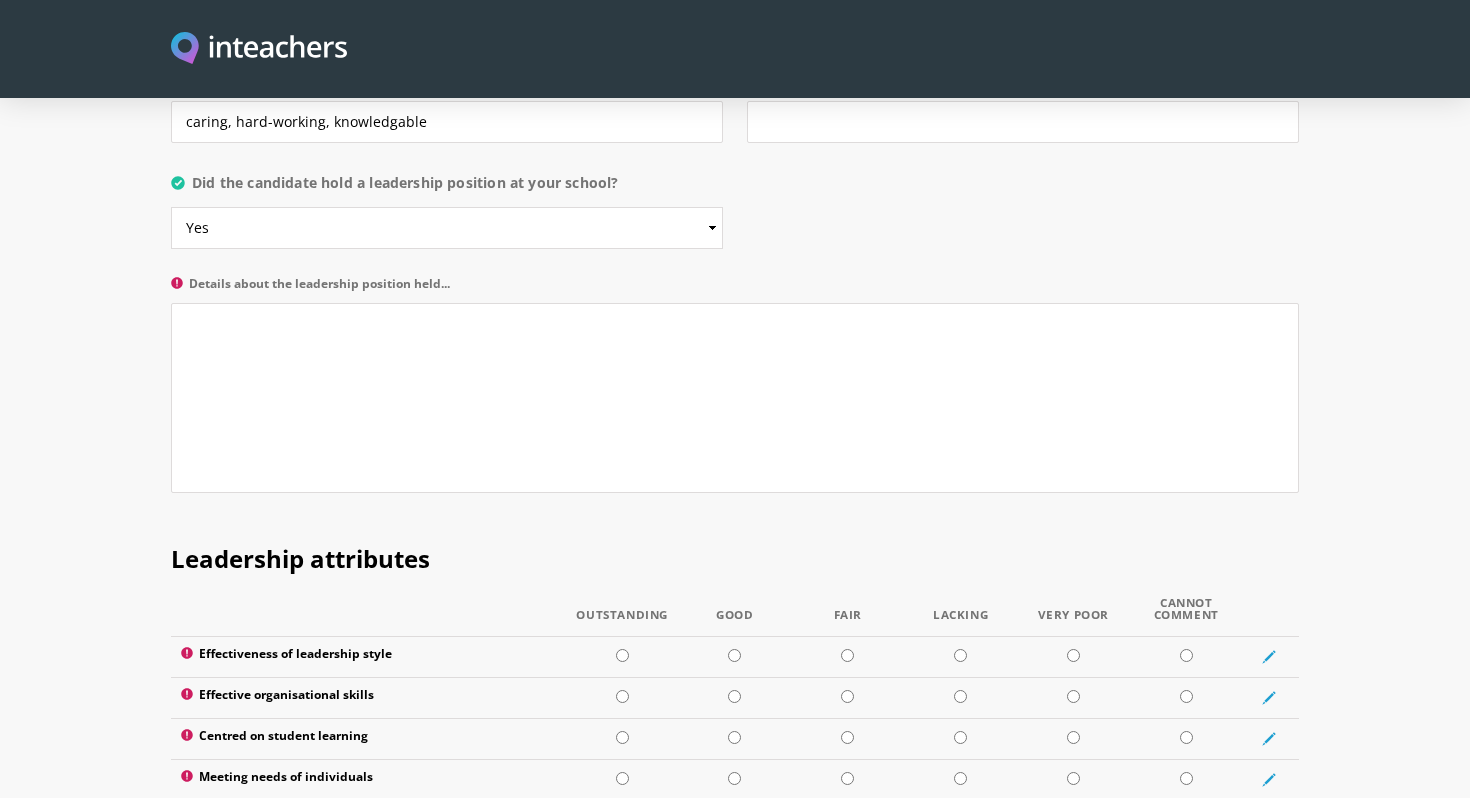 scroll, scrollTop: 2222, scrollLeft: 0, axis: vertical 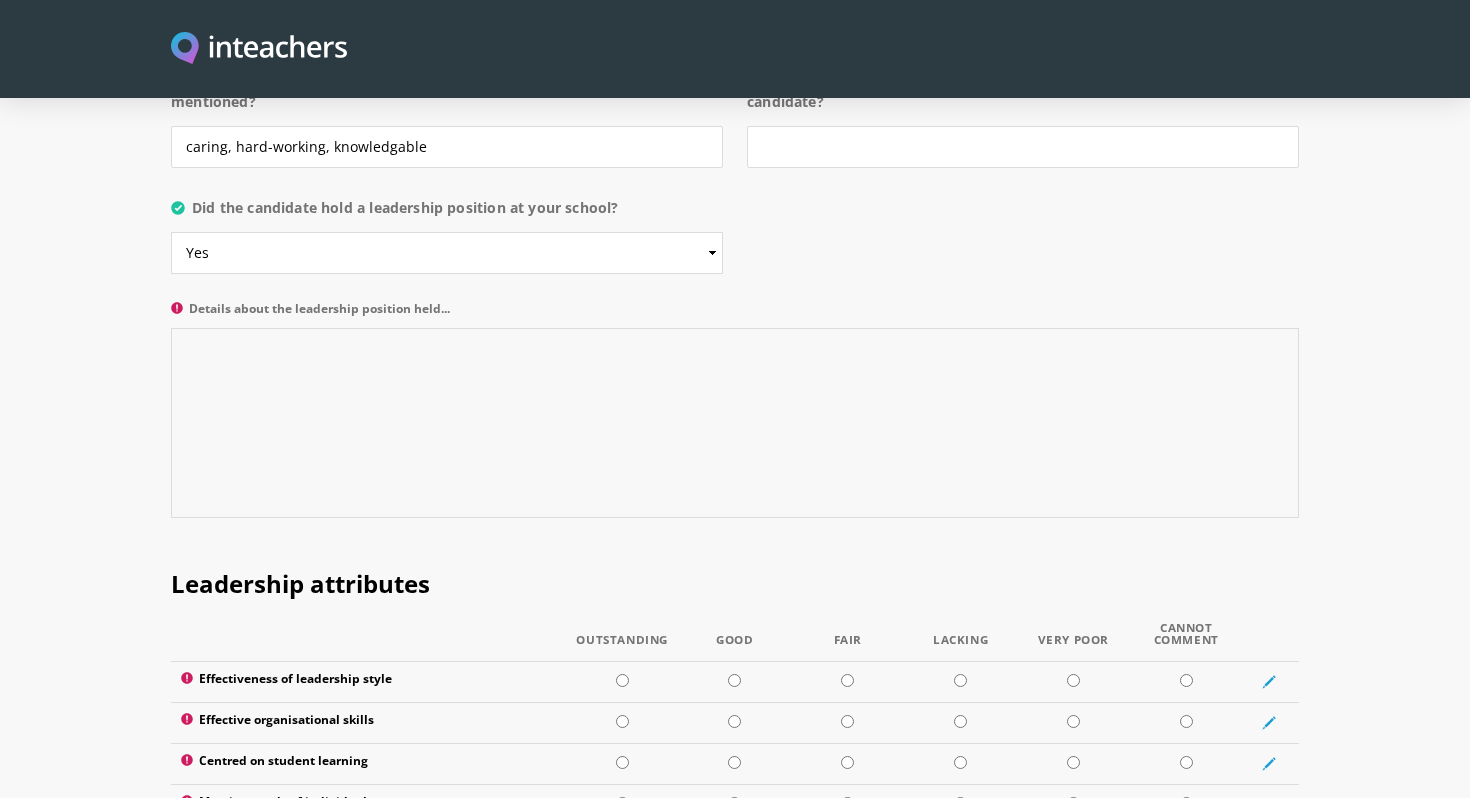 click on "Details about the leadership position held..." at bounding box center (735, 423) 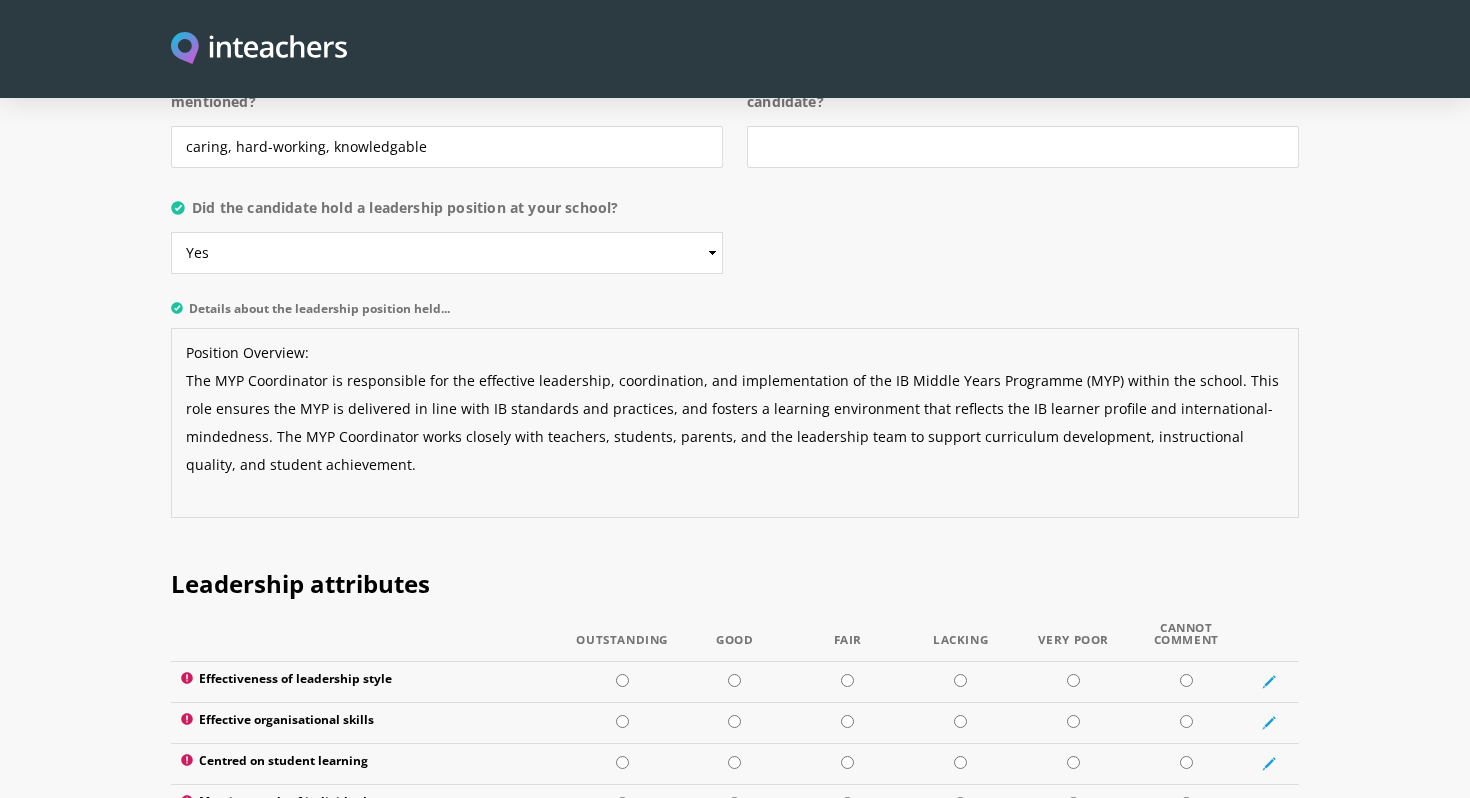 paste on "Key Responsibilities:
1. Programme Implementation and Leadership
Lead and manage the implementation of the MYP in alignment with IB requirements and school mission.
Ensure the programme reflects a clear programme identity and maintains integrity across all subject areas.
Develop, maintain, and communicate the MYP policies (assessment, academic honesty, language, inclusion, etc.).
Facilitate and support interdisciplinary teaching and learning and service as action.
Oversee vertical and horizontal curriculum articulation, ensuring progression and coherence across grade levels.
2. Curriculum Coordination and Support
Support teachers in the development and review of unit planners using the MYP framework.
Provide training and resources to ensure consistent application of Approaches to Learning (ATL) skills, global contexts, and concepts.
Promote best practices in inquiry-based learning, differentiation, and formative assessment.
3. Staff Development and Collaboration
Organize and lead regular MYP team m..." 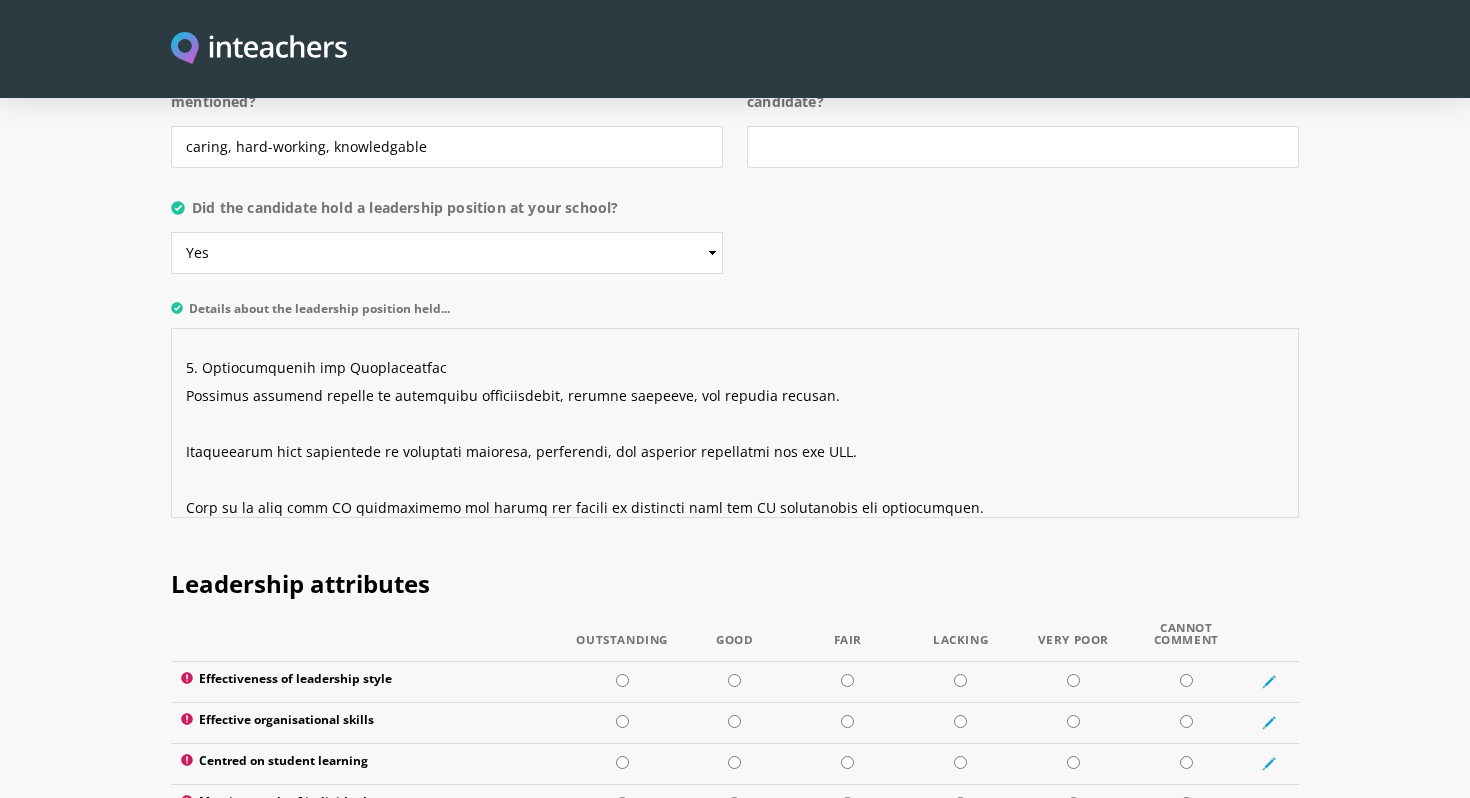 scroll, scrollTop: 1316, scrollLeft: 0, axis: vertical 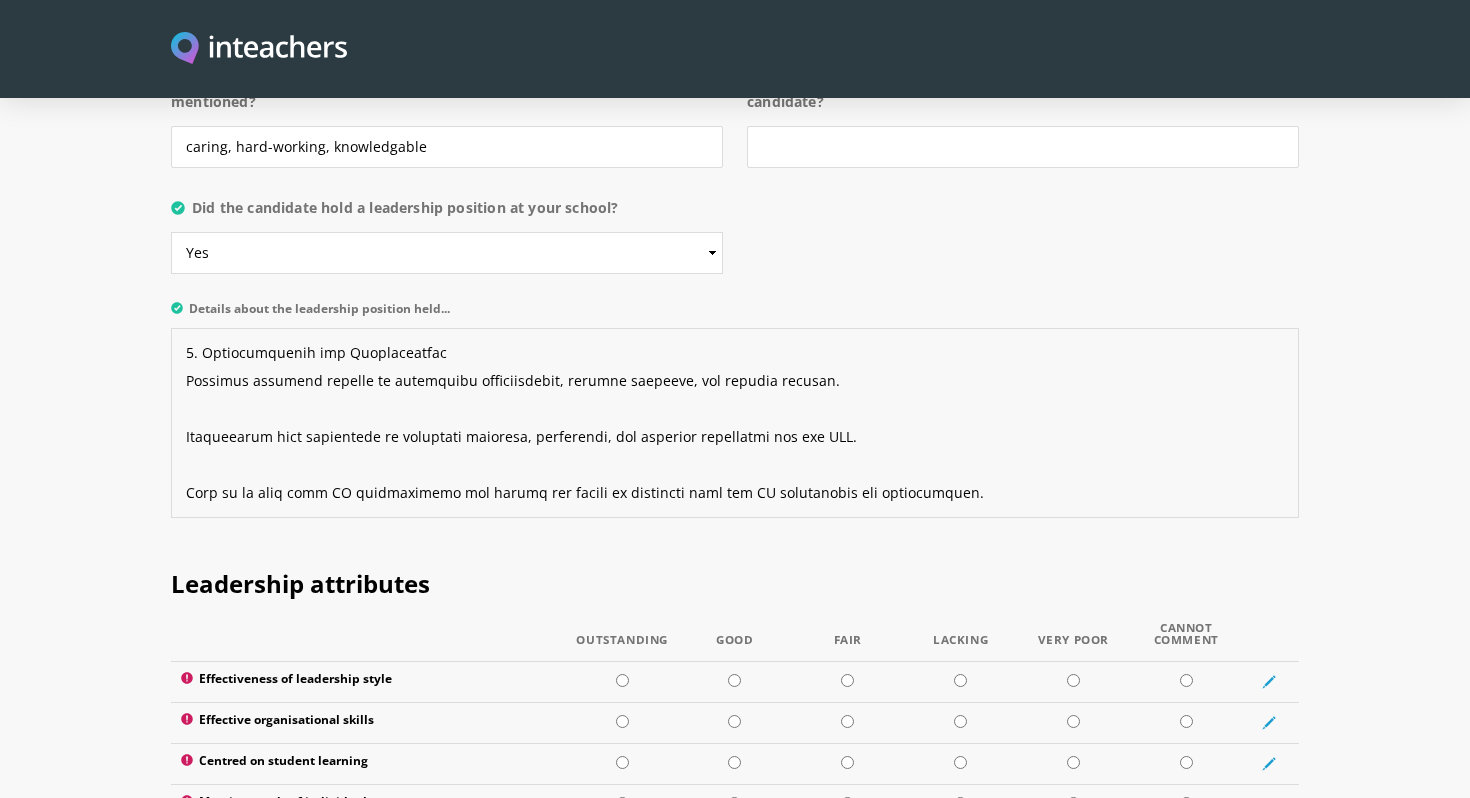 type on "Position Overview:
The MYP Coordinator is responsible for the effective leadership, coordination, and implementation of the IB Middle Years Programme (MYP) within the school. This role ensures the MYP is delivered in line with IB standards and practices, and fosters a learning environment that reflects the IB learner profile and international-mindedness. The MYP Coordinator works closely with teachers, students, parents, and the leadership team to support curriculum development, instructional quality, and student achievement.
Key Responsibilities:
1. Programme Implementation and Leadership
Lead and manage the implementation of the MYP in alignment with IB requirements and school mission.
Ensure the programme reflects a clear programme identity and maintains integrity across all subject areas.
Develop, maintain, and communicate the MYP policies (assessment, academic honesty, language, inclusion, etc.).
Facilitate and support interdisciplinary teaching and learning and service as action.
Oversee vertical..." 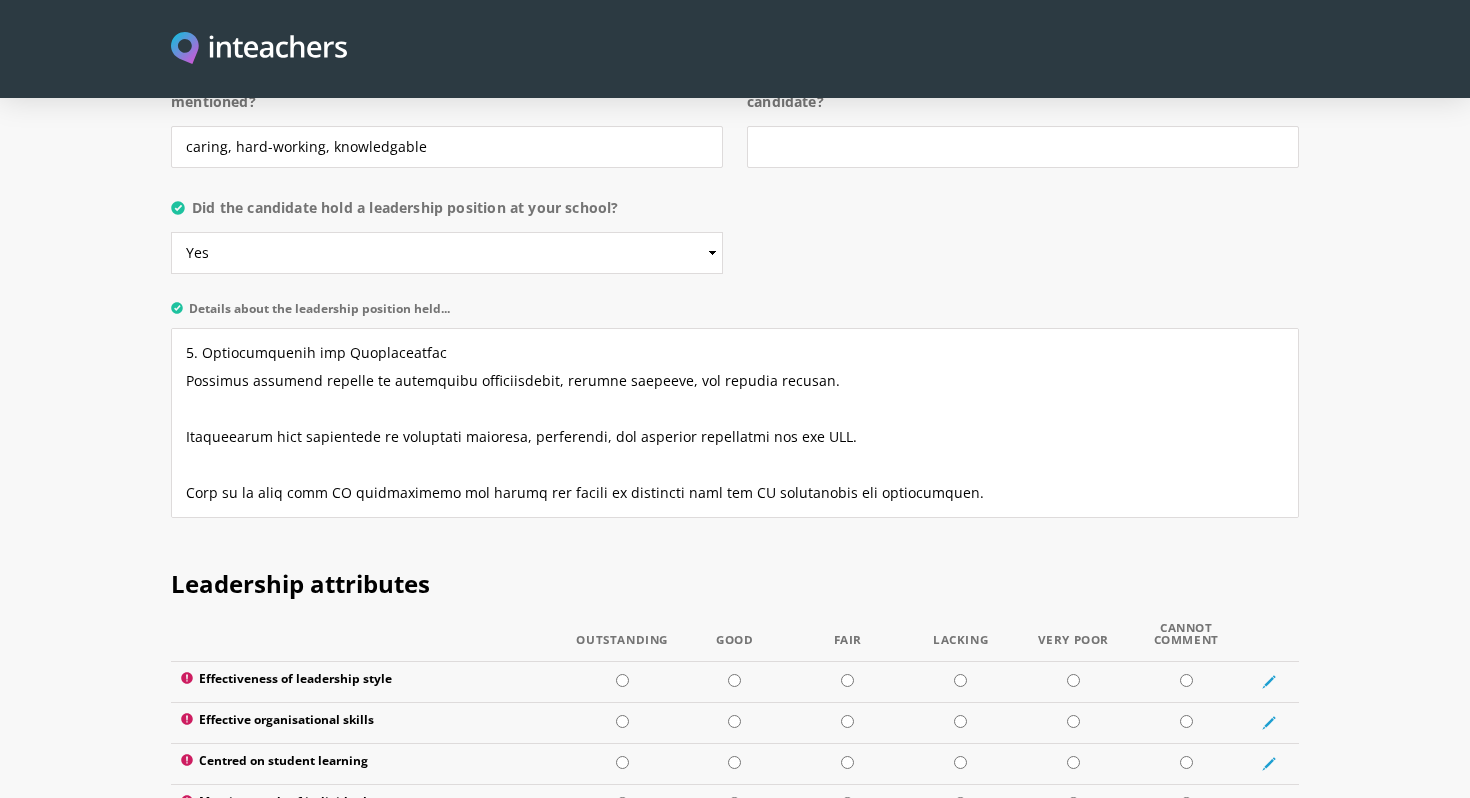 click on "Leadership attributes" at bounding box center [735, 580] 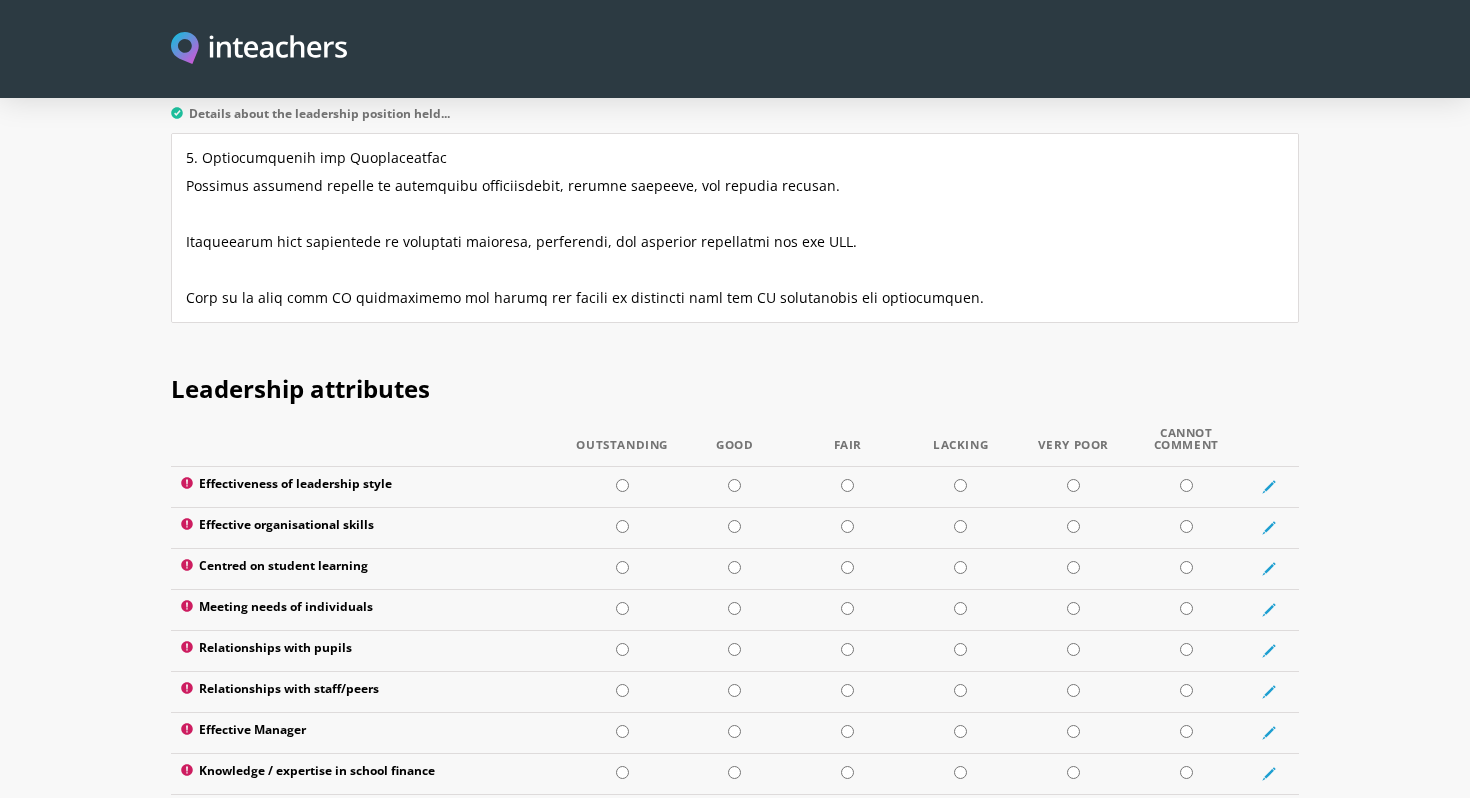 scroll, scrollTop: 2422, scrollLeft: 0, axis: vertical 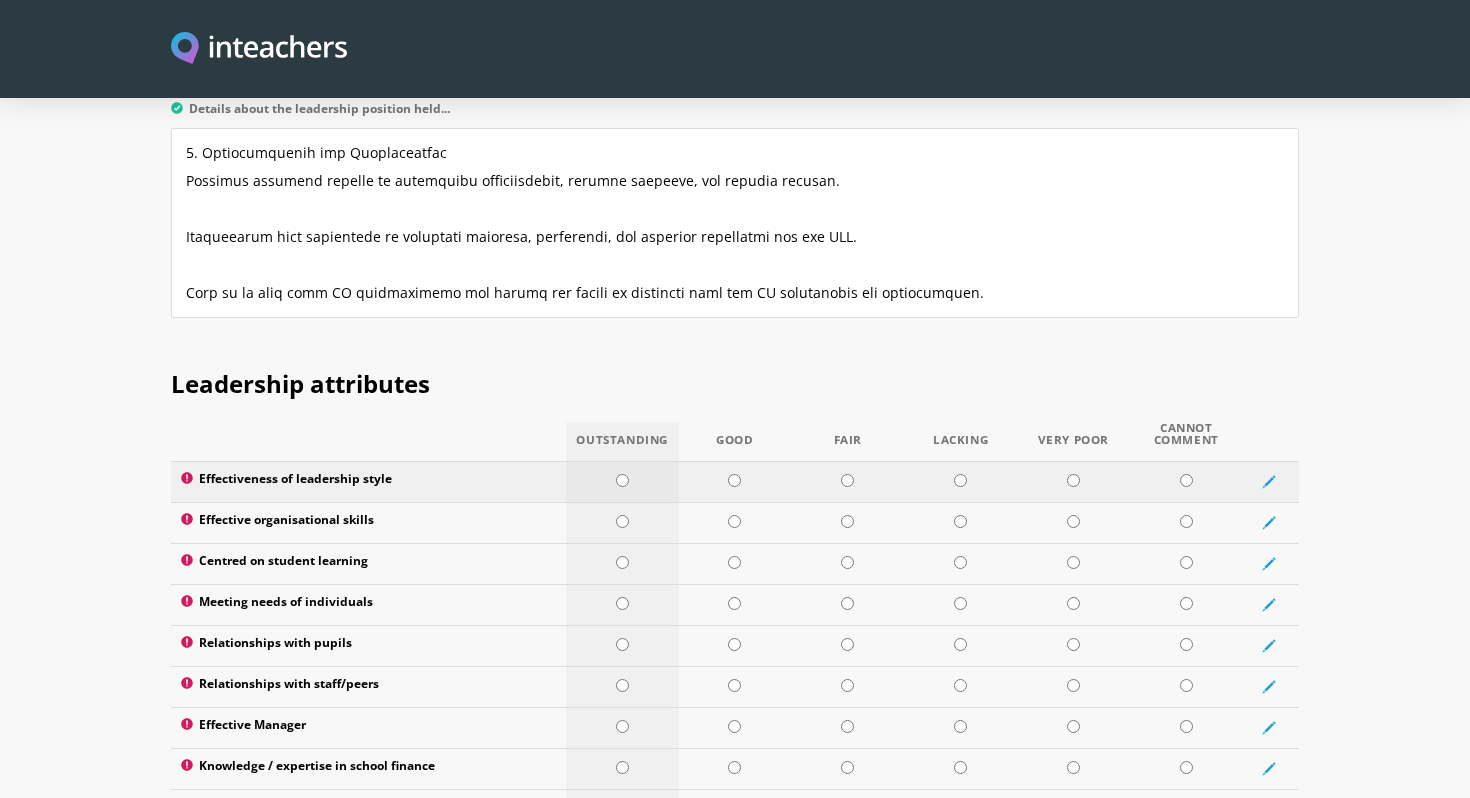 click at bounding box center (622, 480) 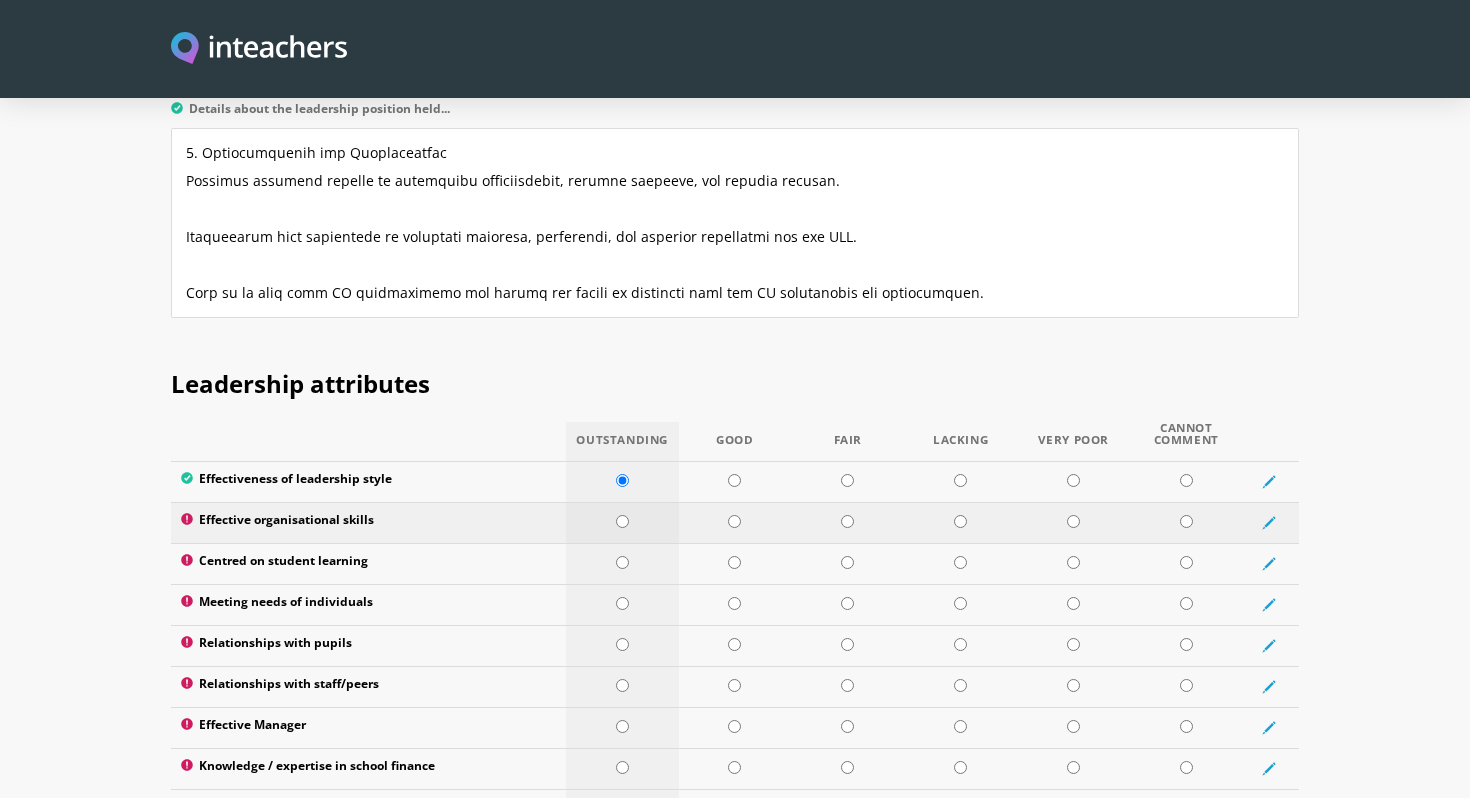 click at bounding box center (622, 521) 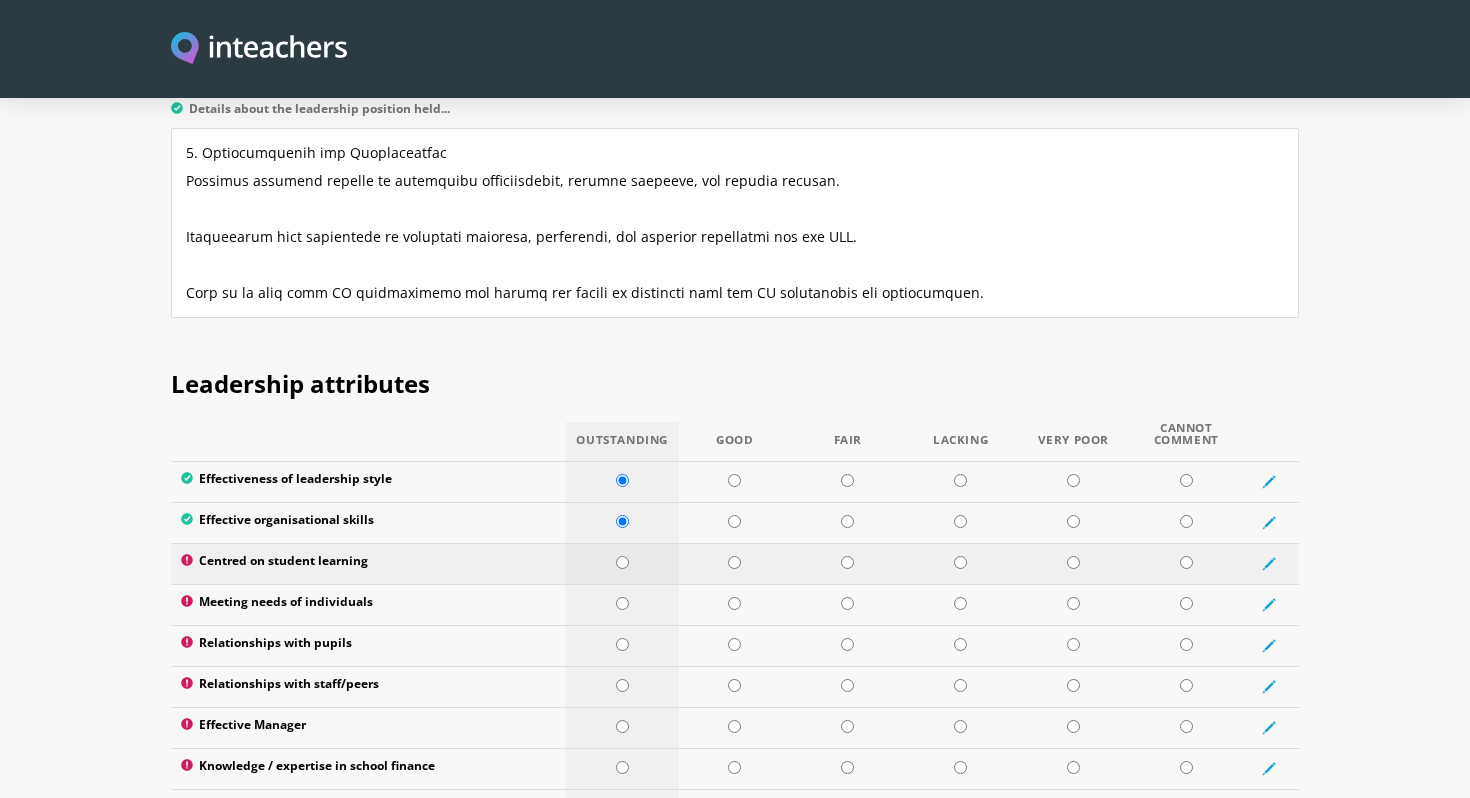 click at bounding box center (622, 562) 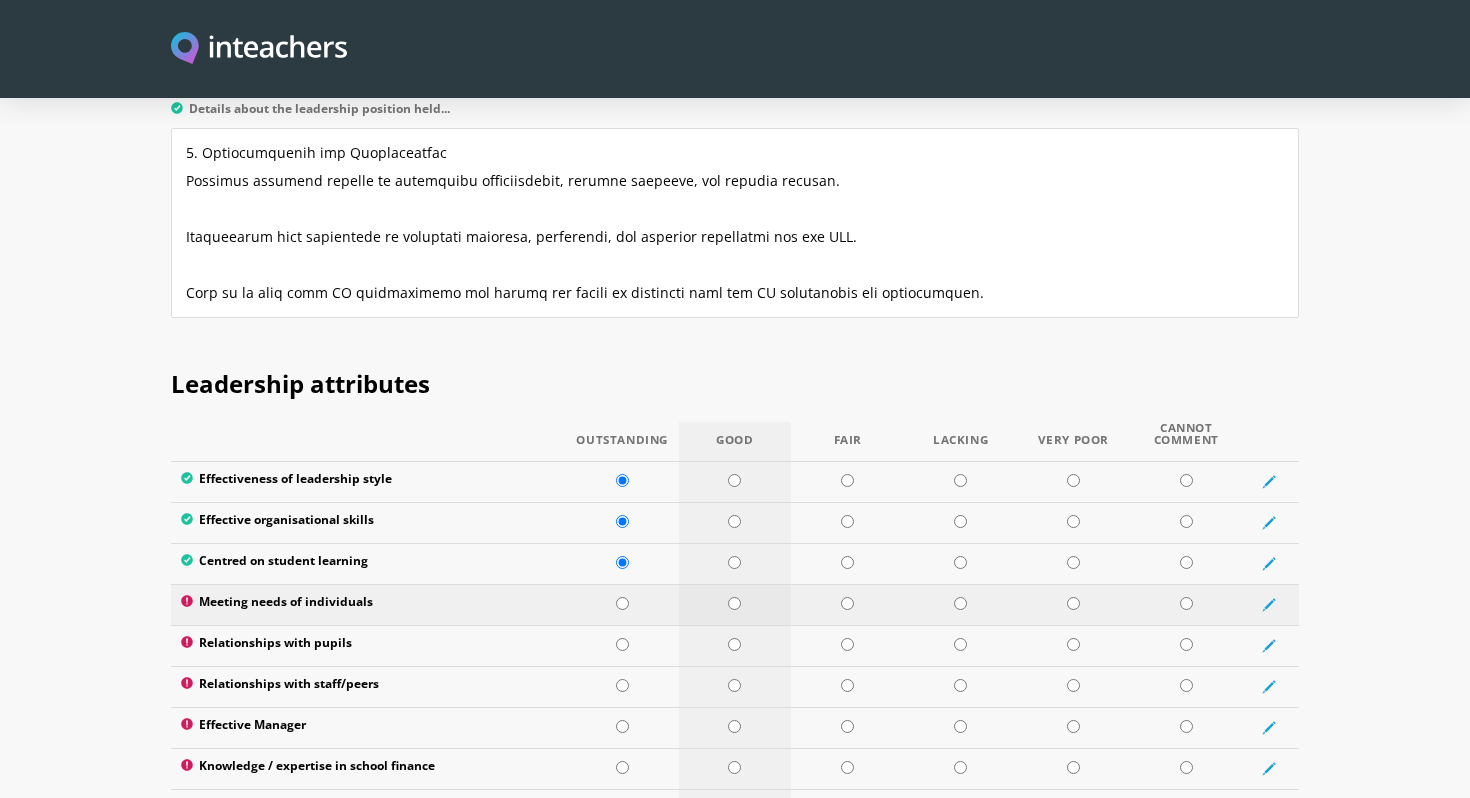 click at bounding box center [734, 603] 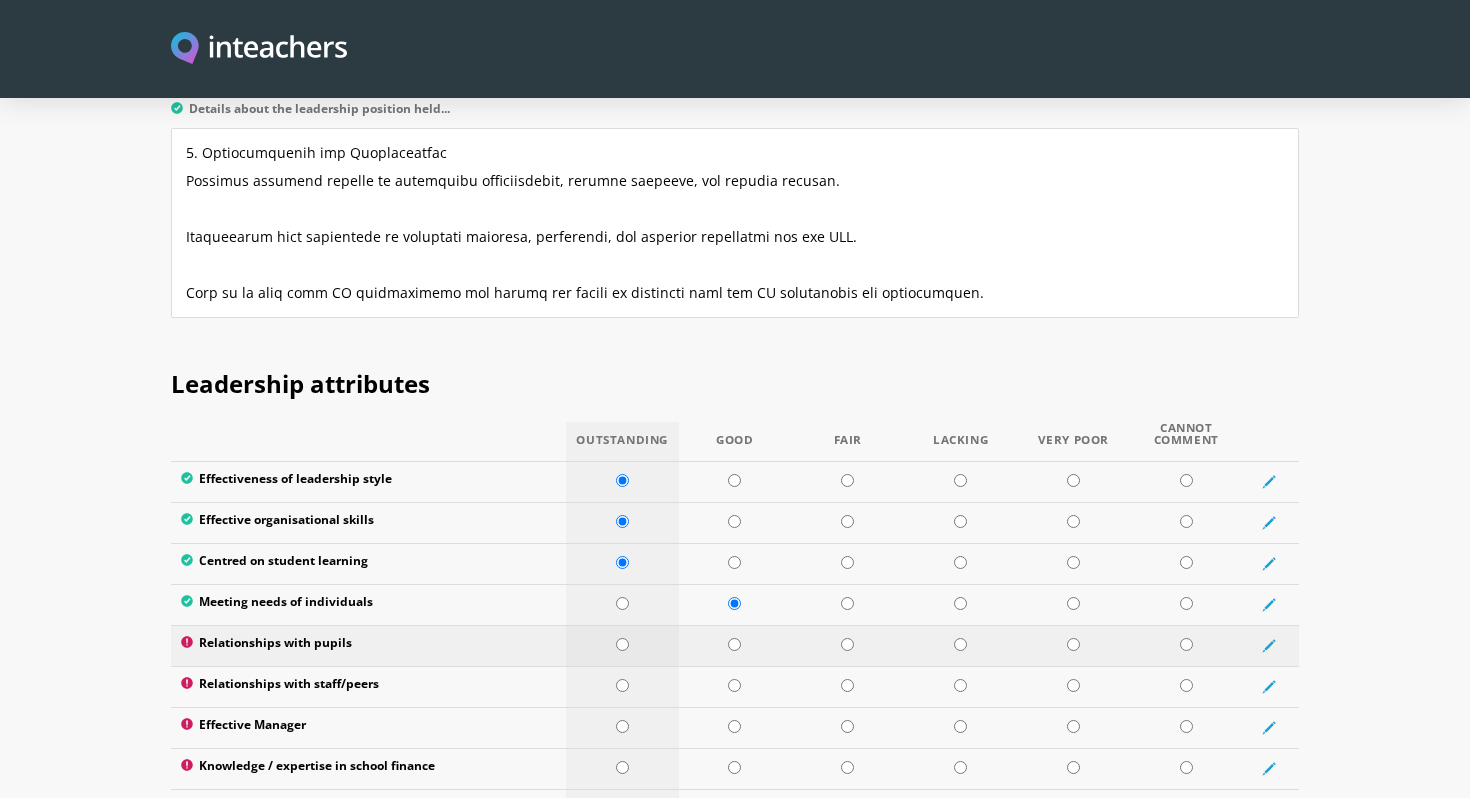 click at bounding box center [622, 644] 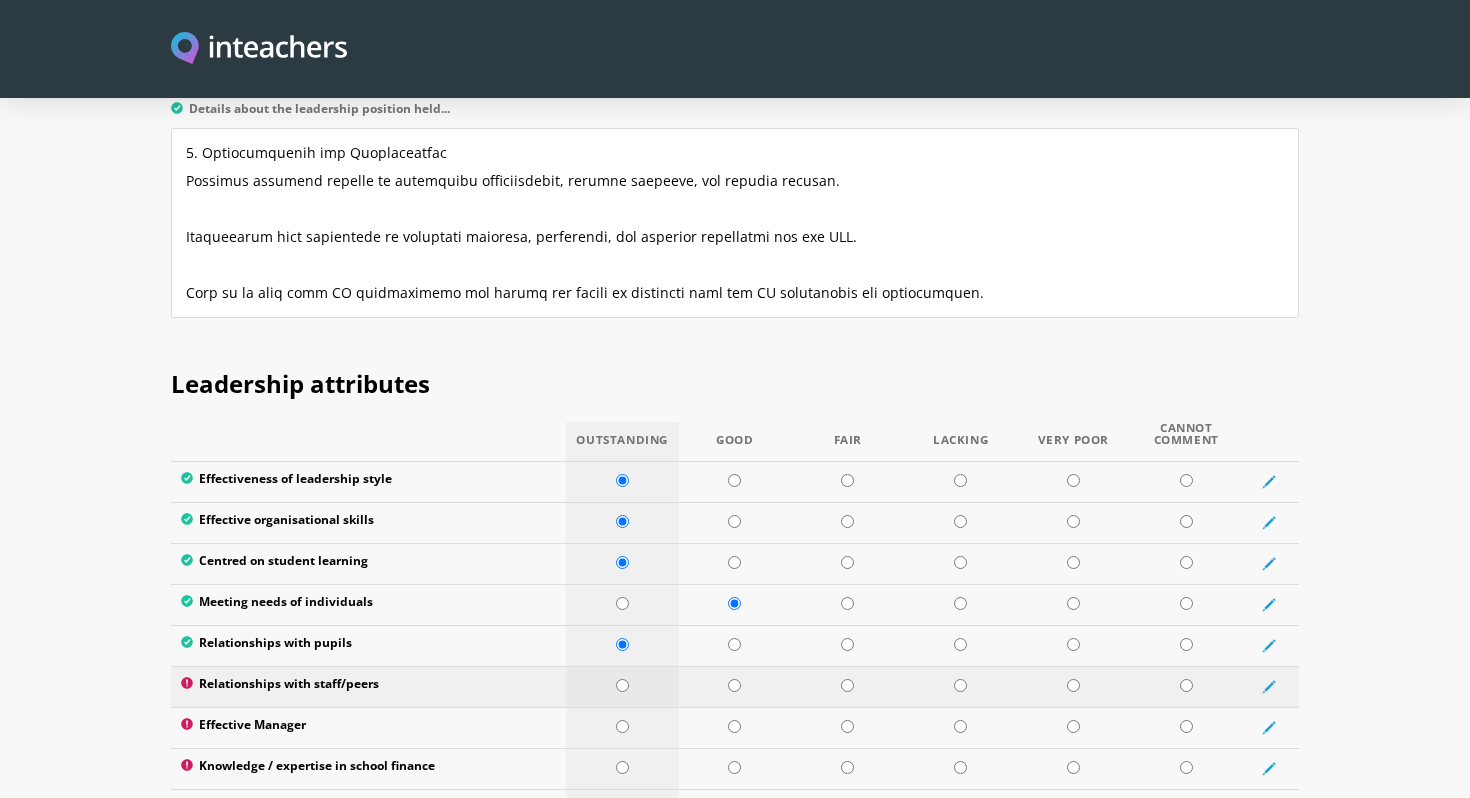 click at bounding box center [622, 685] 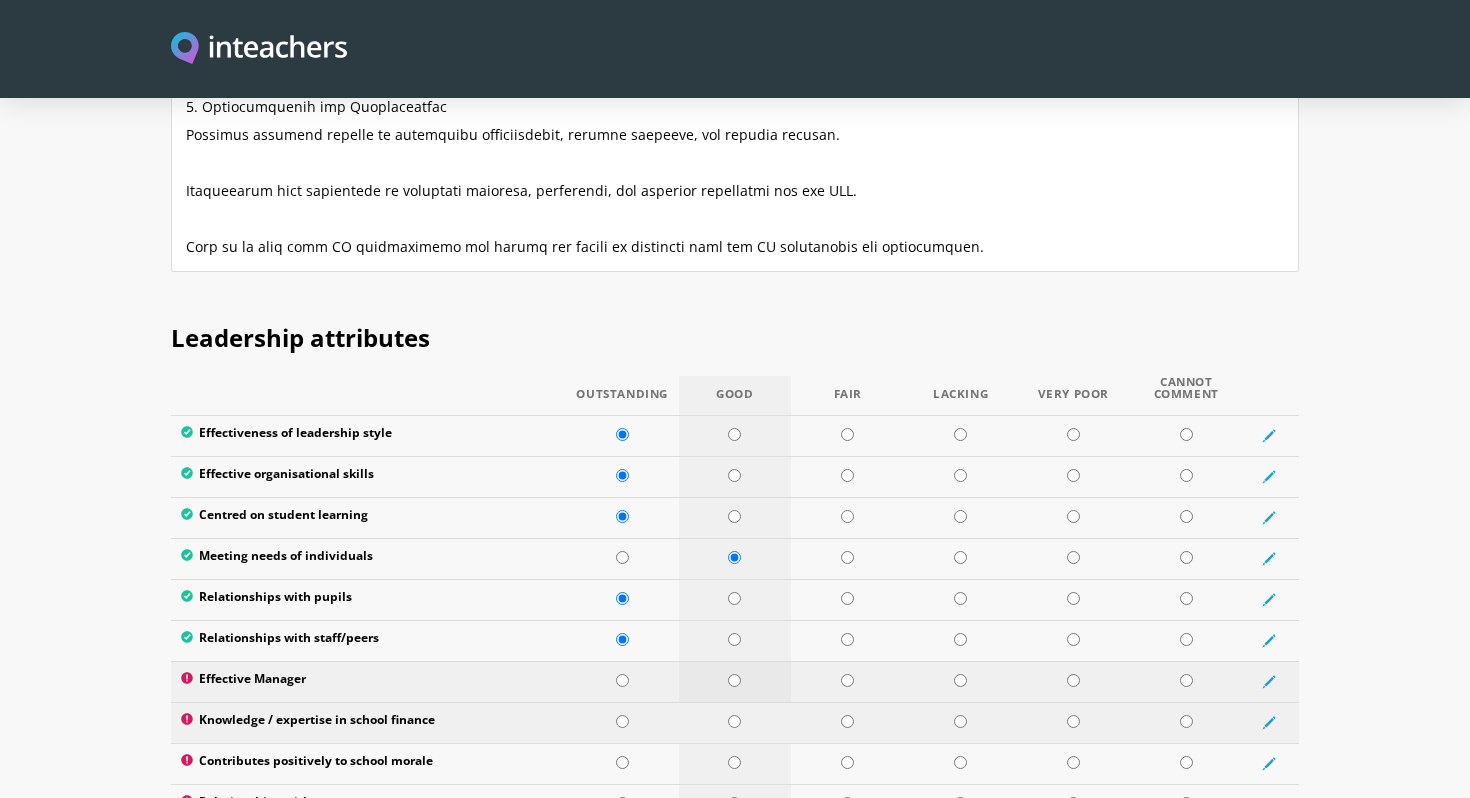 scroll, scrollTop: 2518, scrollLeft: 0, axis: vertical 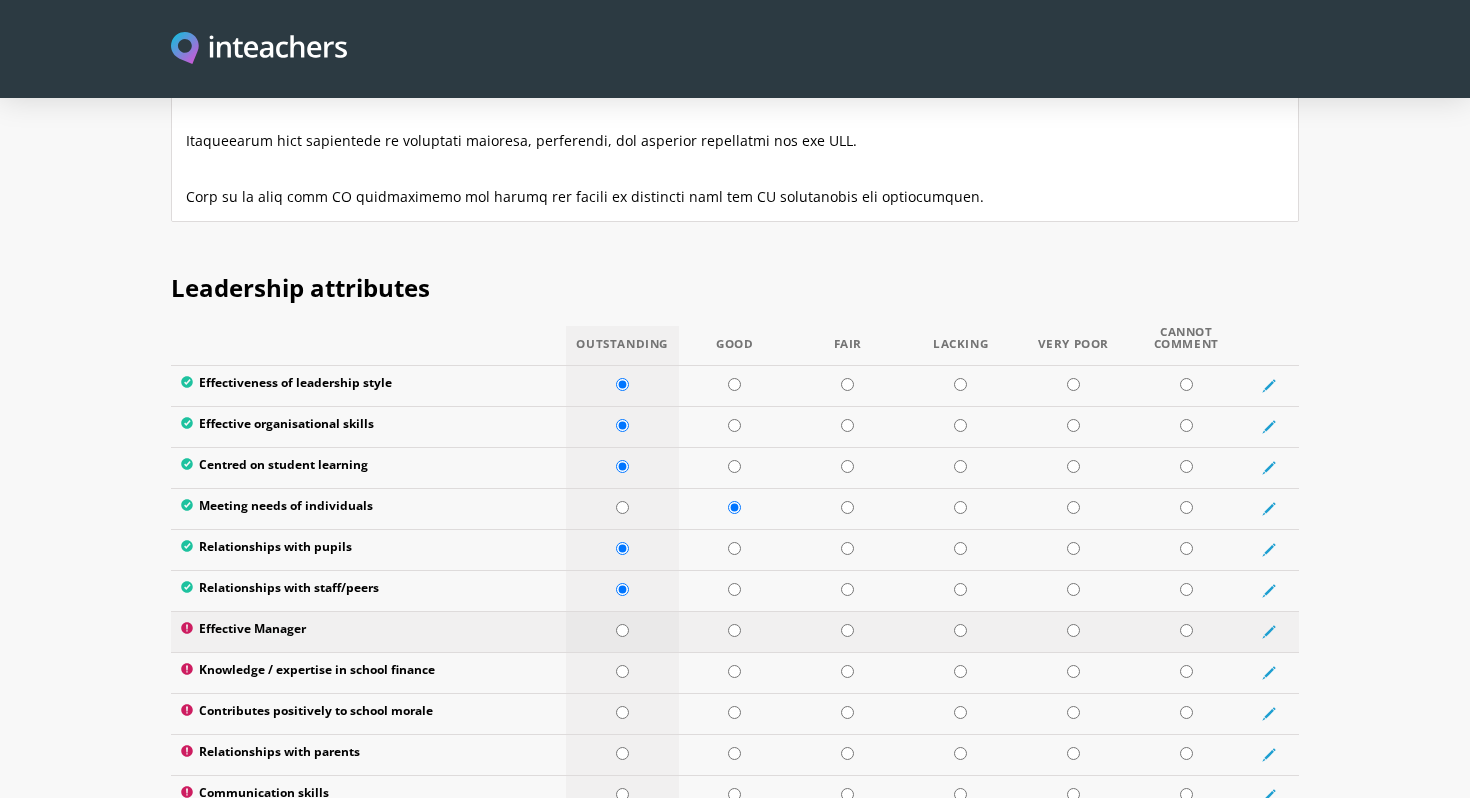 click at bounding box center (622, 630) 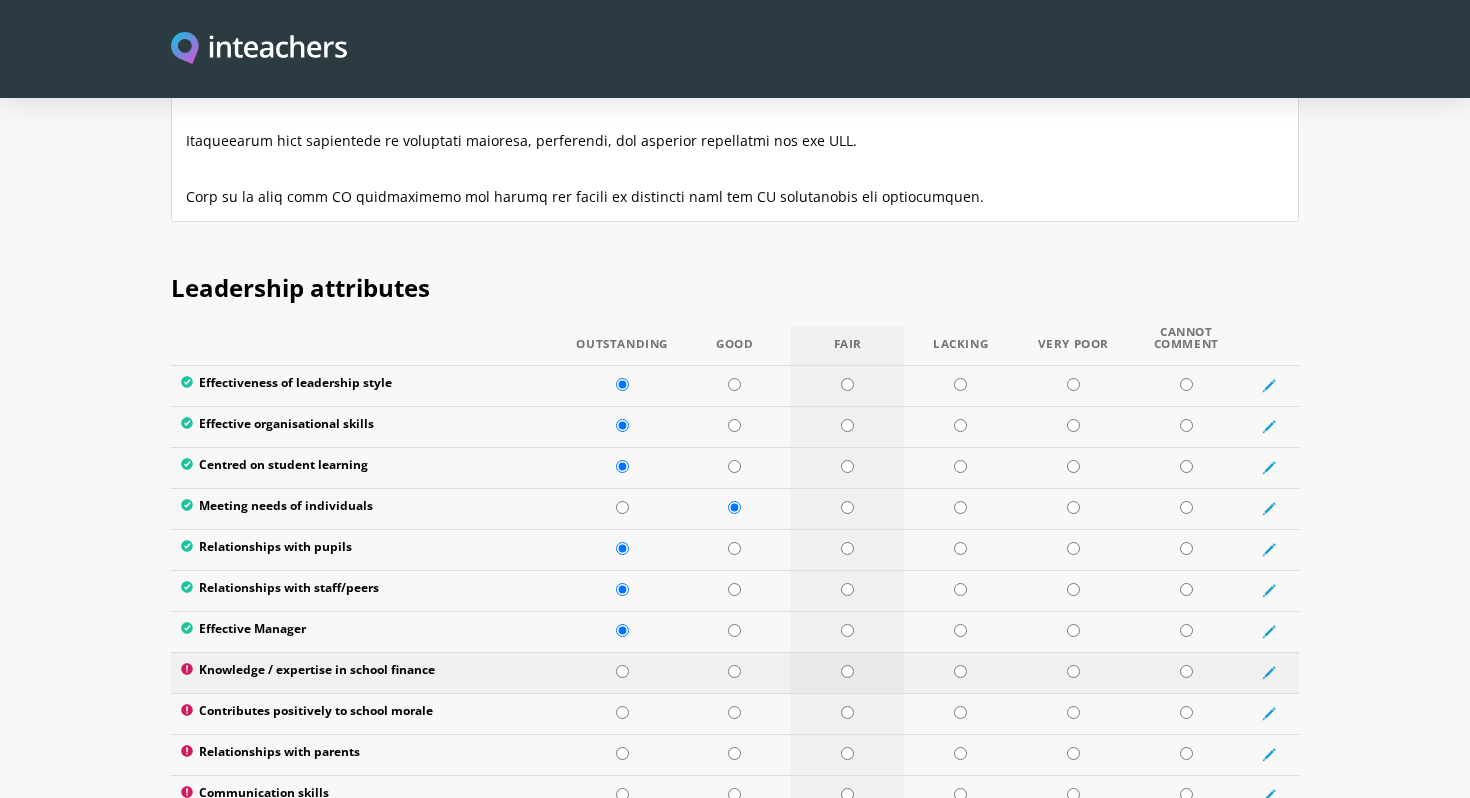 click at bounding box center [847, 672] 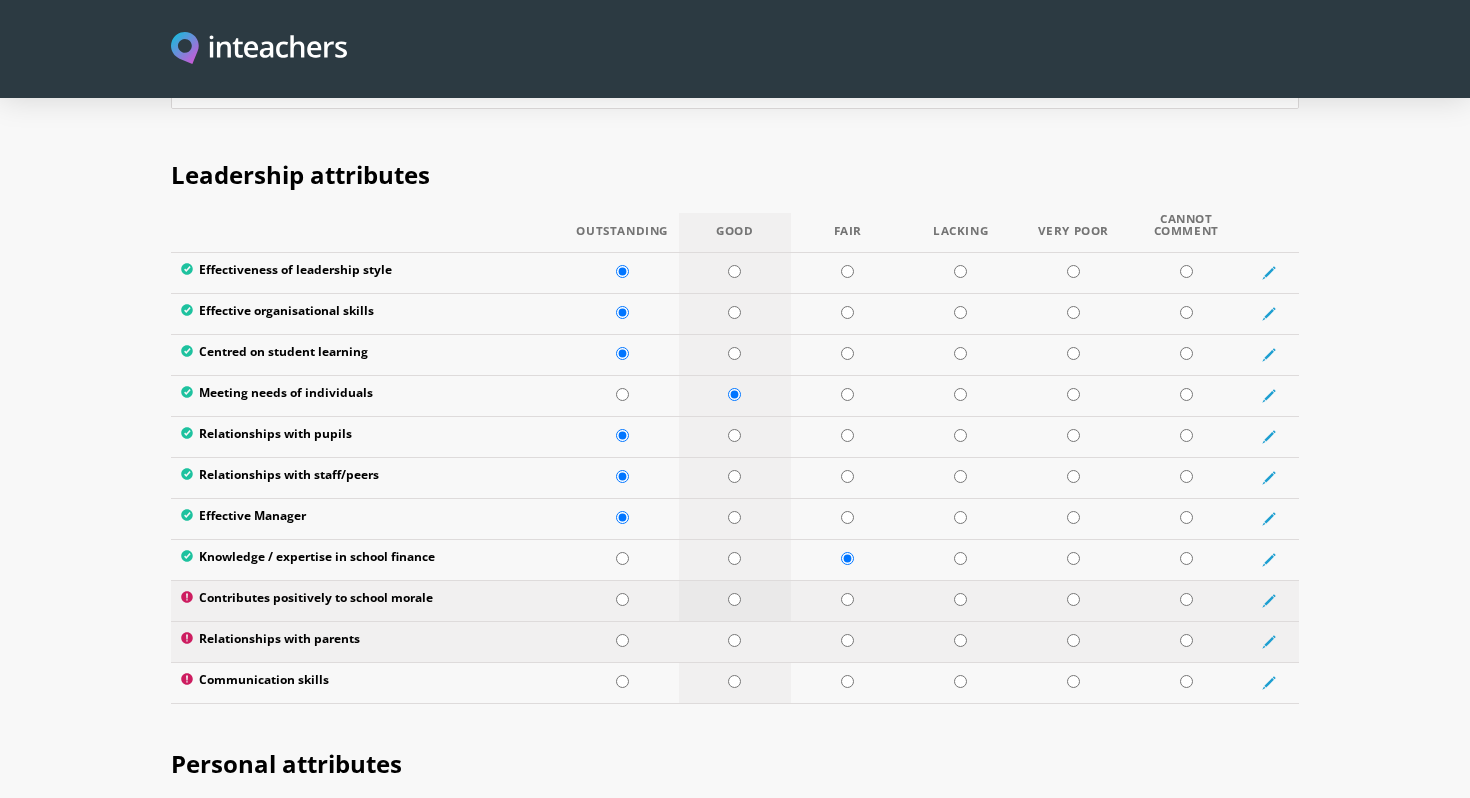 scroll, scrollTop: 2642, scrollLeft: 0, axis: vertical 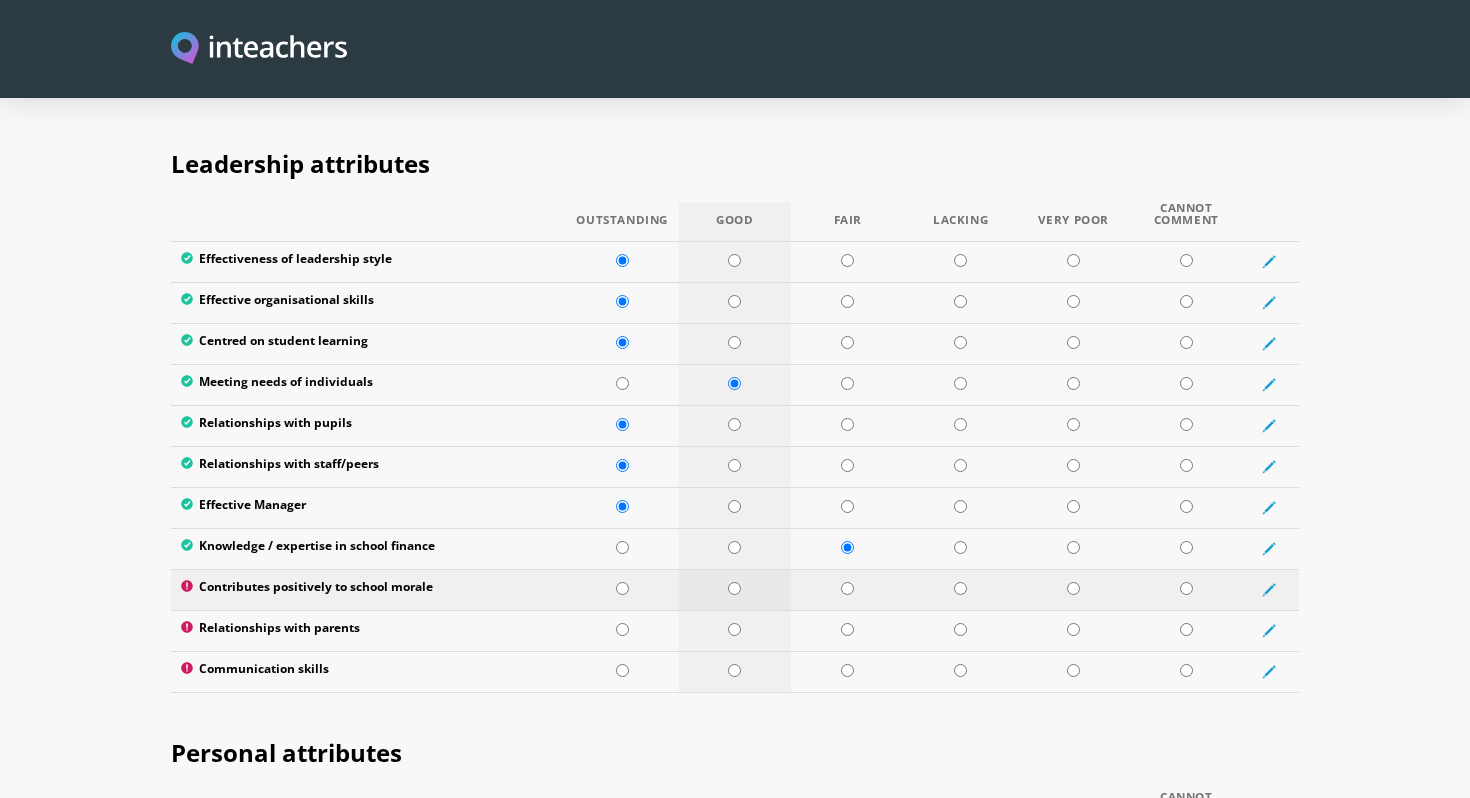 click at bounding box center [734, 588] 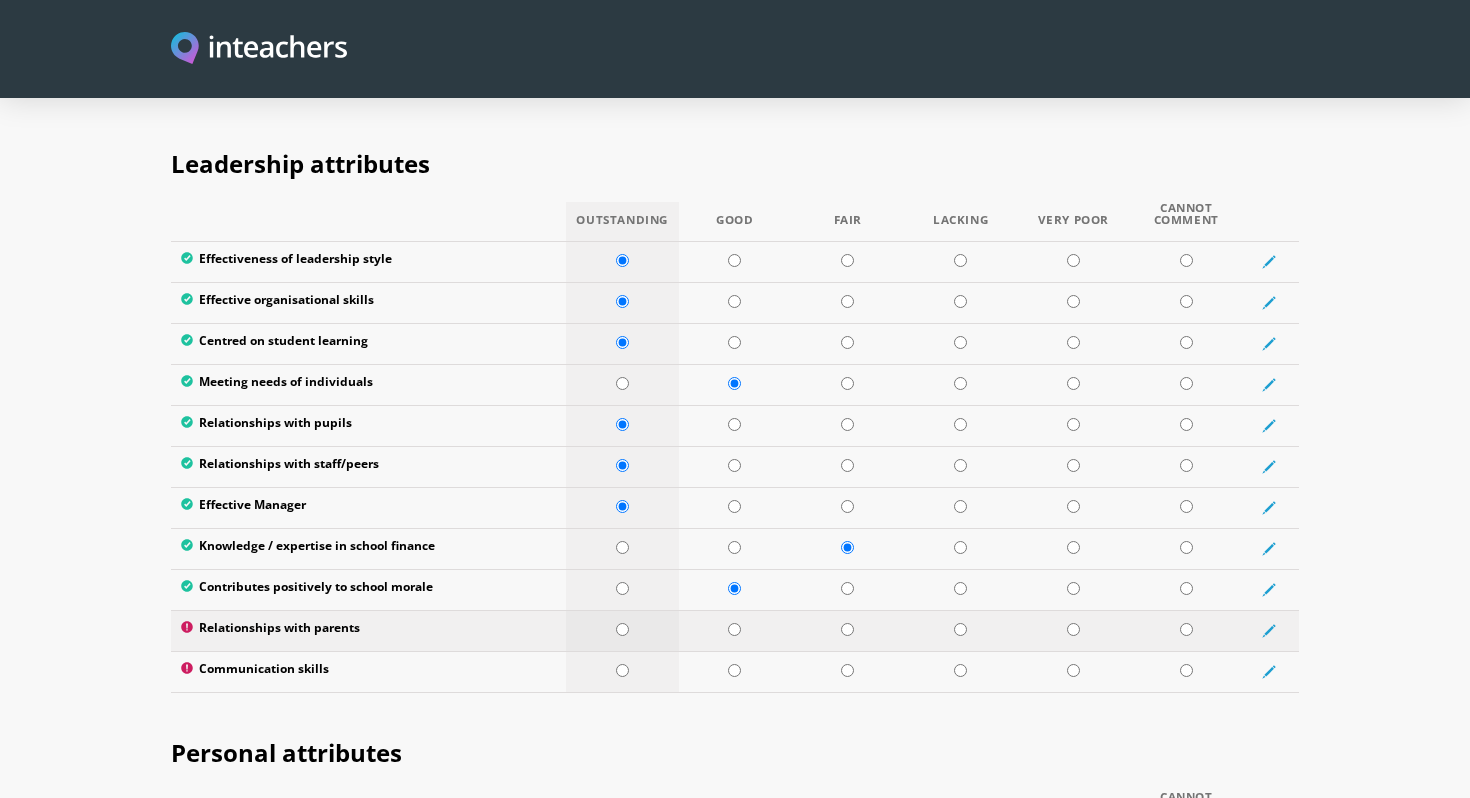 click at bounding box center [622, 629] 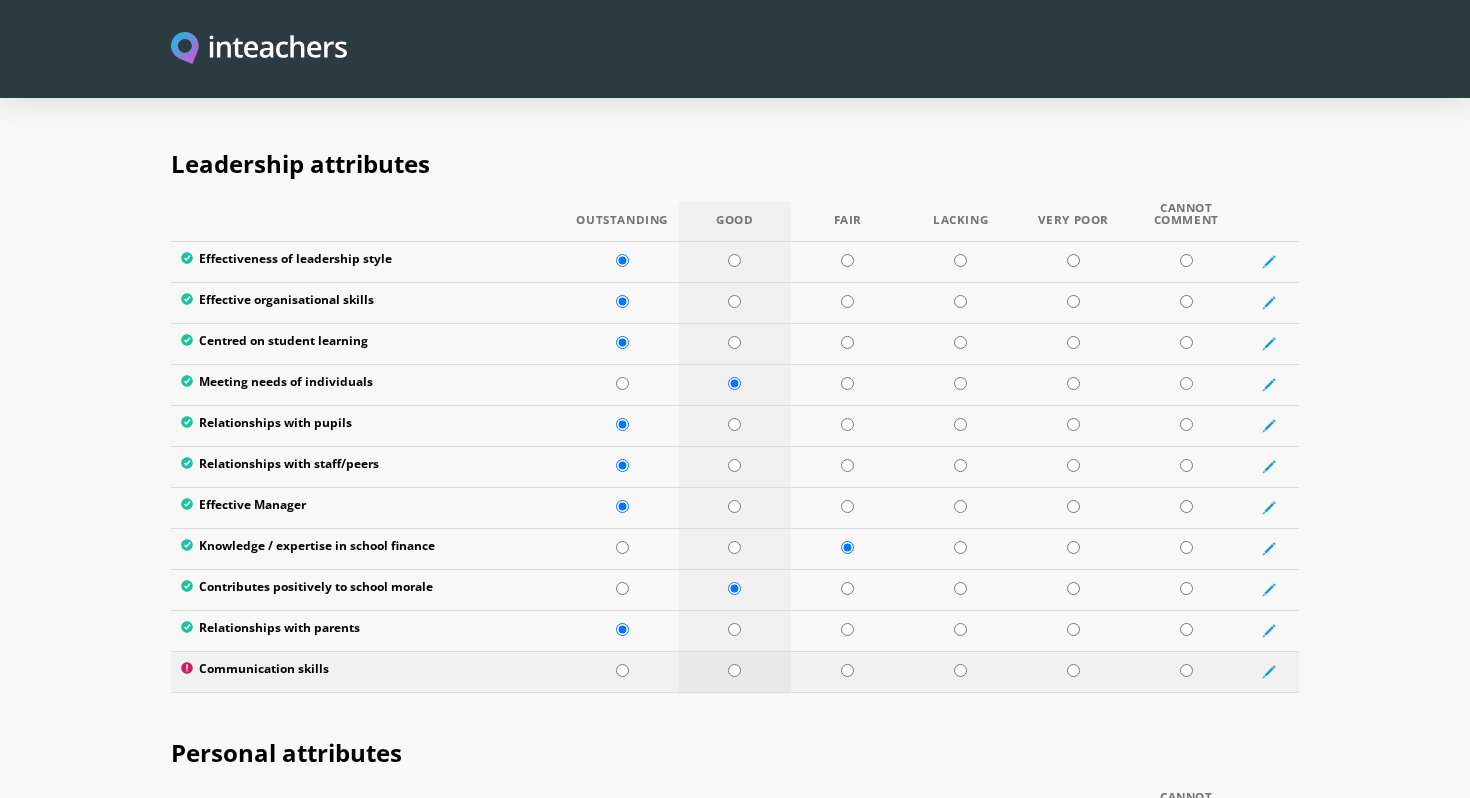click at bounding box center [734, 670] 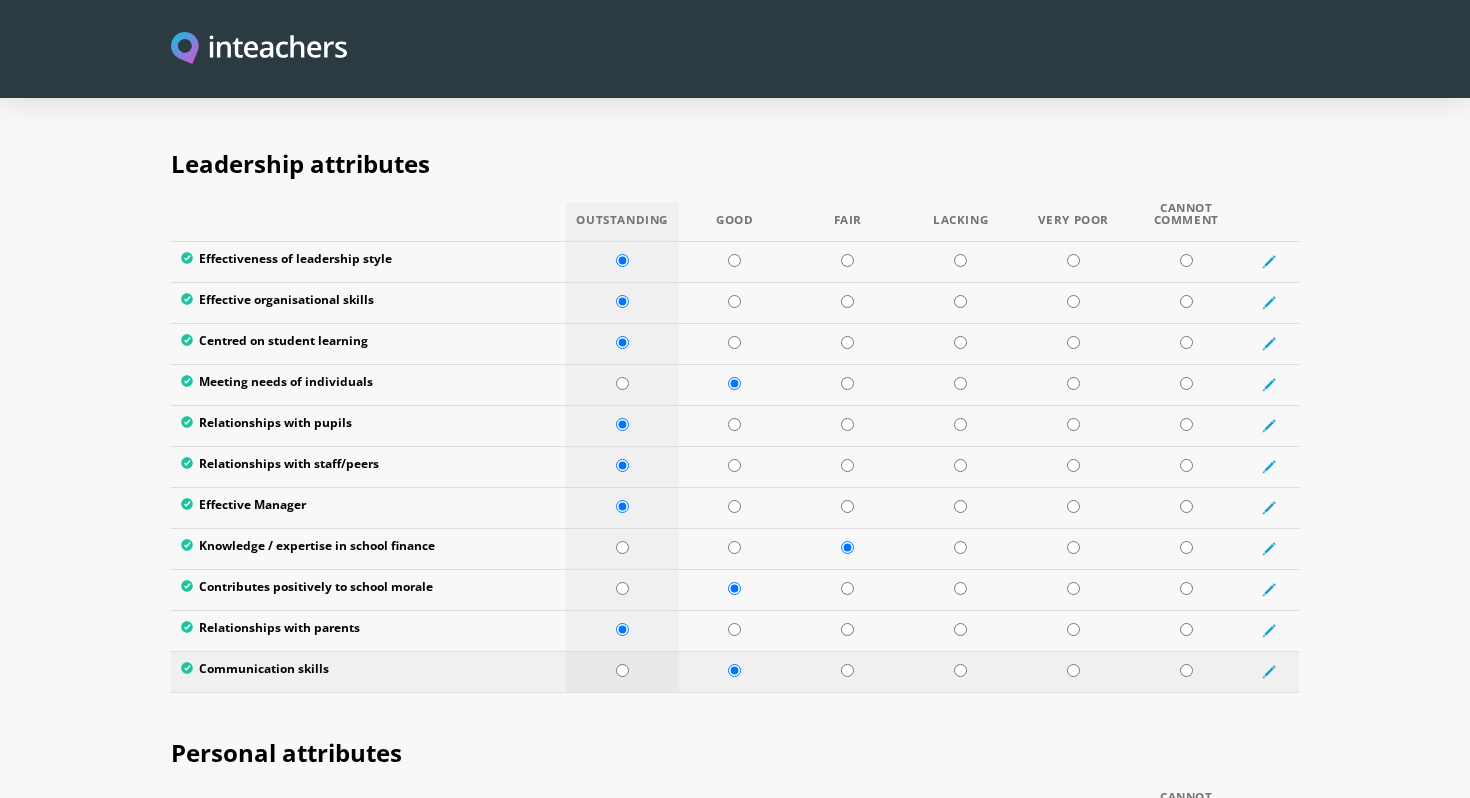 click at bounding box center (622, 671) 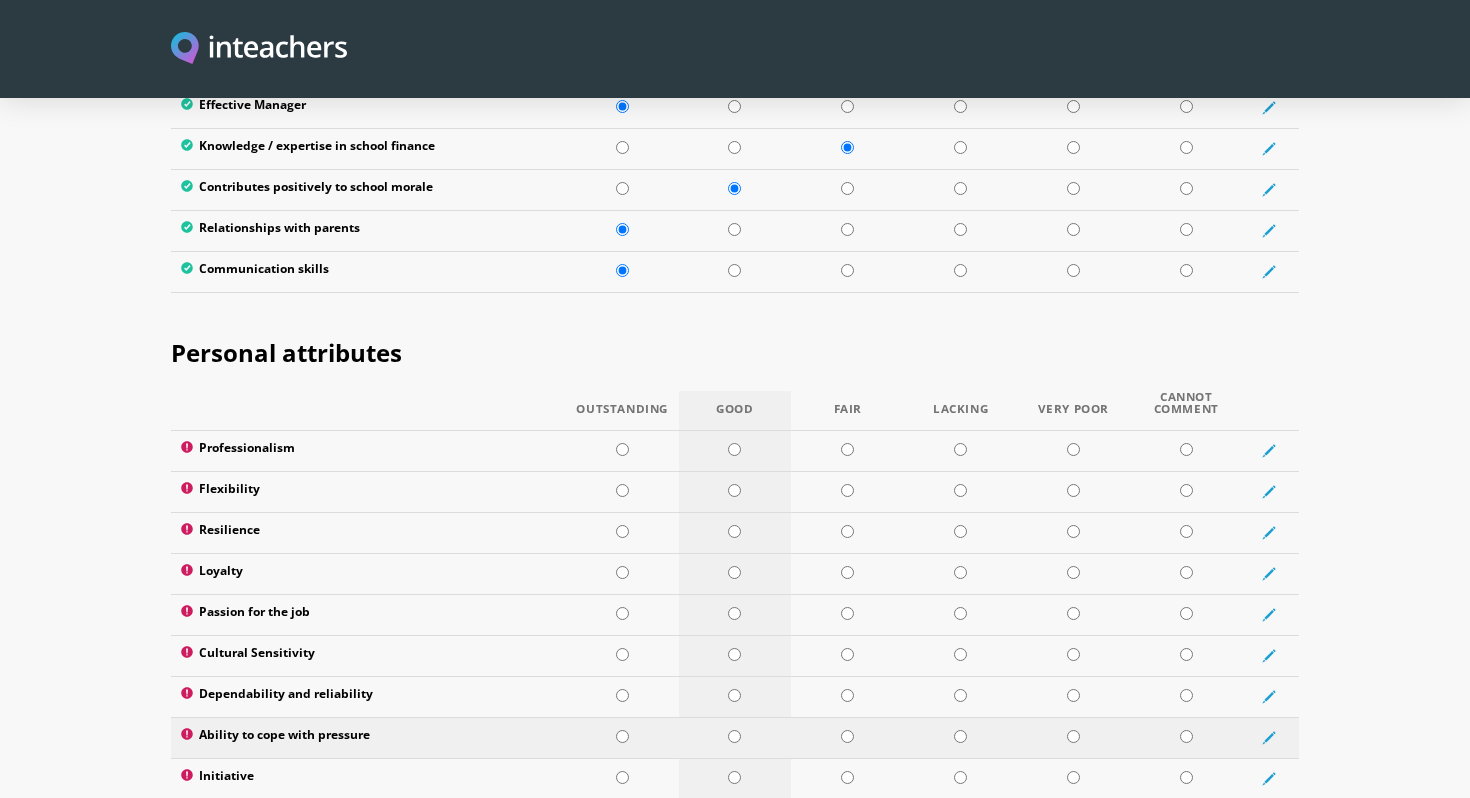 scroll, scrollTop: 3051, scrollLeft: 0, axis: vertical 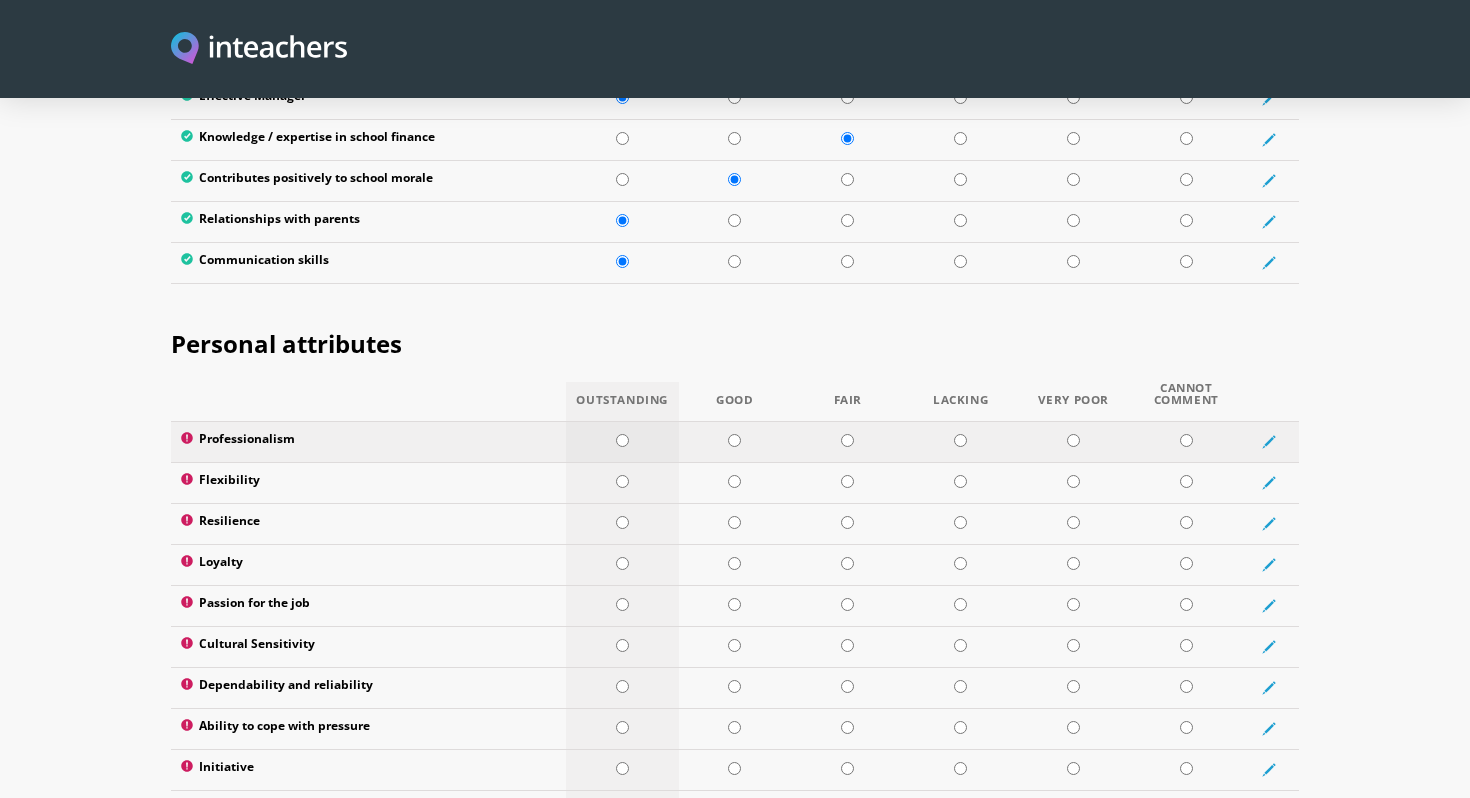 click at bounding box center [622, 440] 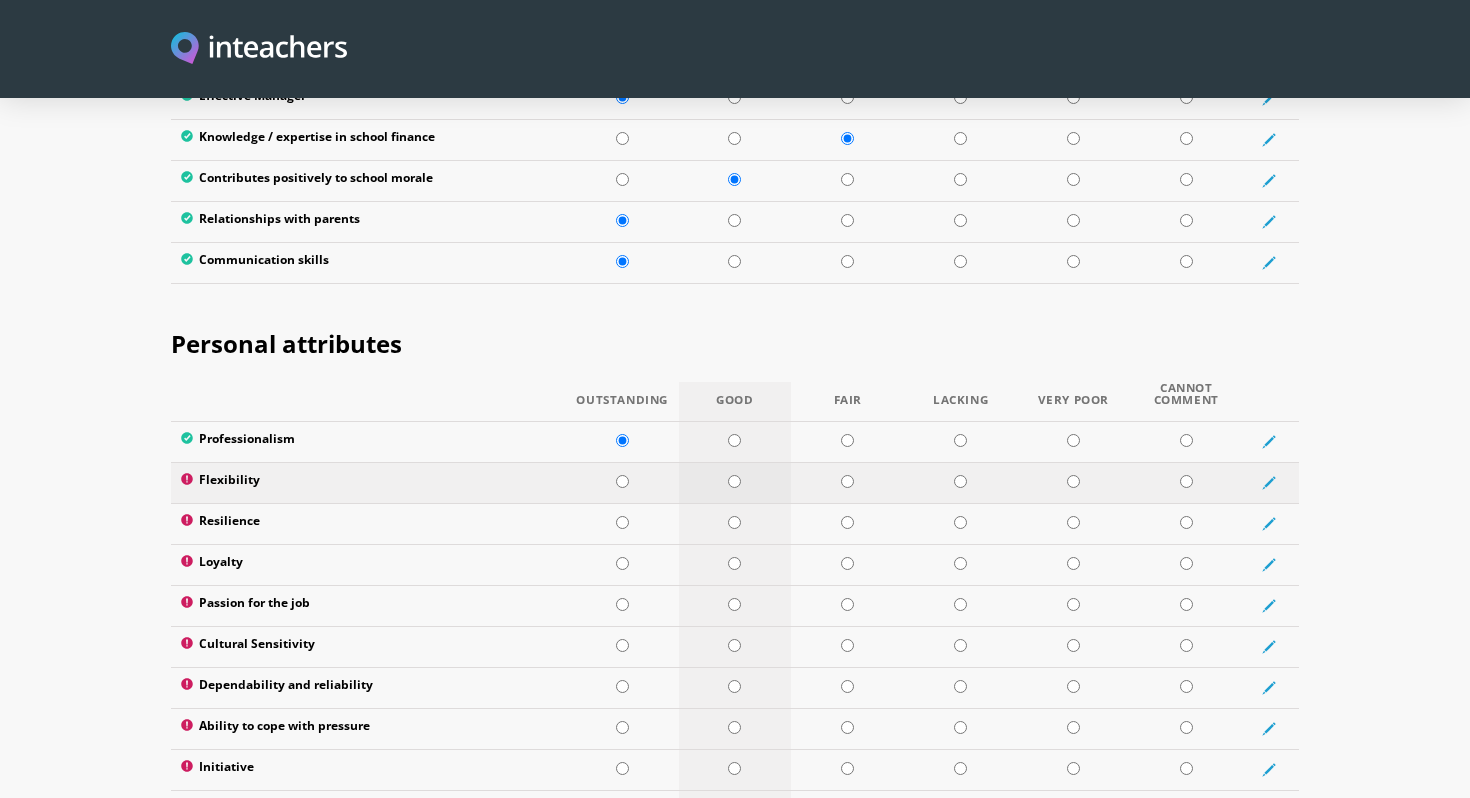 click at bounding box center (734, 481) 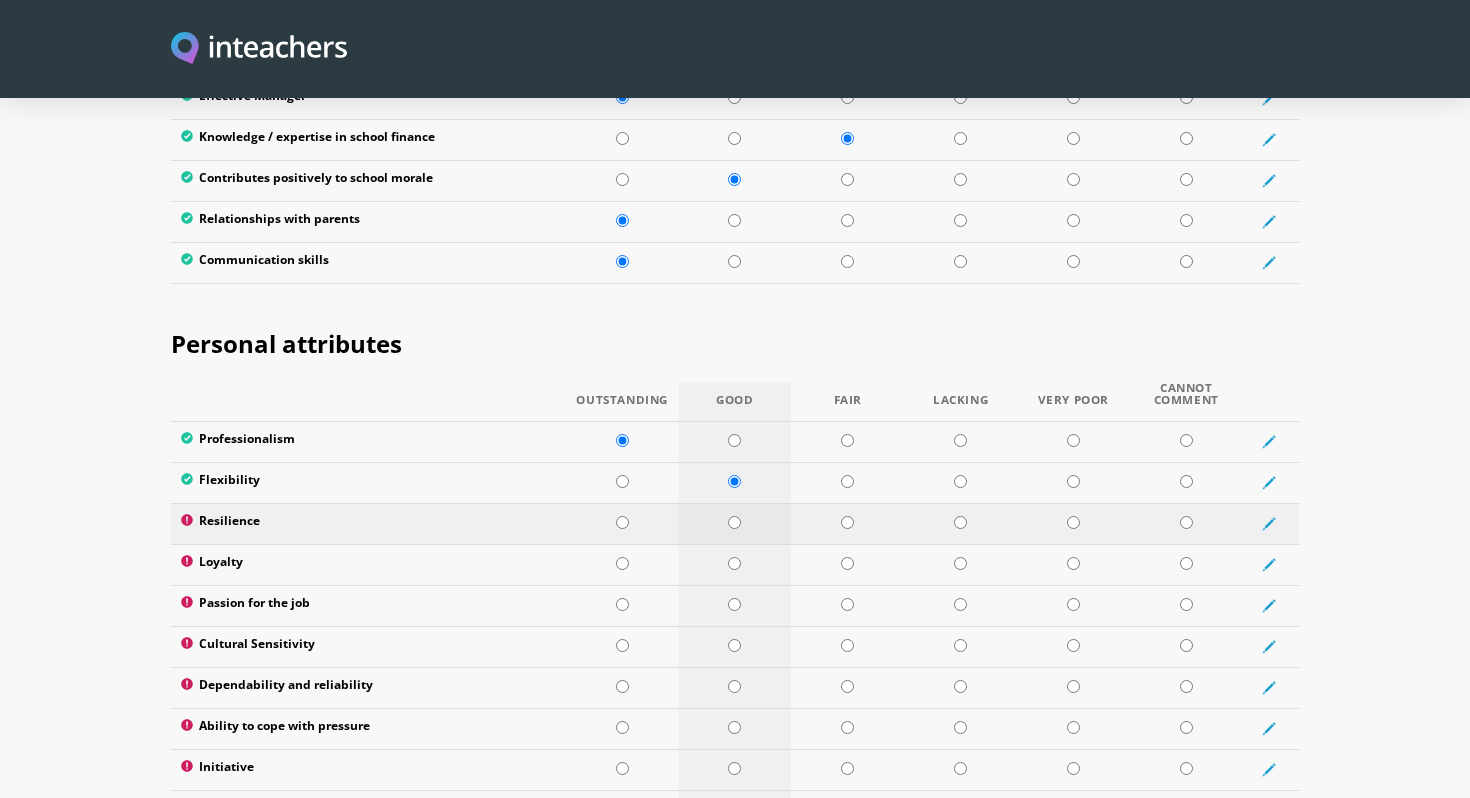 click at bounding box center (734, 522) 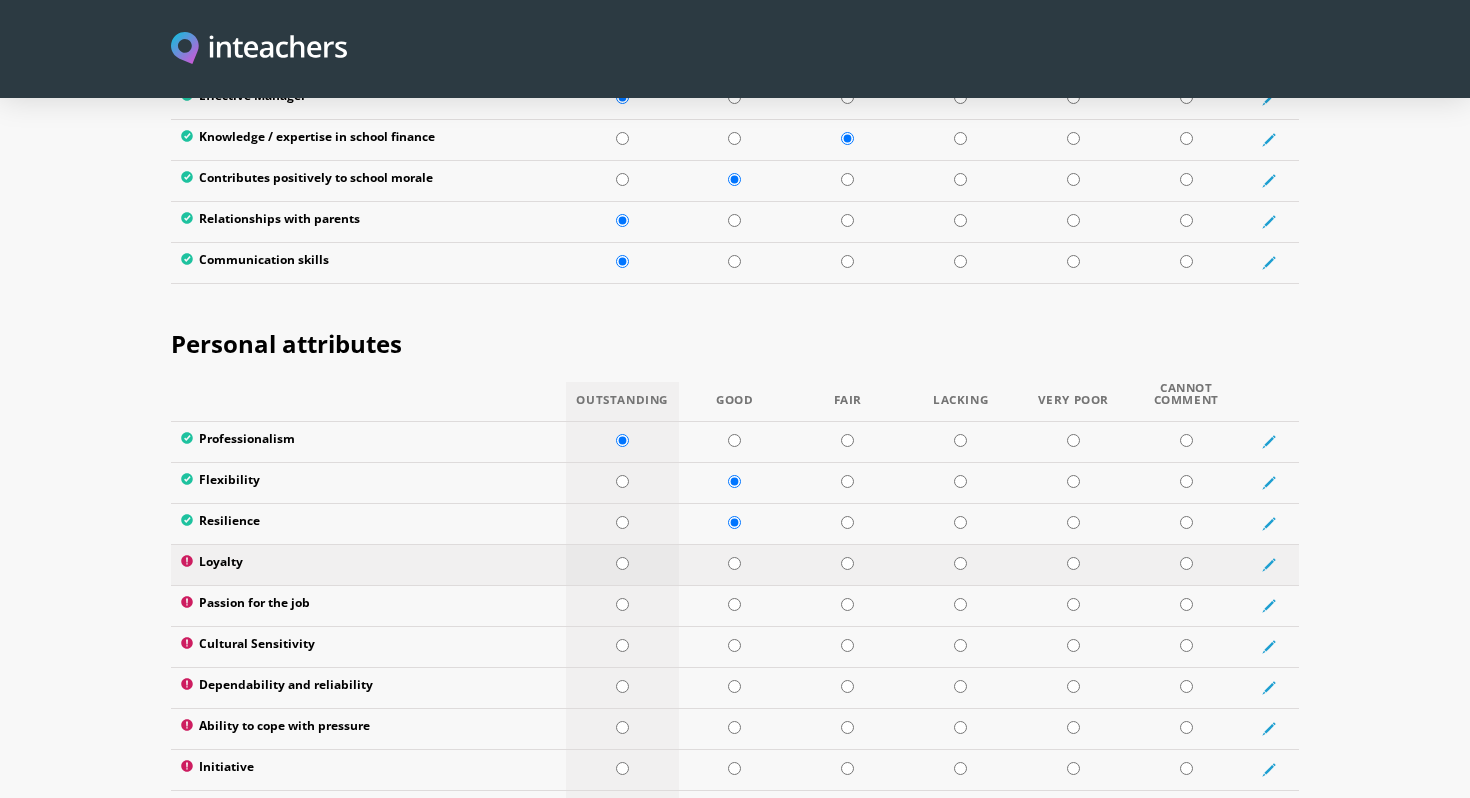 click at bounding box center (622, 563) 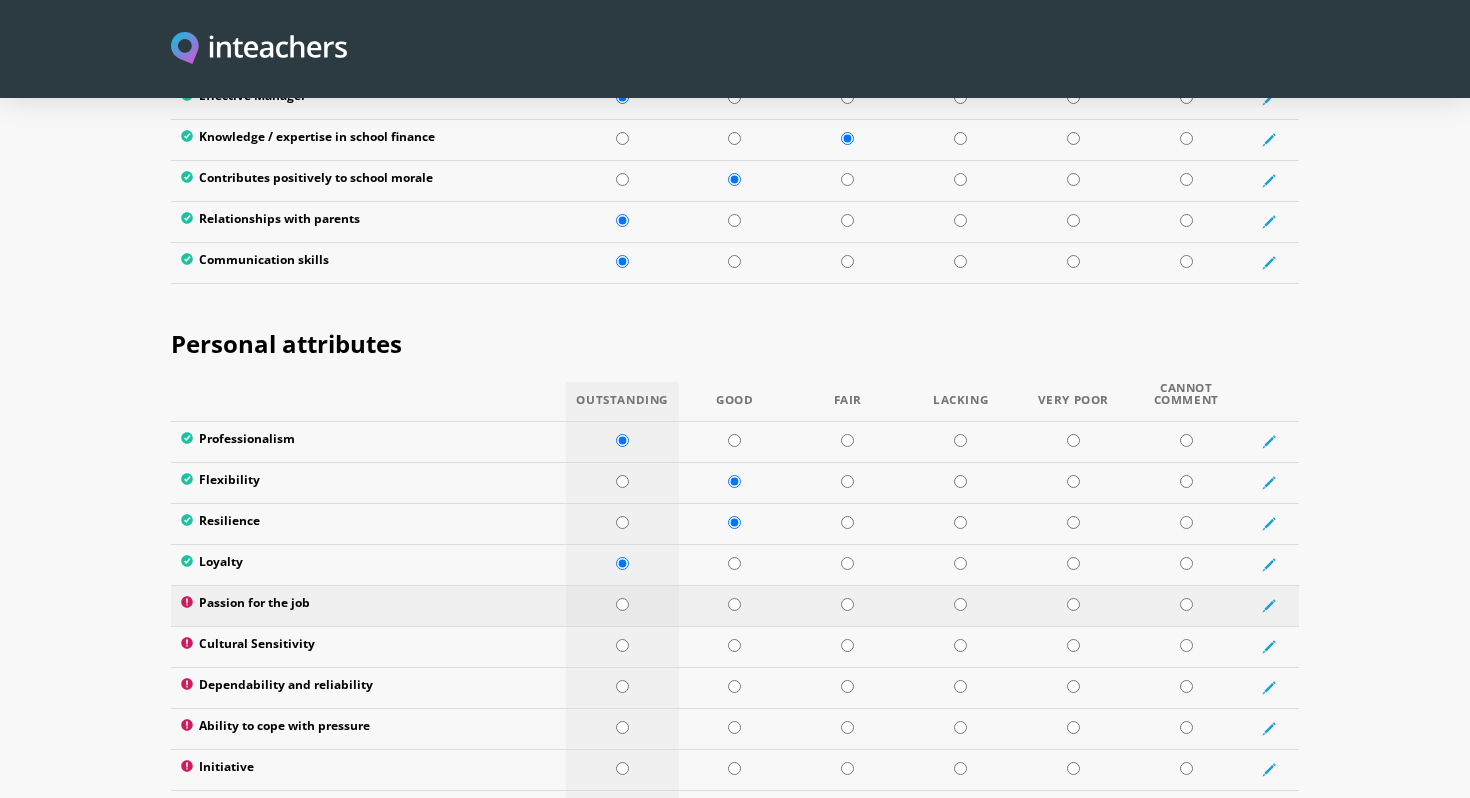 click at bounding box center [622, 604] 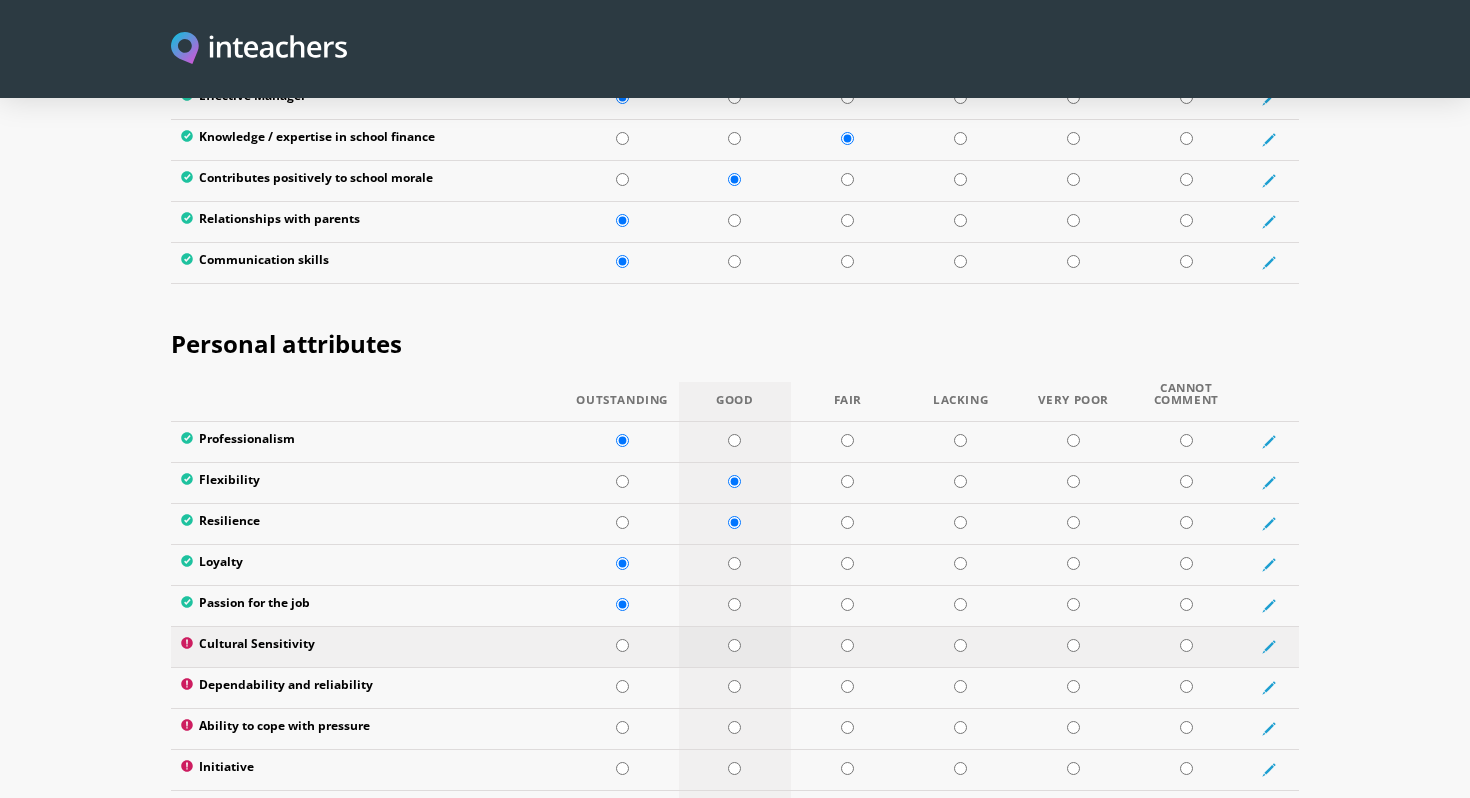 click at bounding box center [734, 645] 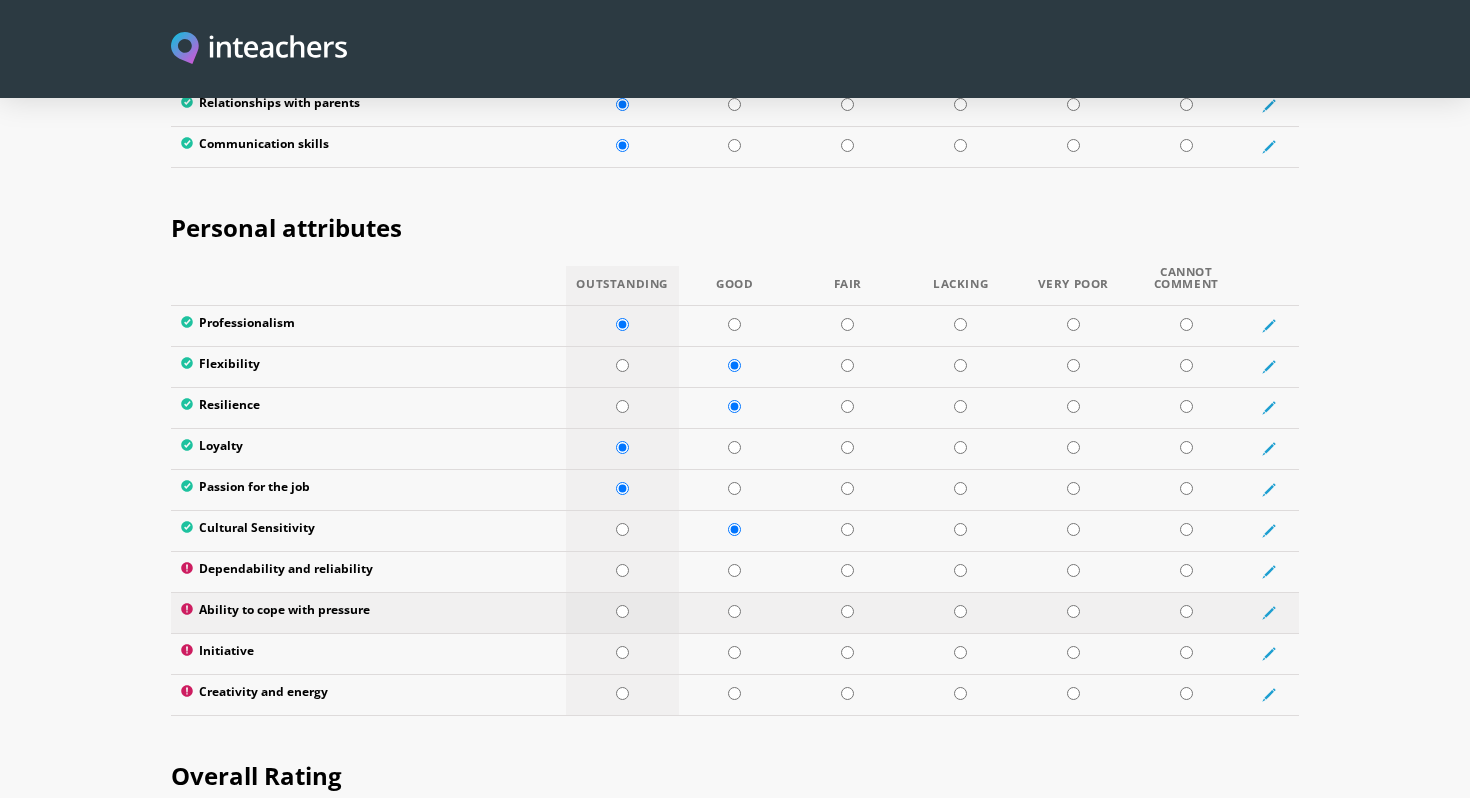 scroll, scrollTop: 3177, scrollLeft: 0, axis: vertical 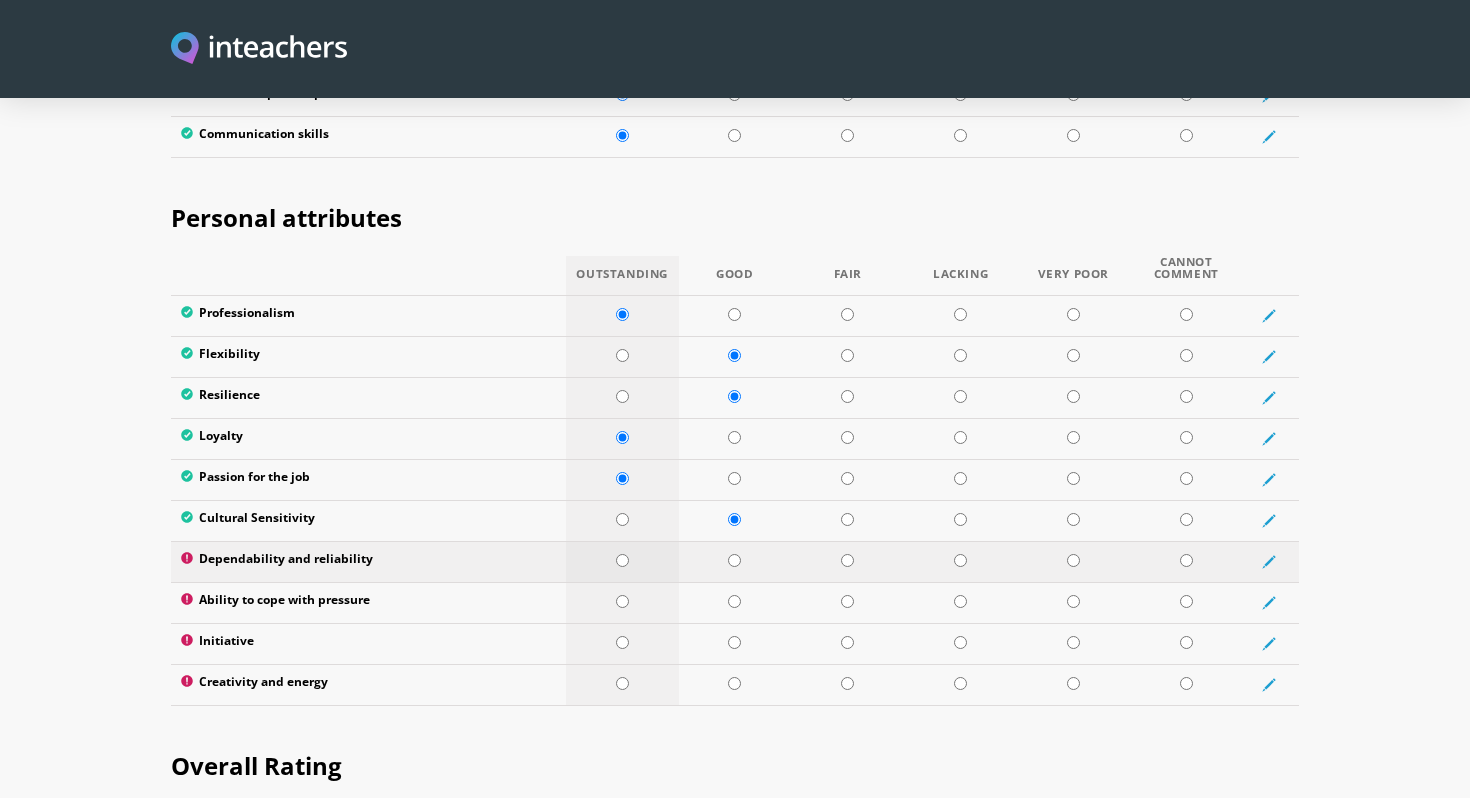 click at bounding box center (622, 560) 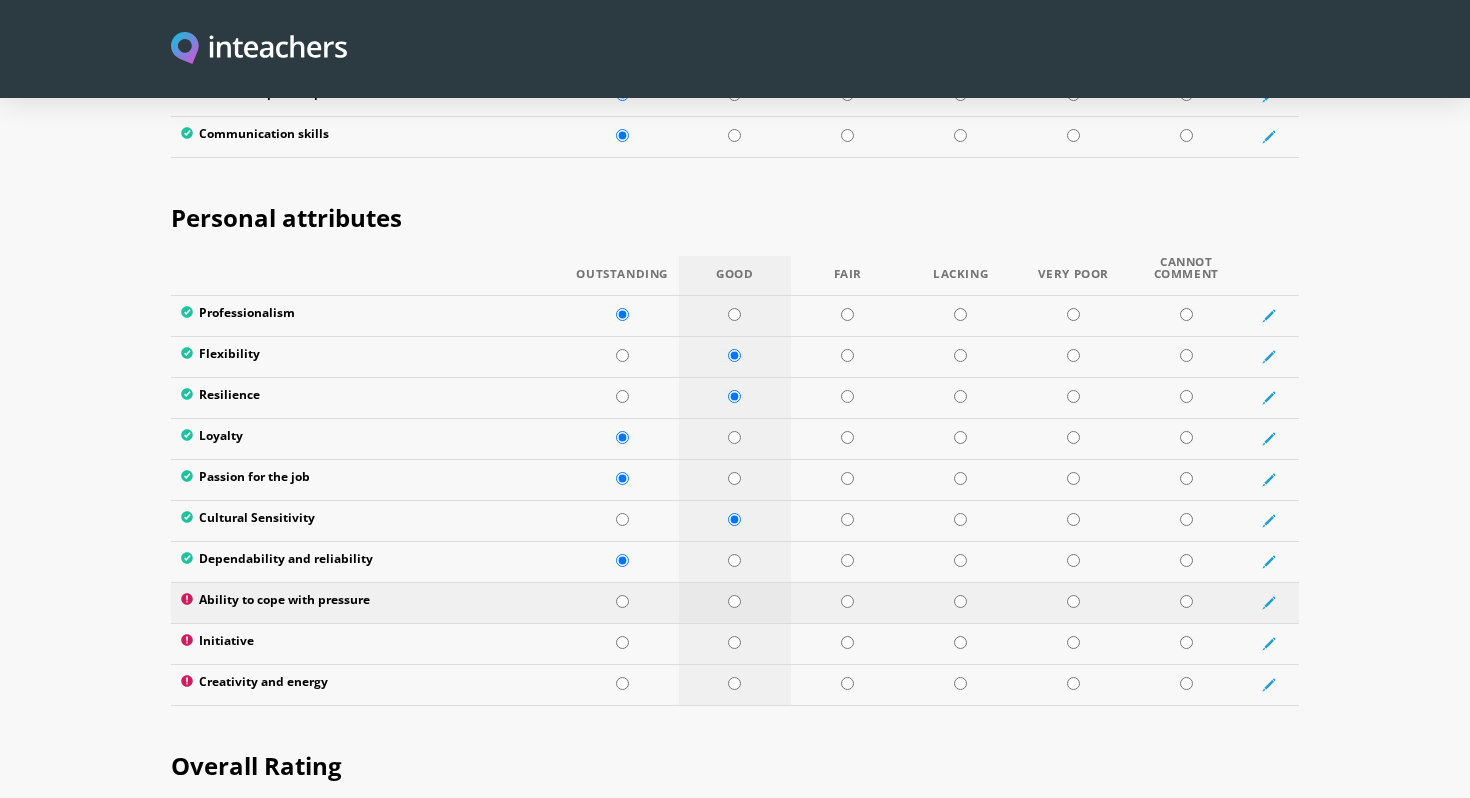 click at bounding box center (734, 601) 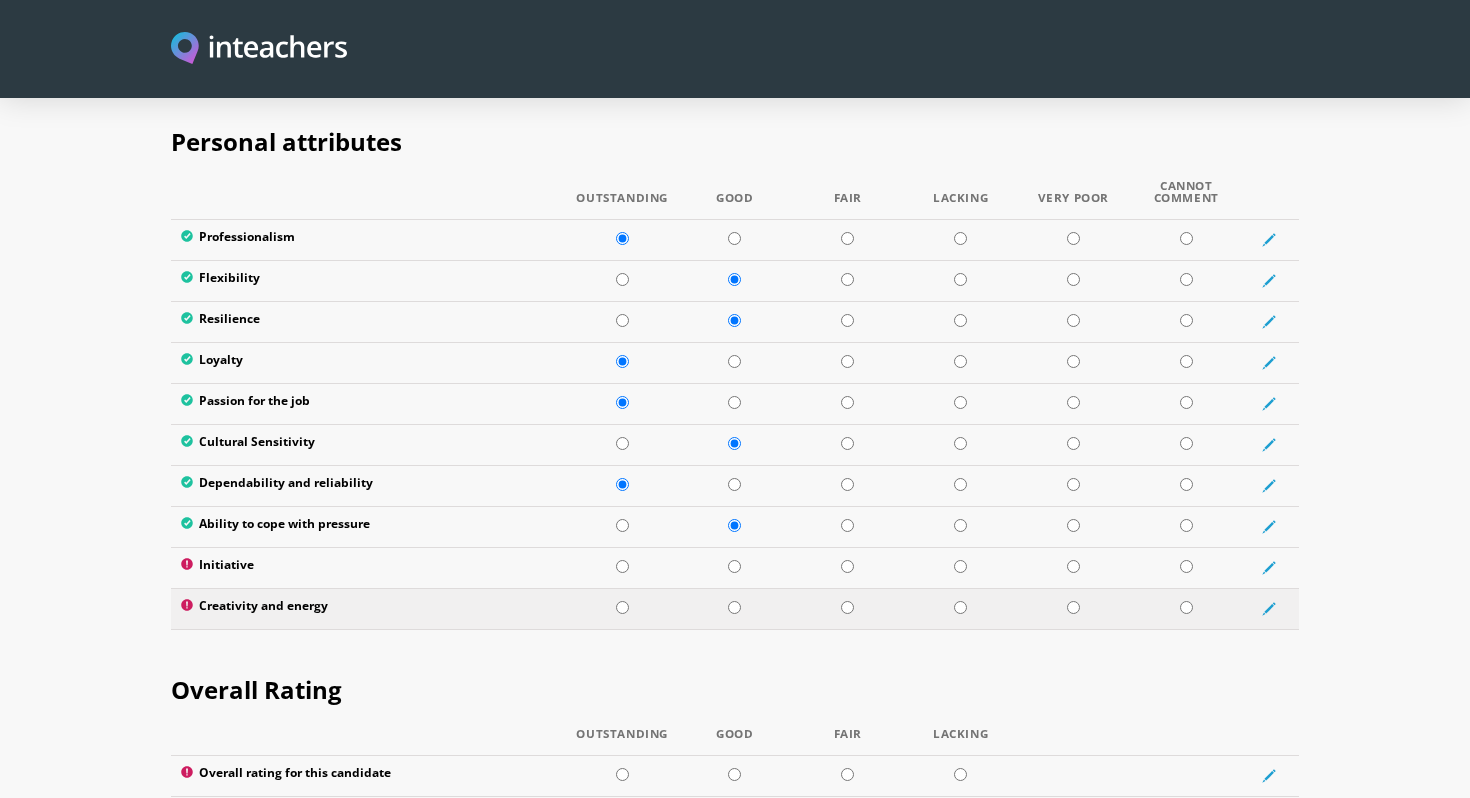 scroll, scrollTop: 3255, scrollLeft: 0, axis: vertical 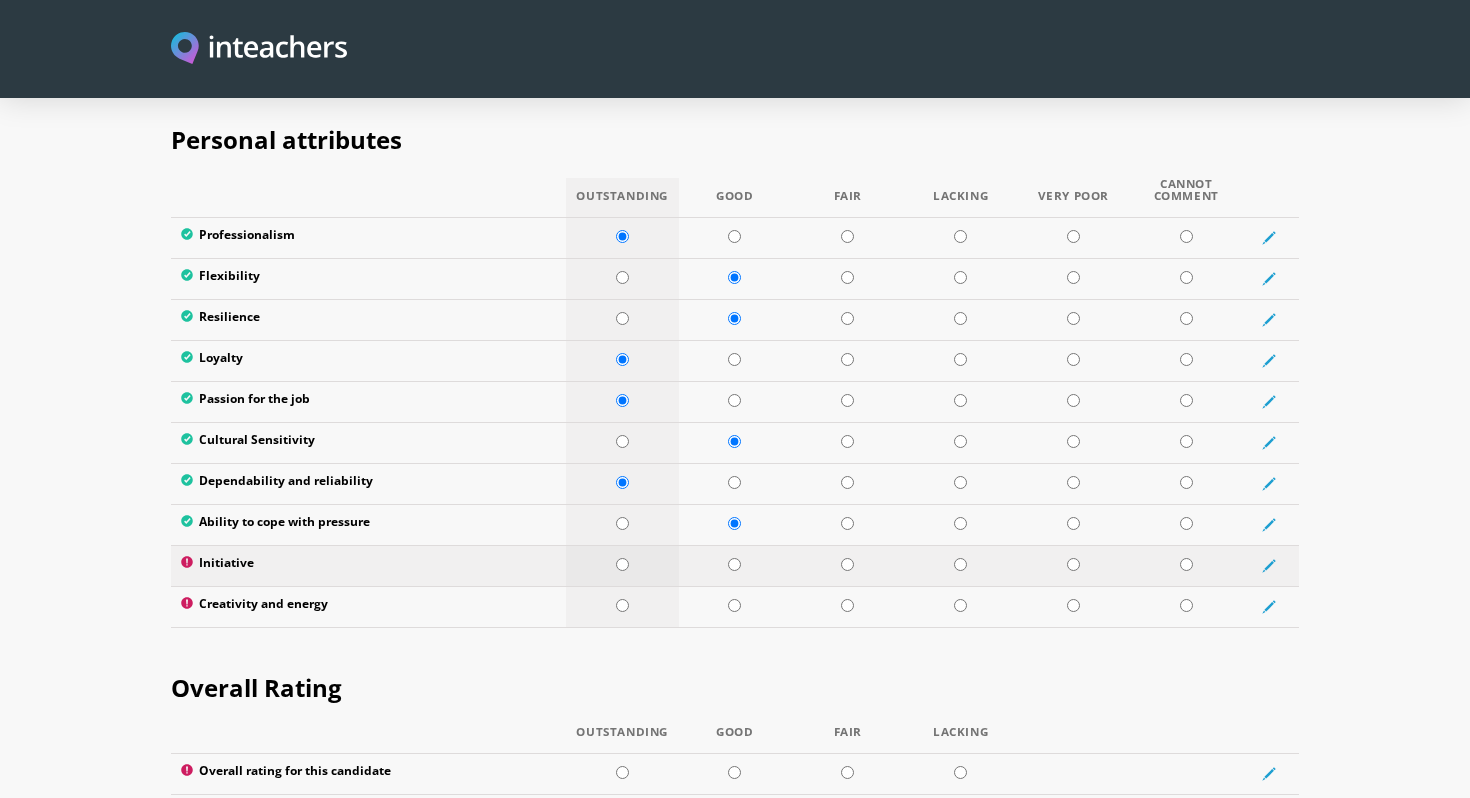 click at bounding box center (622, 564) 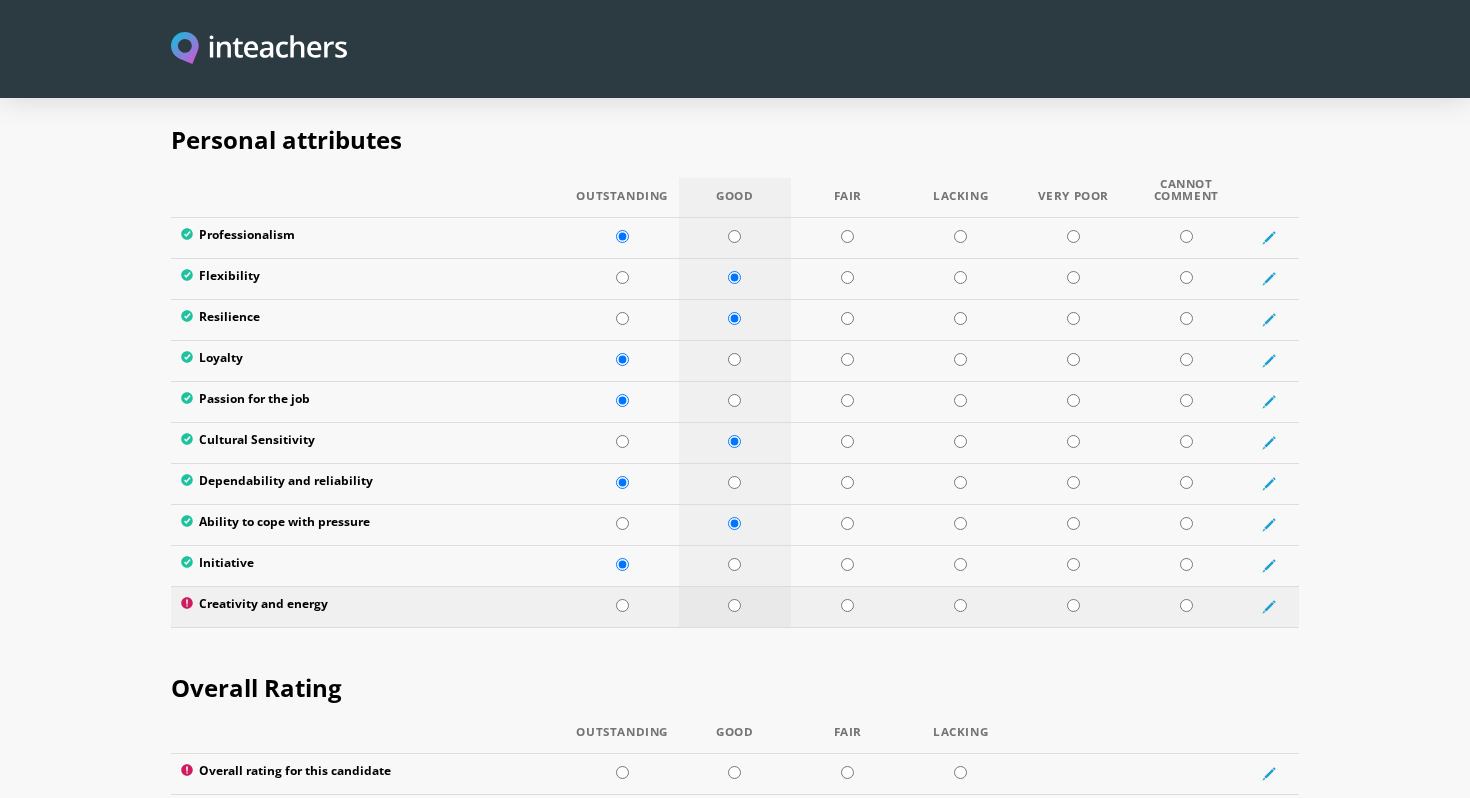 click at bounding box center (734, 605) 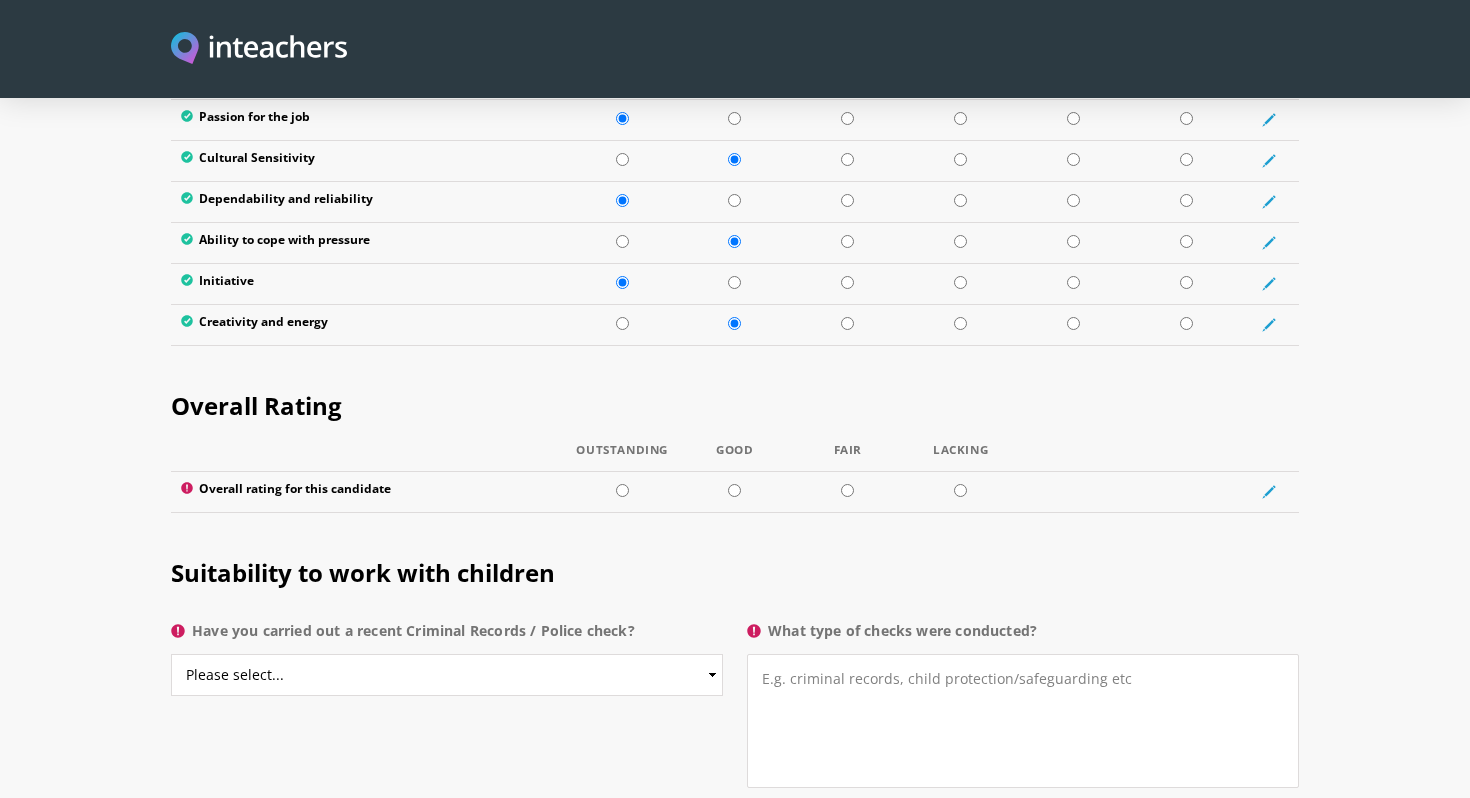 scroll, scrollTop: 3545, scrollLeft: 0, axis: vertical 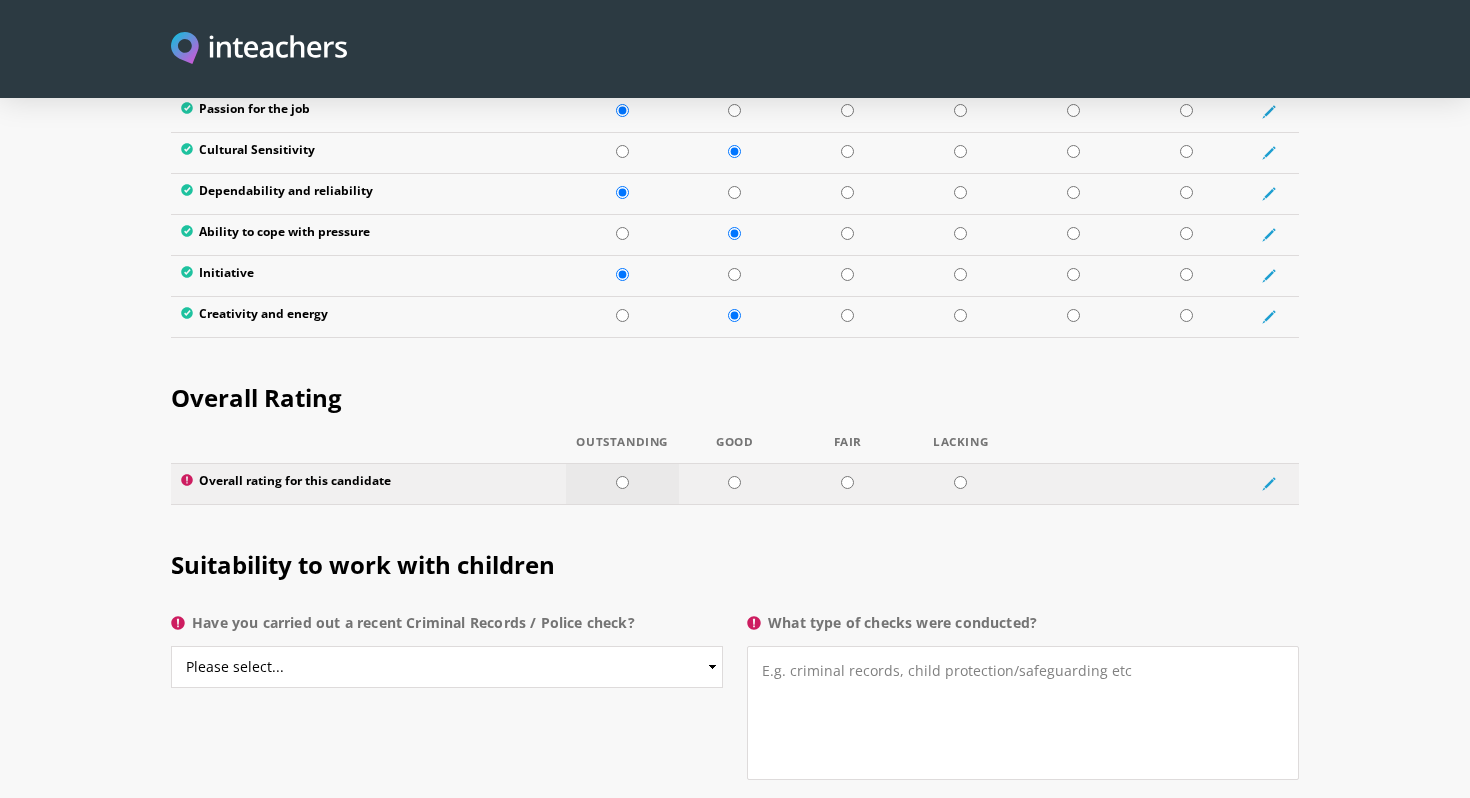 click at bounding box center (622, 482) 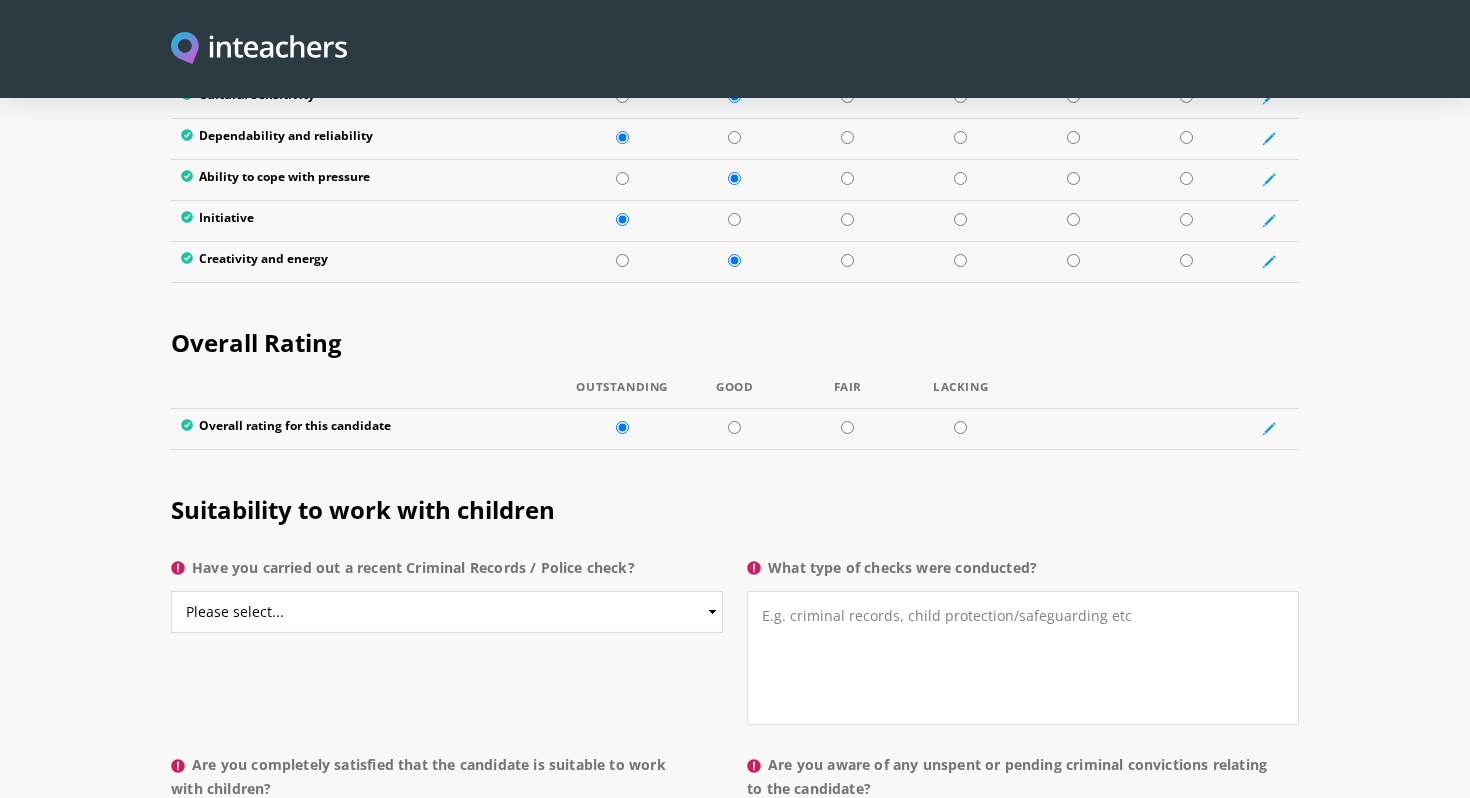 scroll, scrollTop: 3607, scrollLeft: 0, axis: vertical 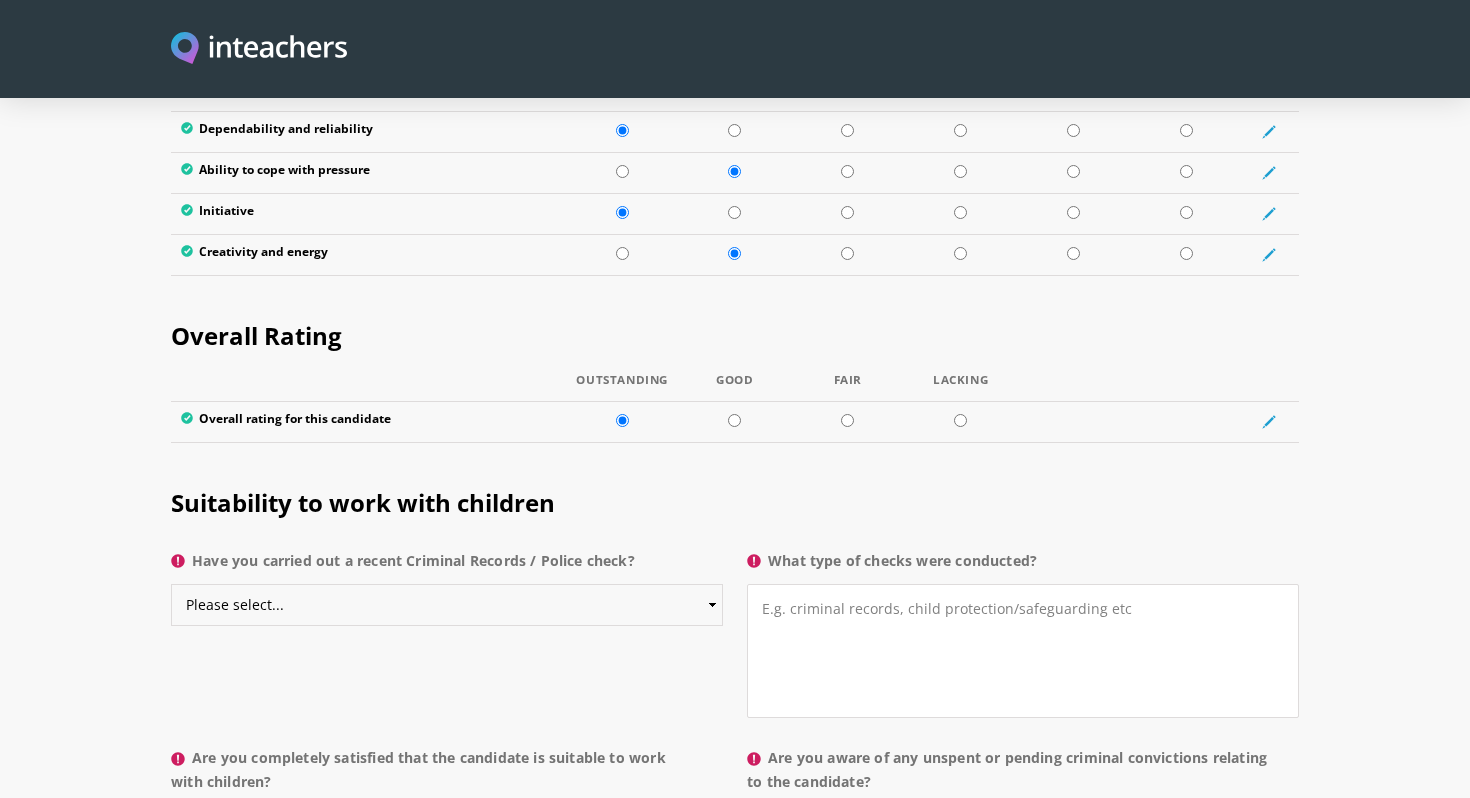 click on "Please select... Yes
No
Do not know" at bounding box center [447, 605] 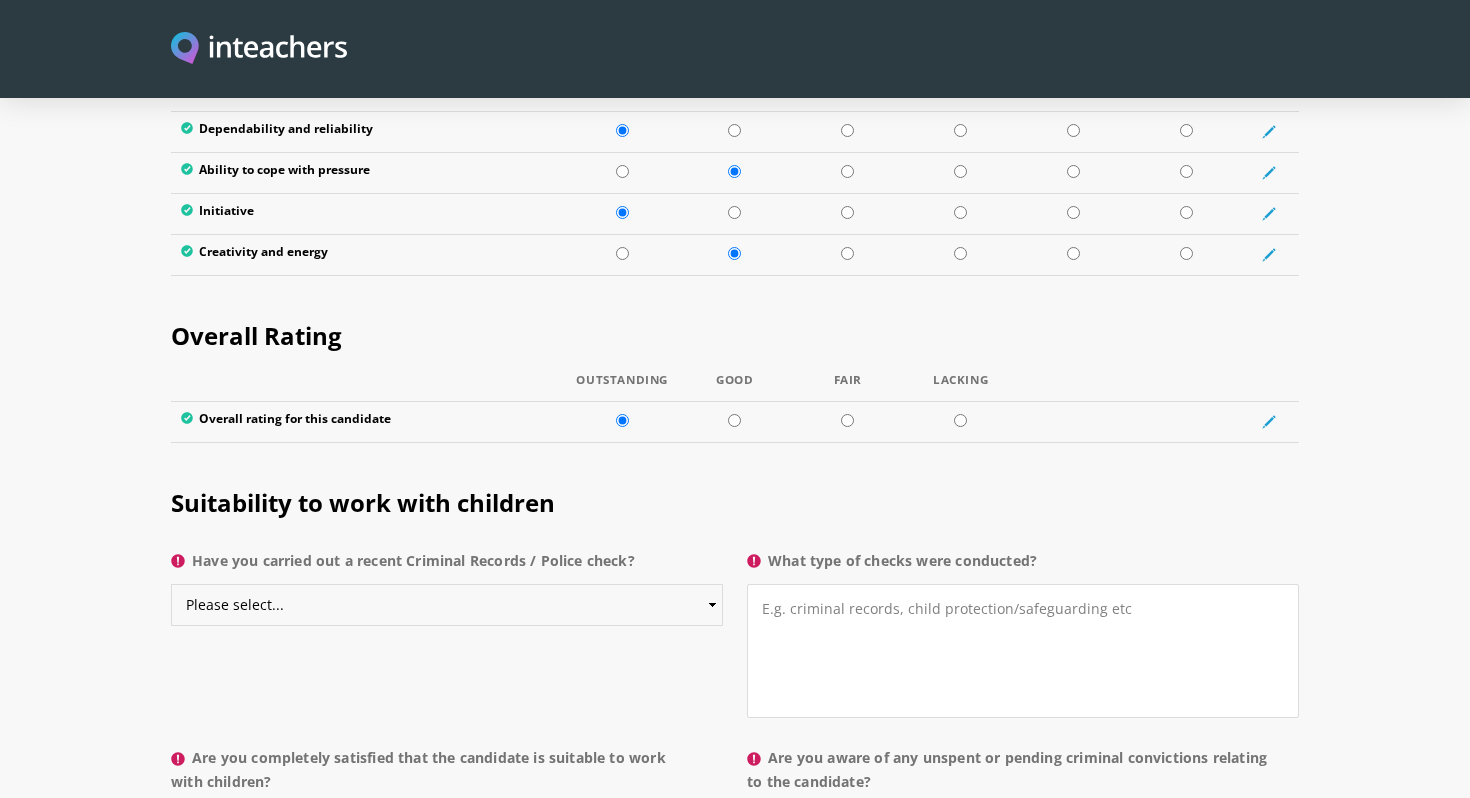 select on "No" 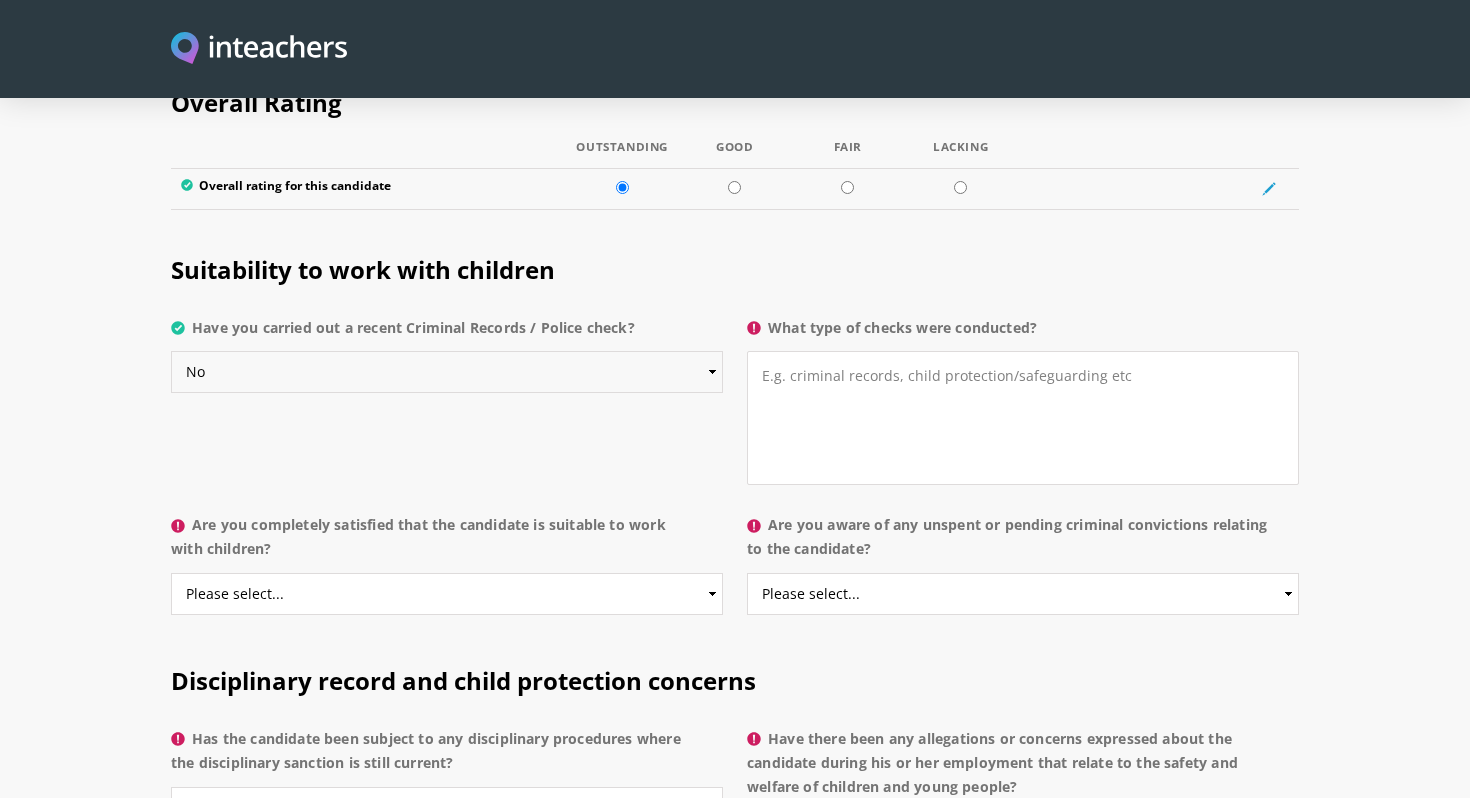 scroll, scrollTop: 3844, scrollLeft: 0, axis: vertical 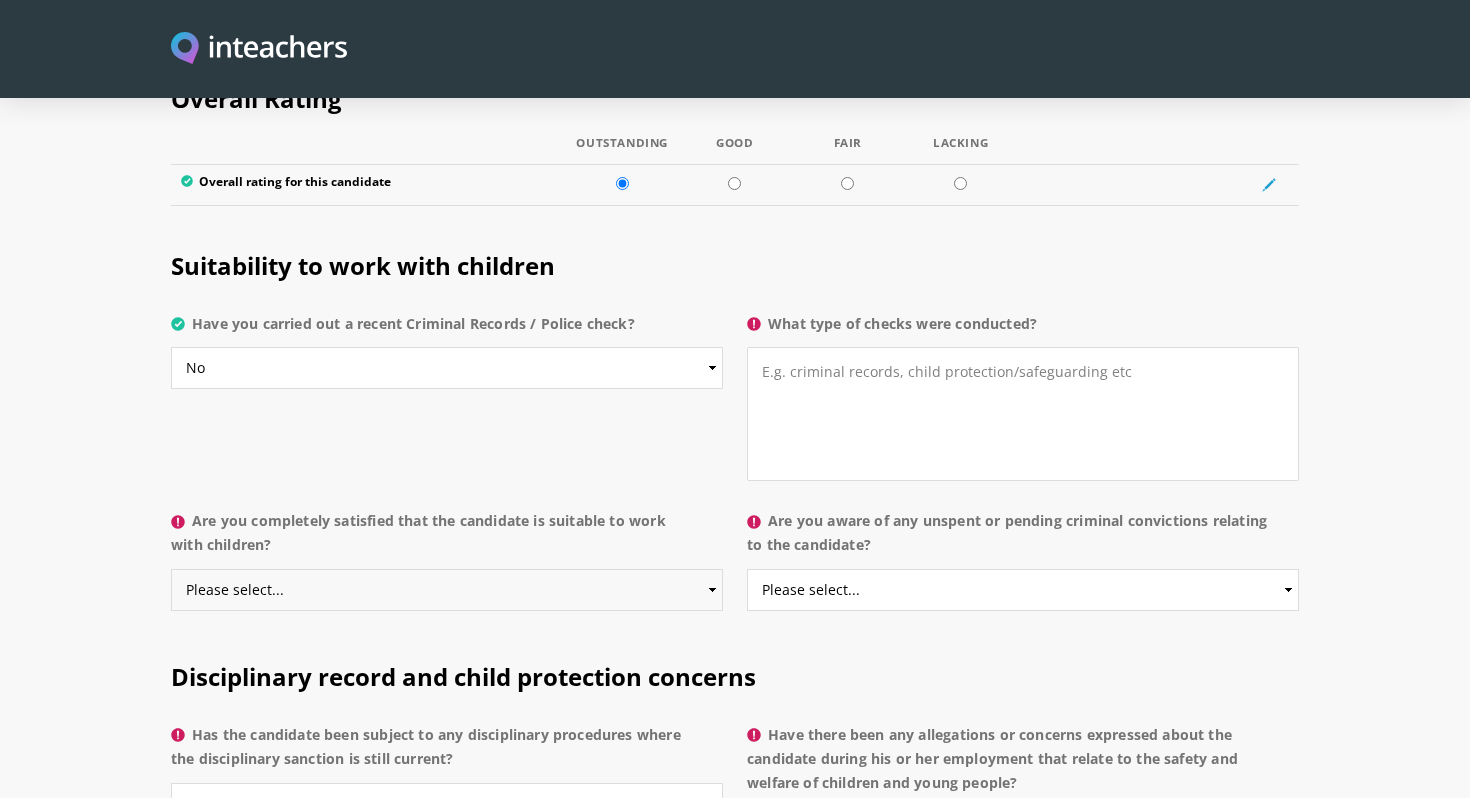 click on "Please select... Yes
No
Do not know" at bounding box center (447, 590) 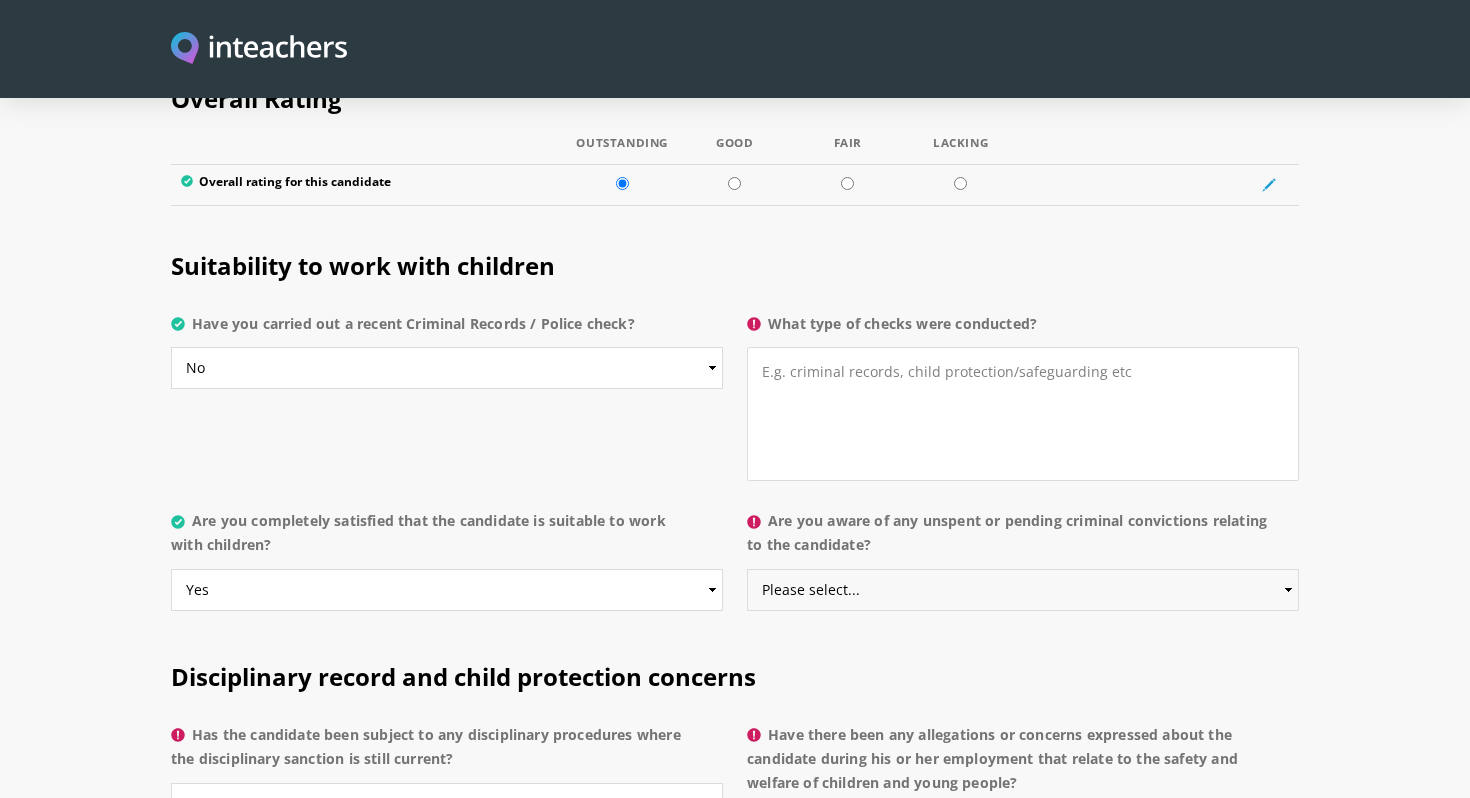 click on "Please select... Yes
No
Do not know" at bounding box center [1023, 590] 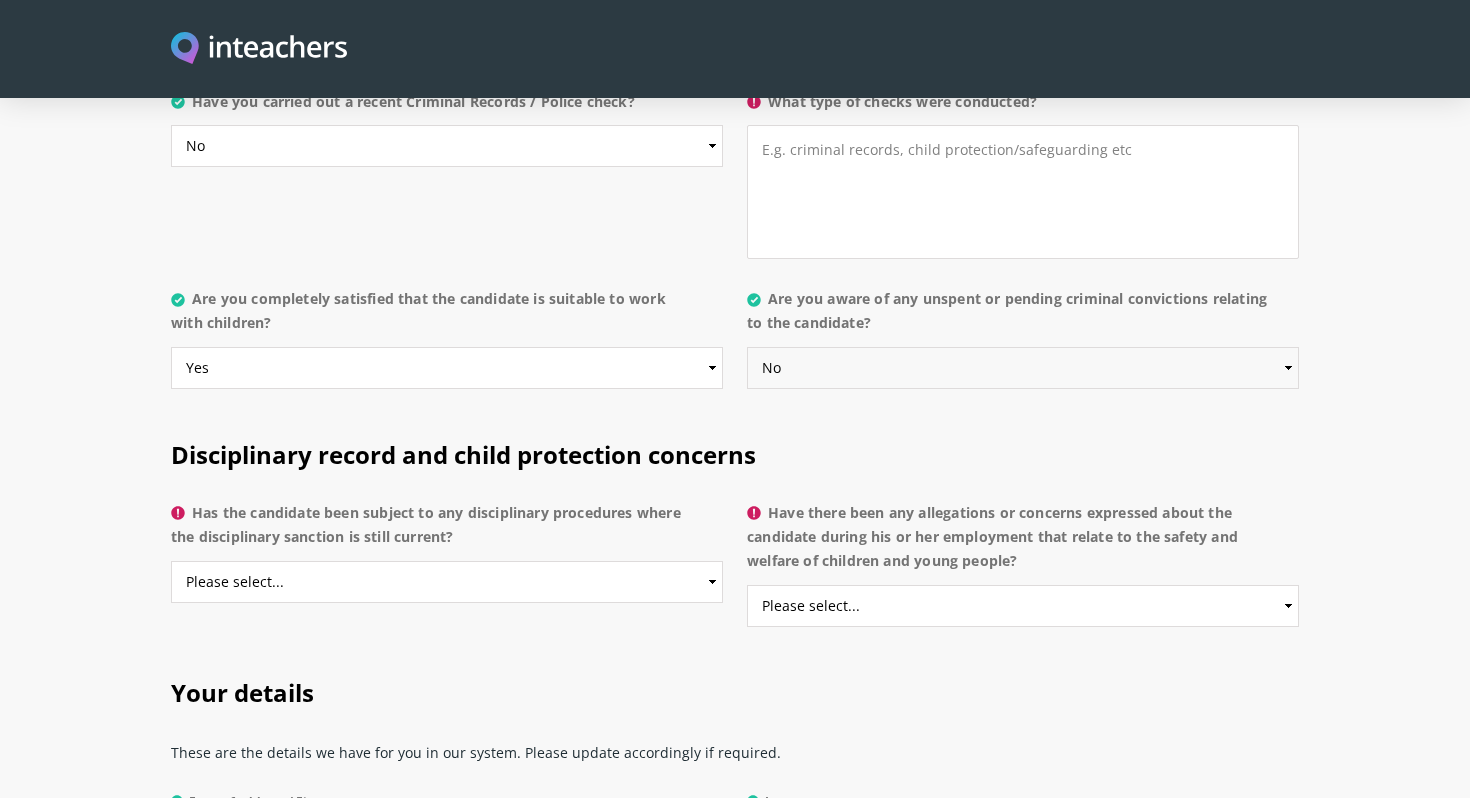 scroll, scrollTop: 4083, scrollLeft: 0, axis: vertical 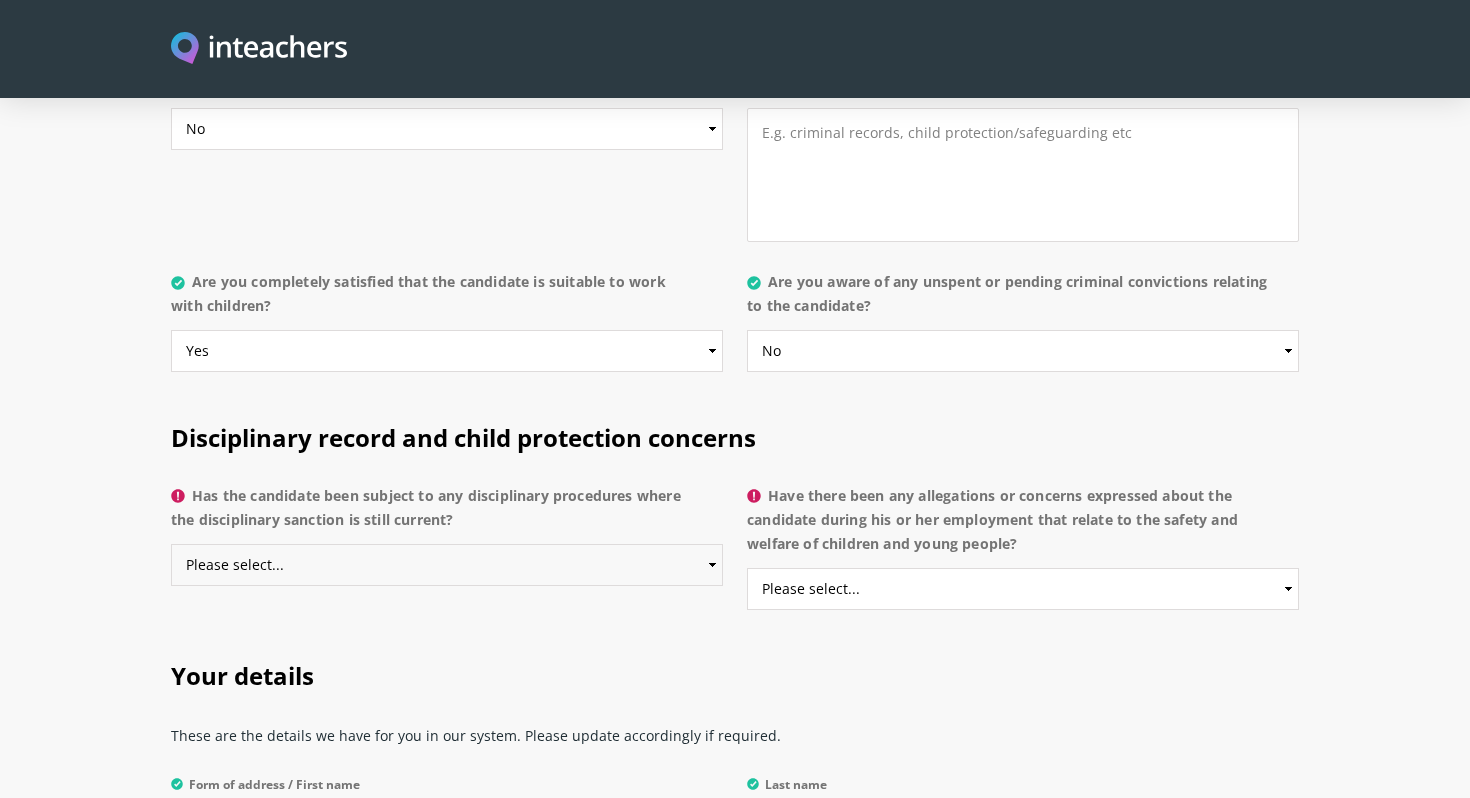 click on "Please select... Yes
No
Do not know" at bounding box center (447, 565) 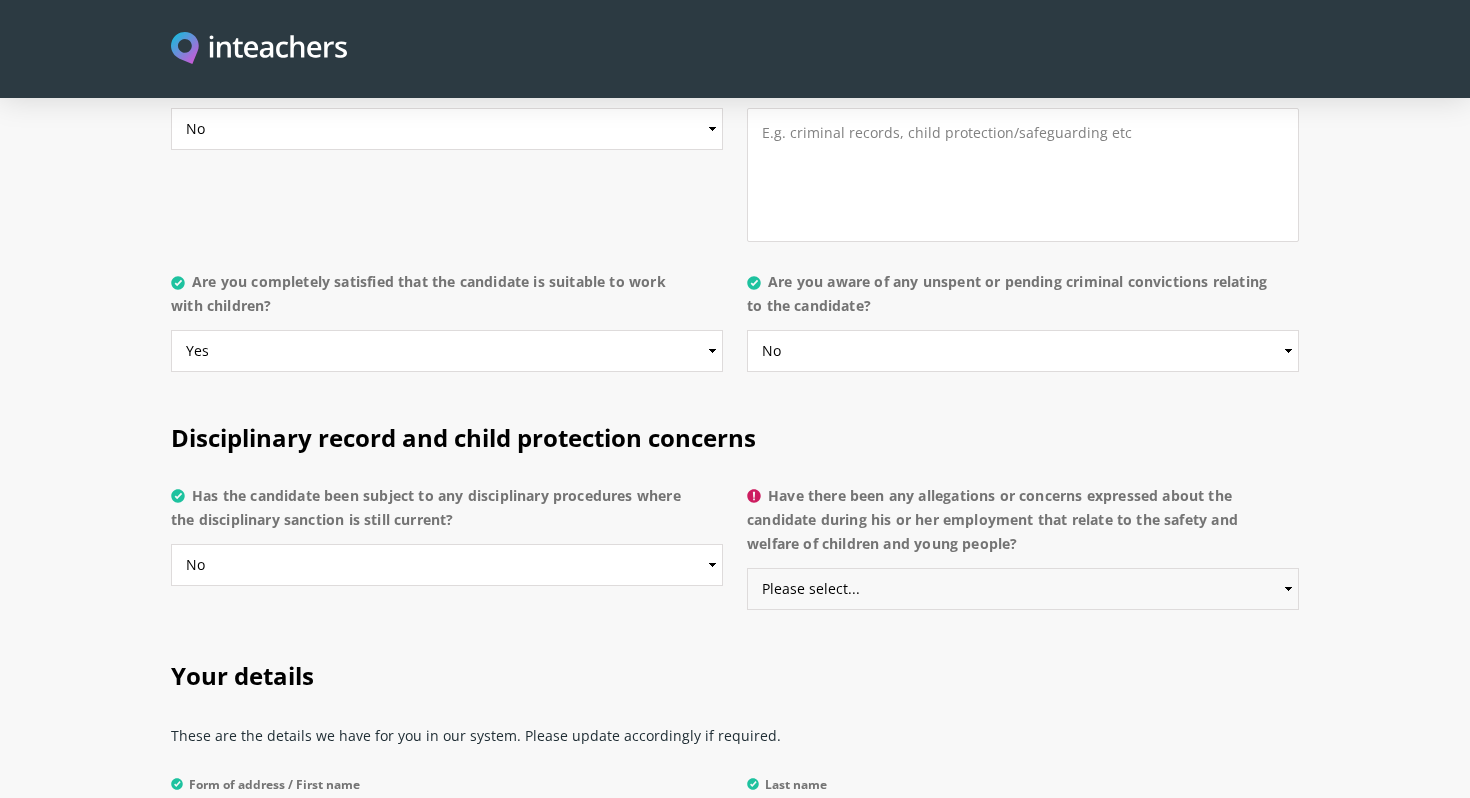 click on "Please select... Yes
No
Do not know" at bounding box center (1023, 589) 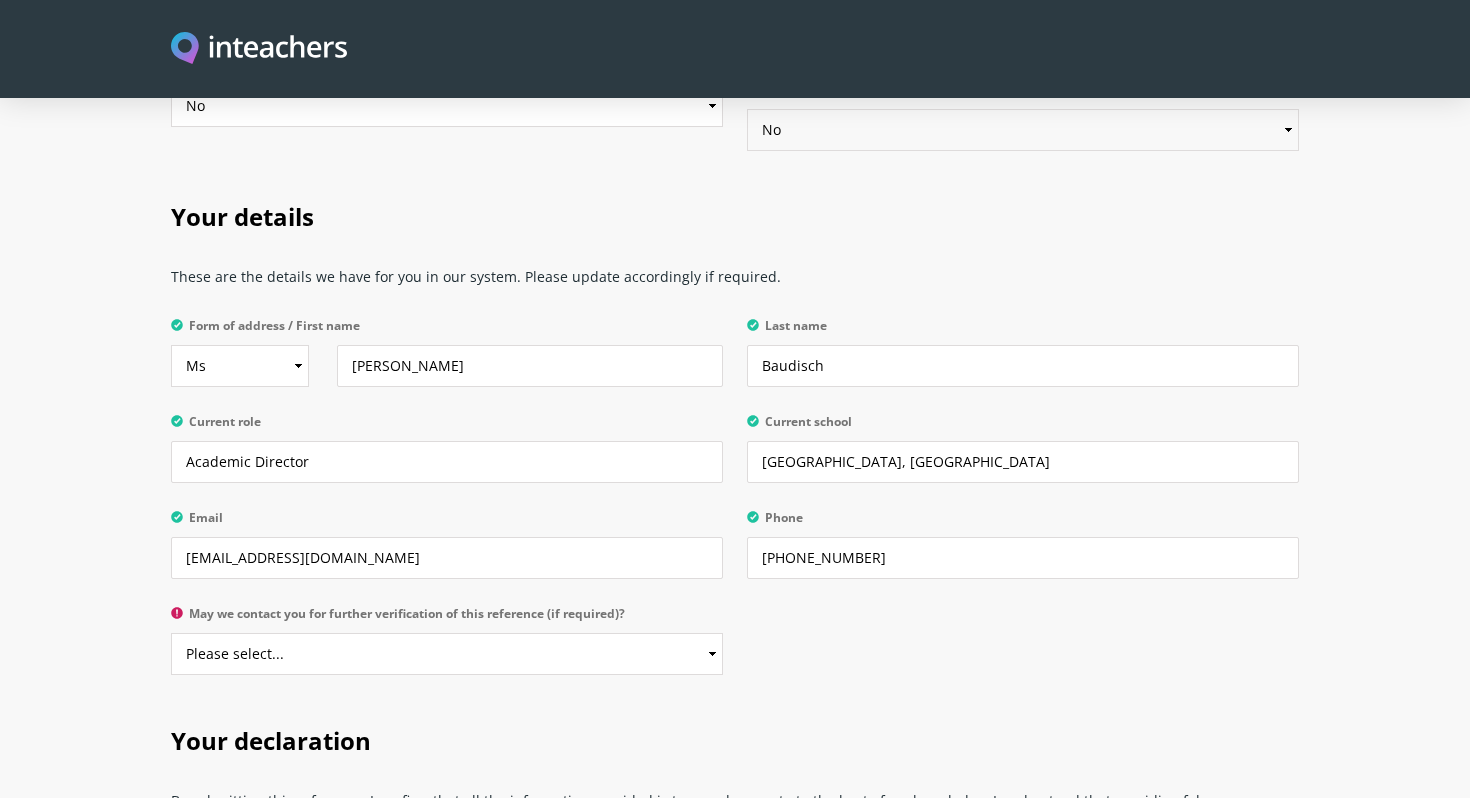 scroll, scrollTop: 4562, scrollLeft: 0, axis: vertical 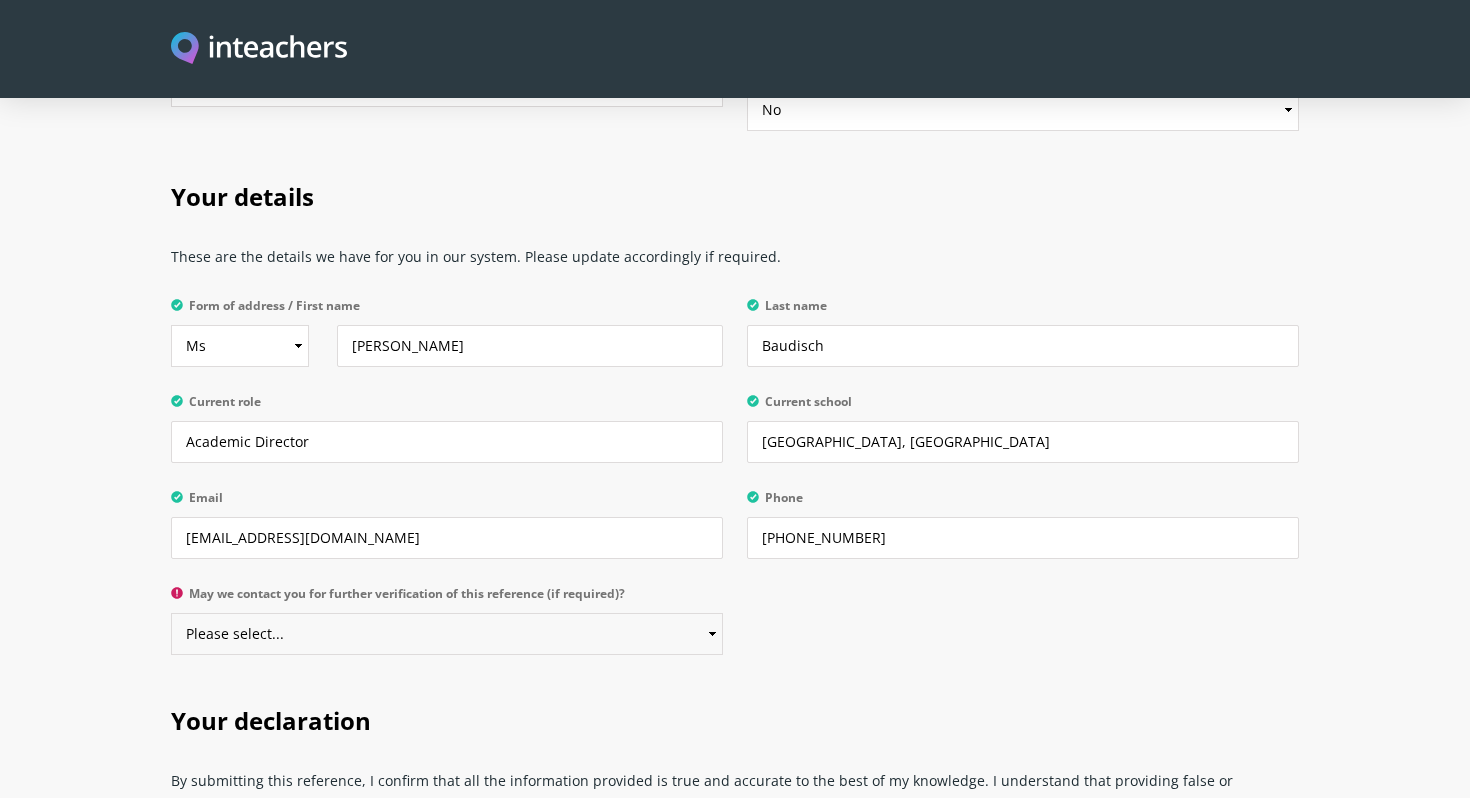 click on "Please select... Yes
No" at bounding box center [447, 634] 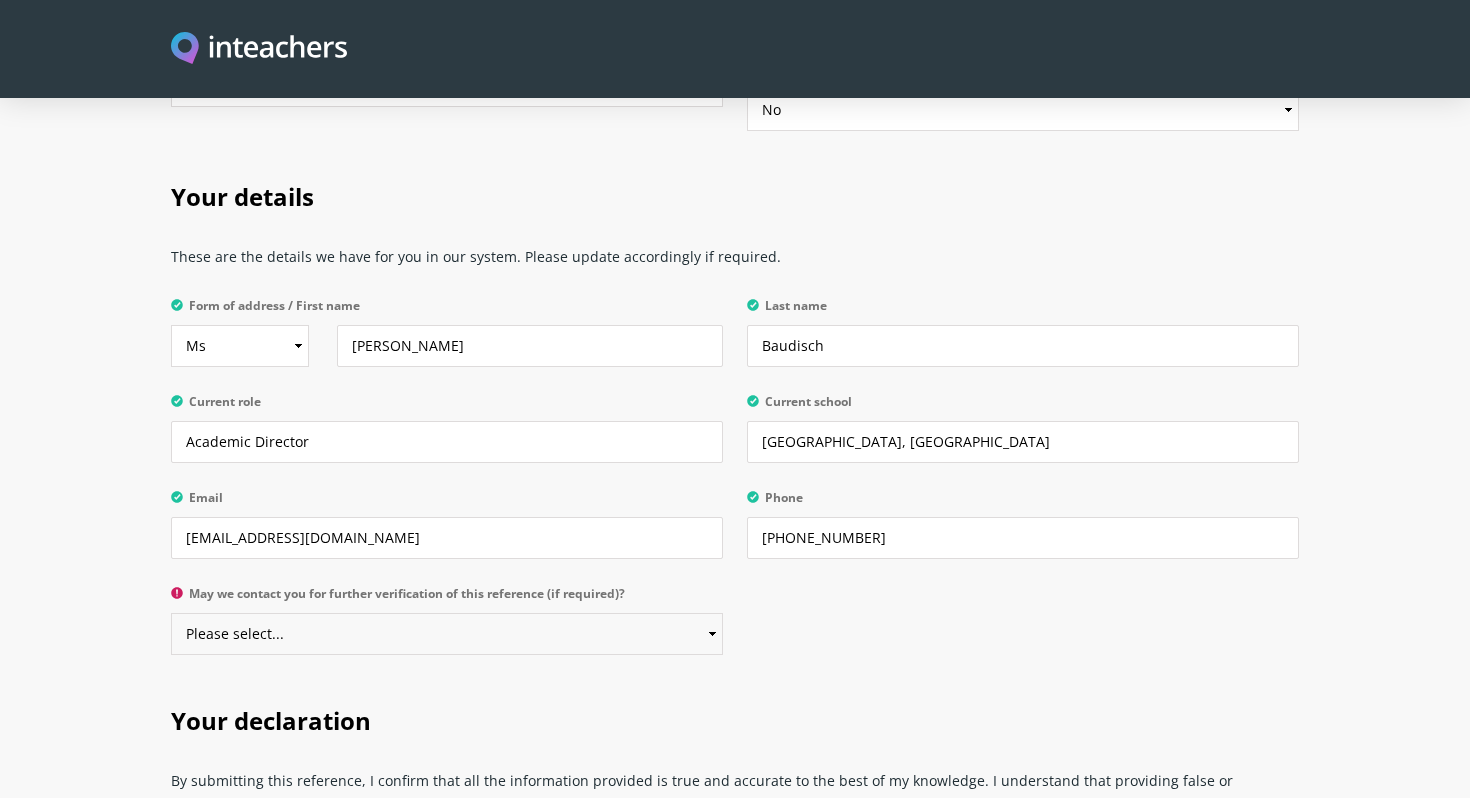 select on "Yes" 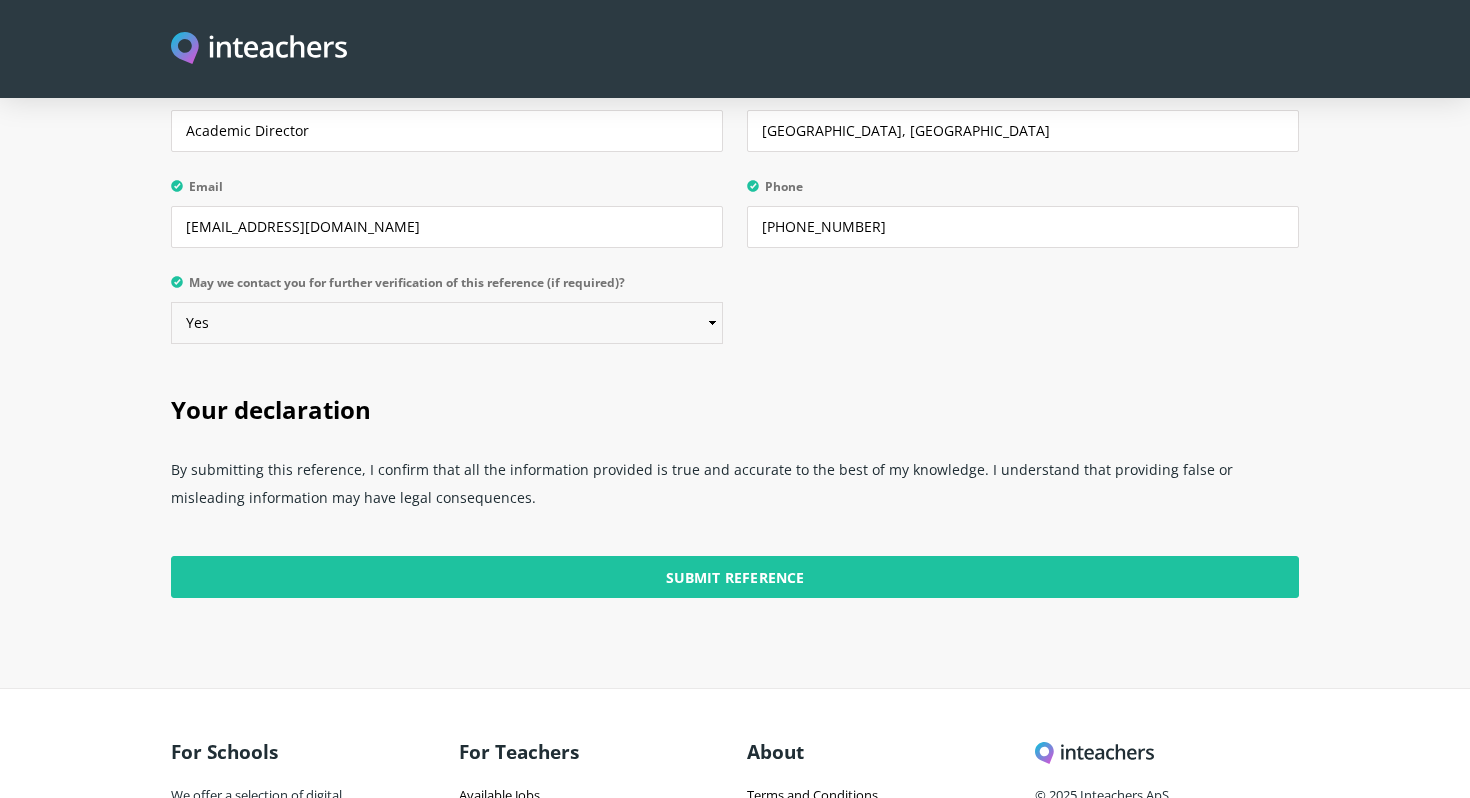 scroll, scrollTop: 4872, scrollLeft: 0, axis: vertical 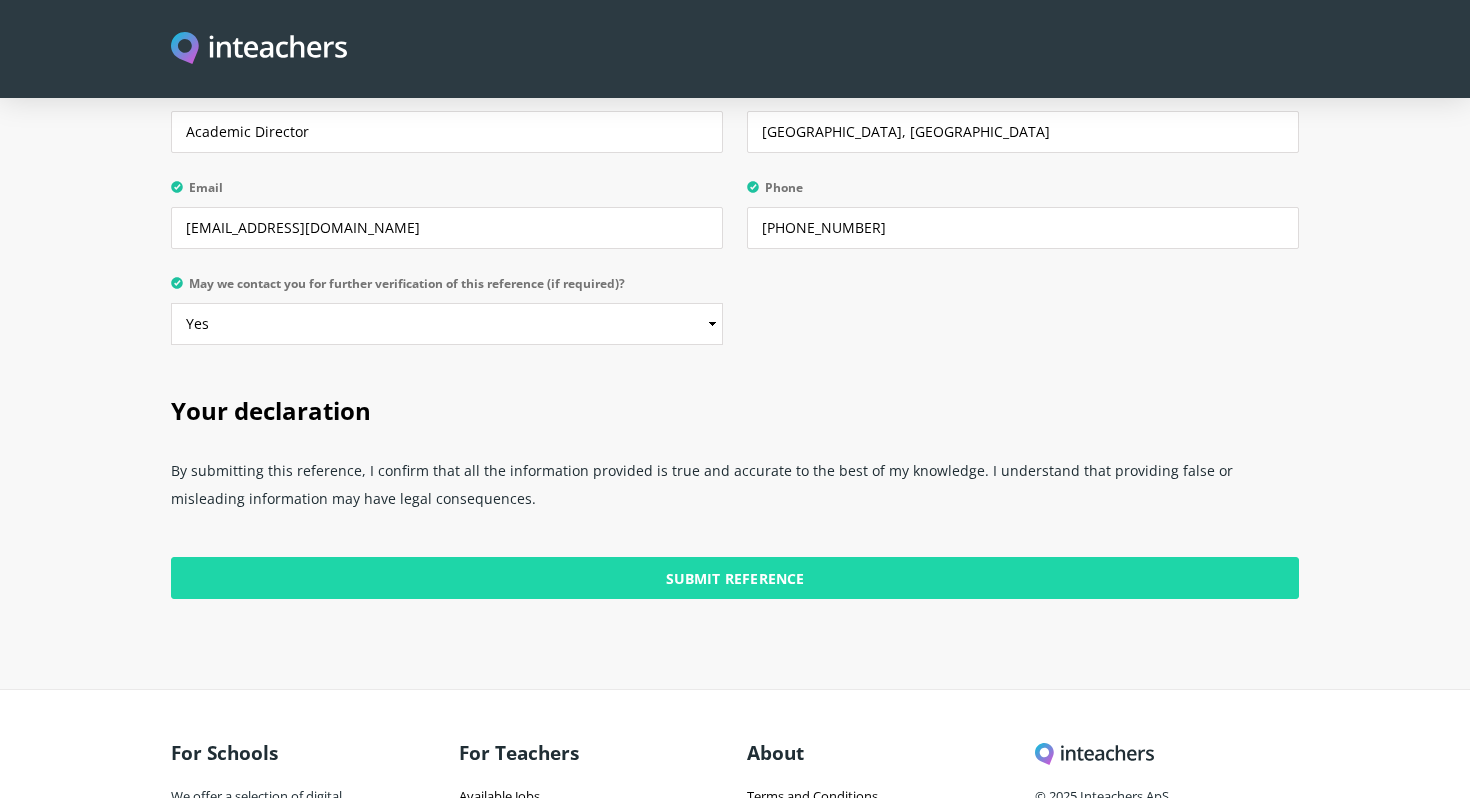 click on "Submit Reference" at bounding box center [735, 578] 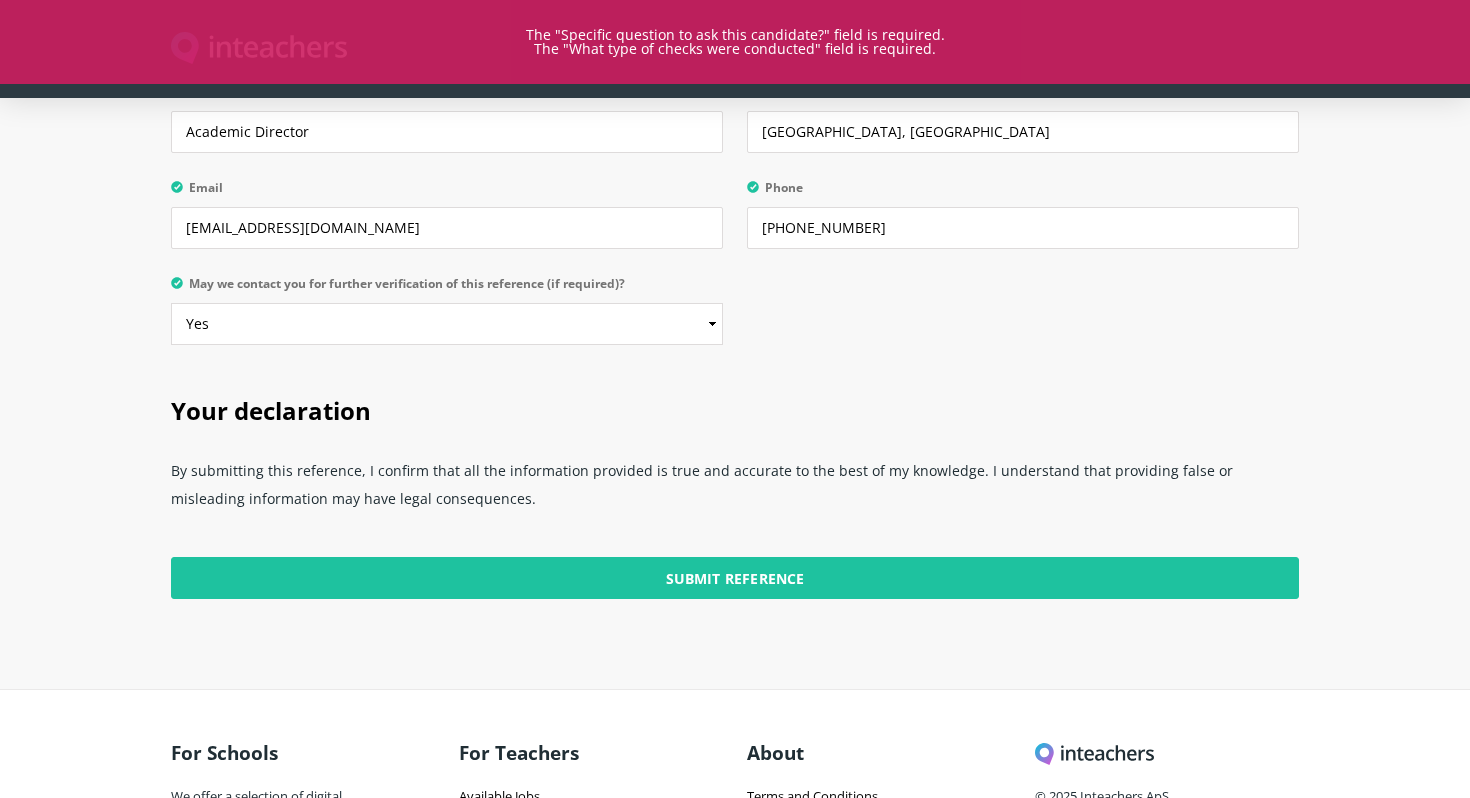 click on "Your declaration" at bounding box center [735, 407] 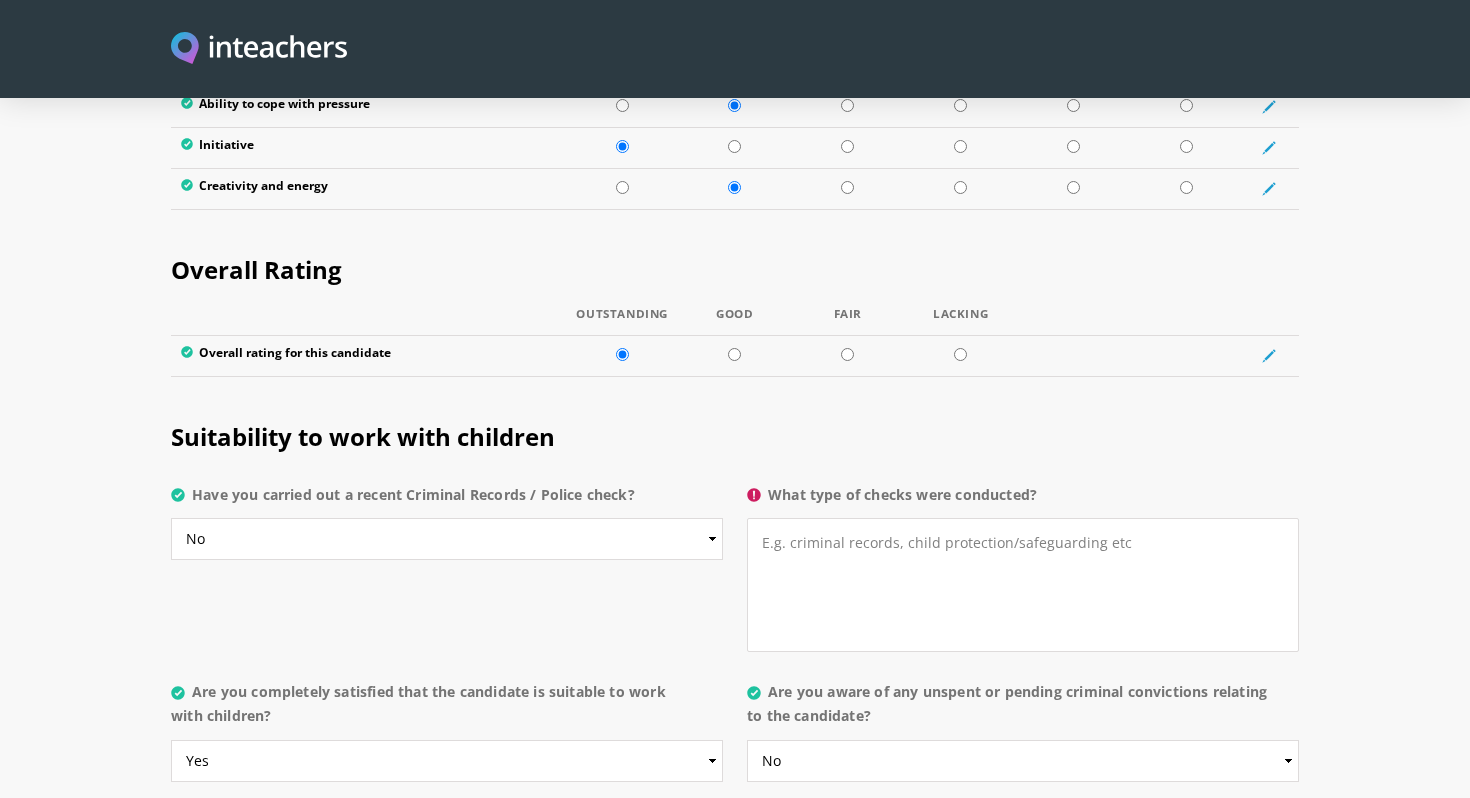 scroll, scrollTop: 3663, scrollLeft: 0, axis: vertical 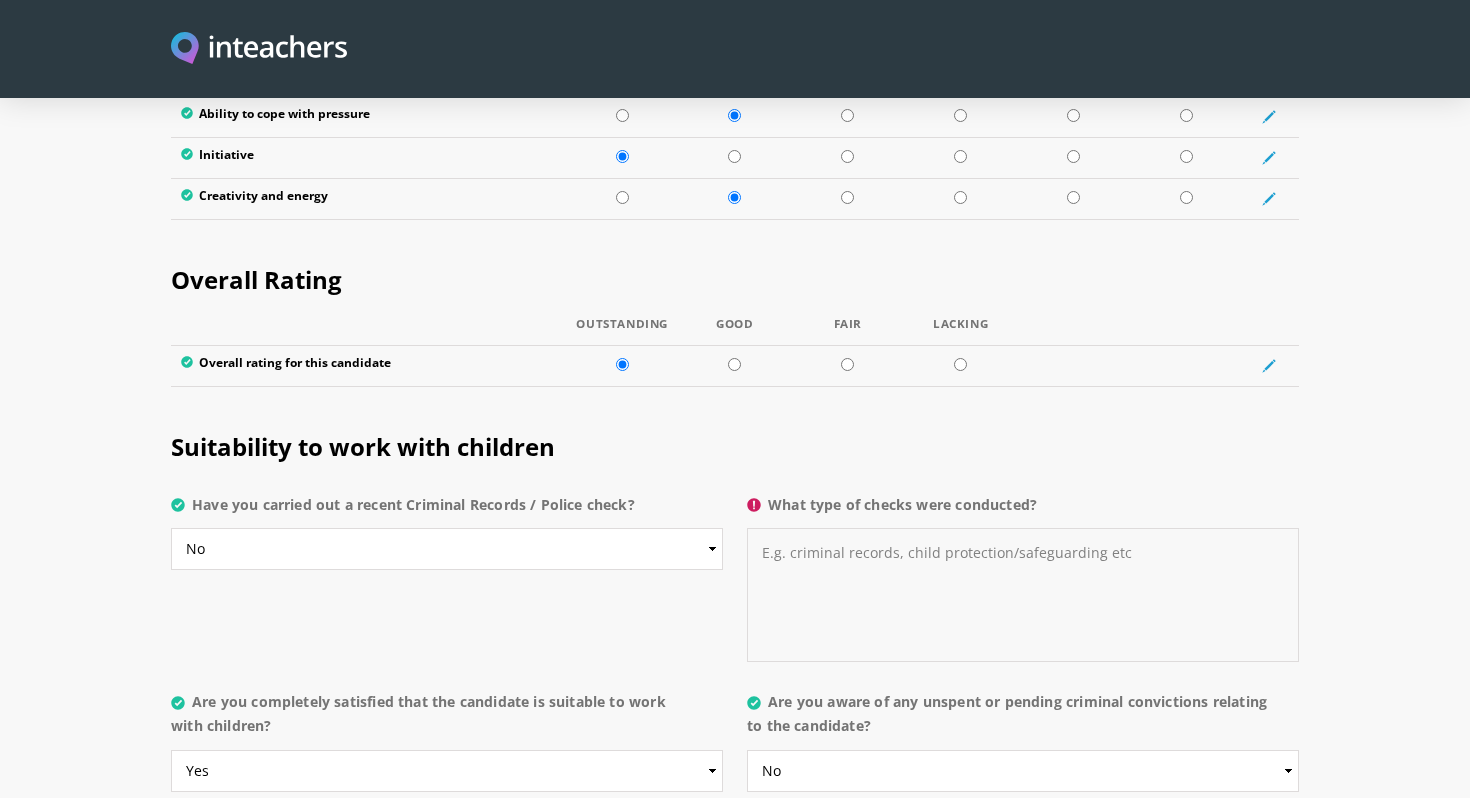click on "What type of checks were conducted?" at bounding box center (1023, 595) 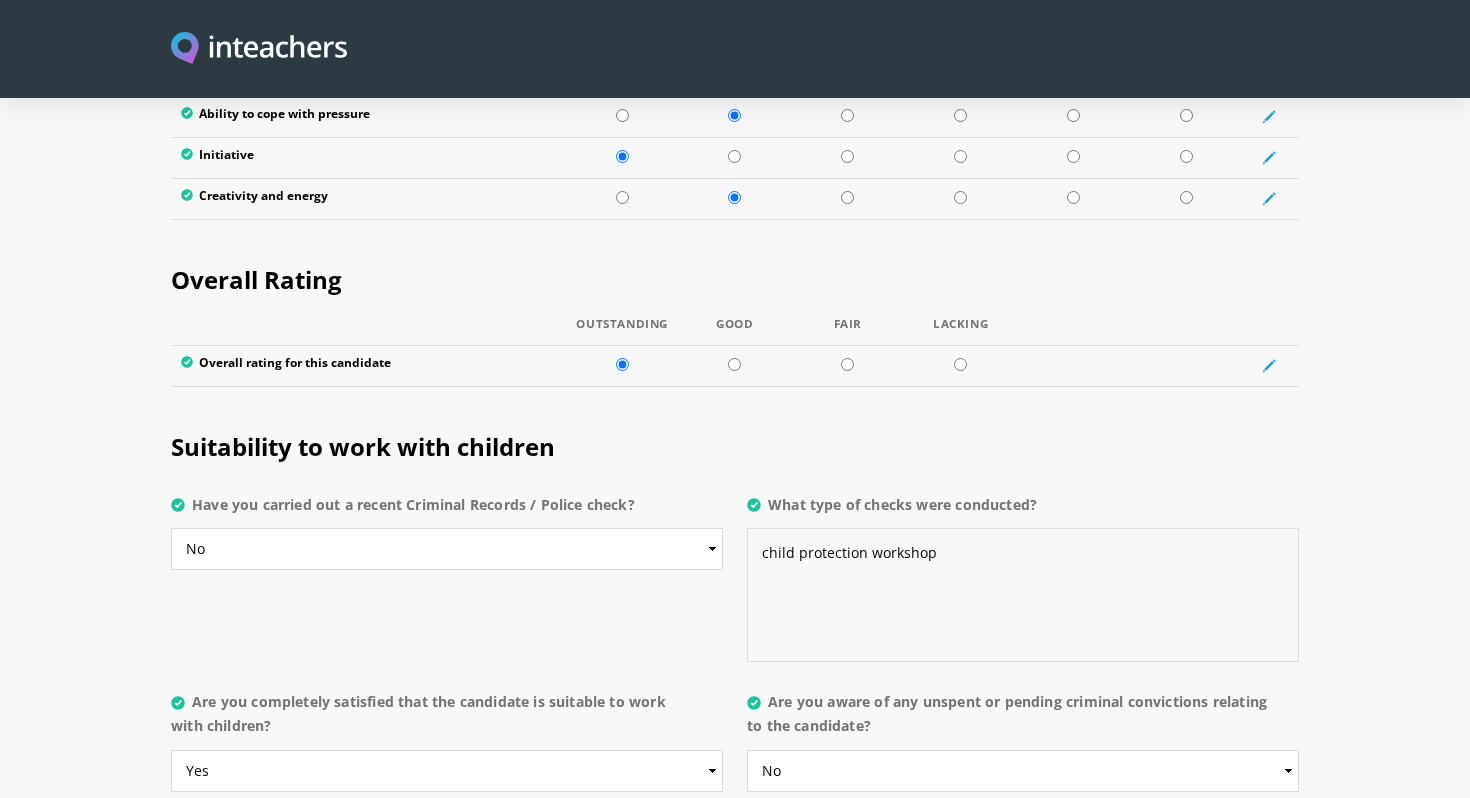 type on "child protection workshop" 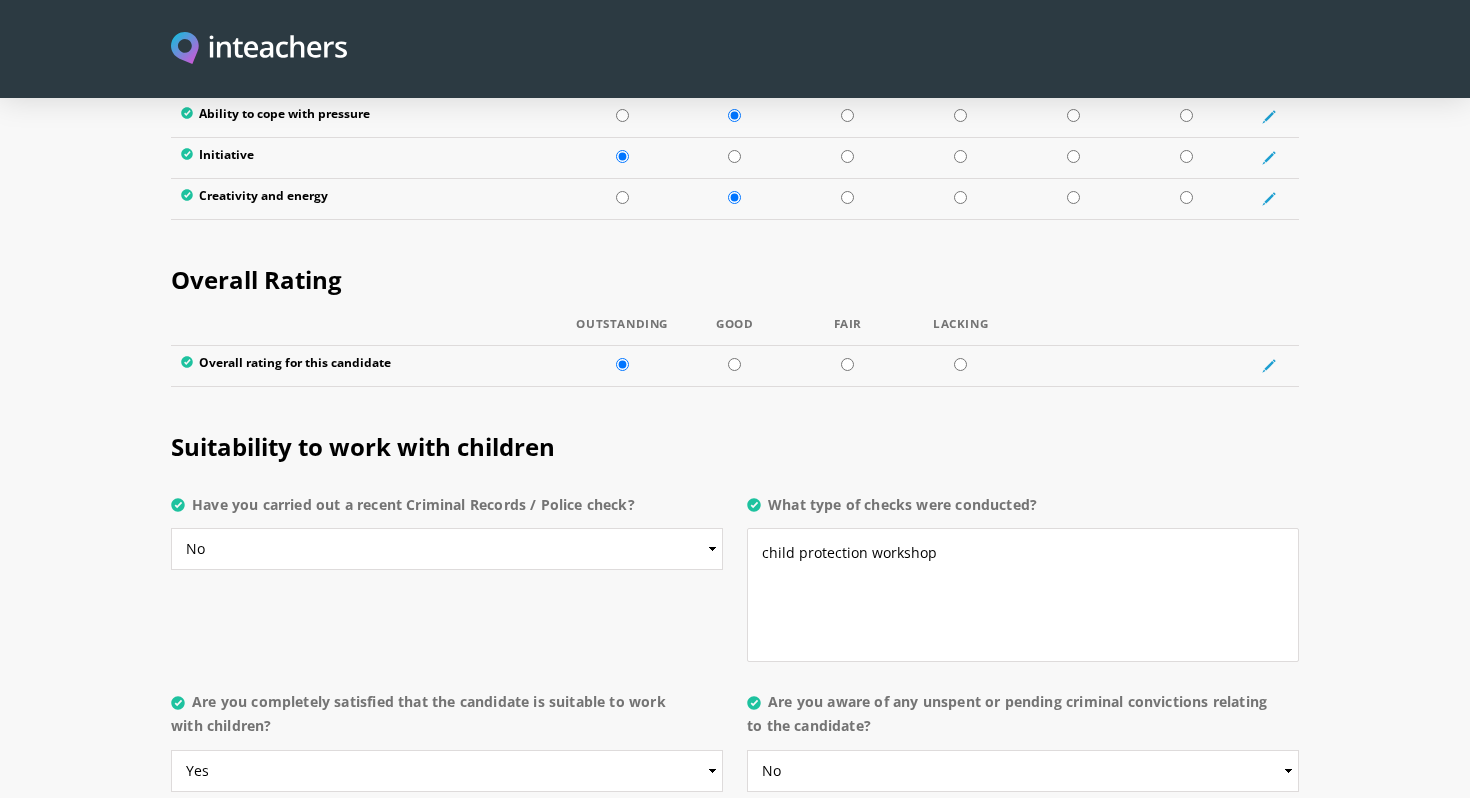 click on "Suitability to work with children
Have you carried out a recent Criminal Records / Police check?
Please select... Yes
No
Do not know
What type of checks were conducted?
child protection workshop" at bounding box center (735, 542) 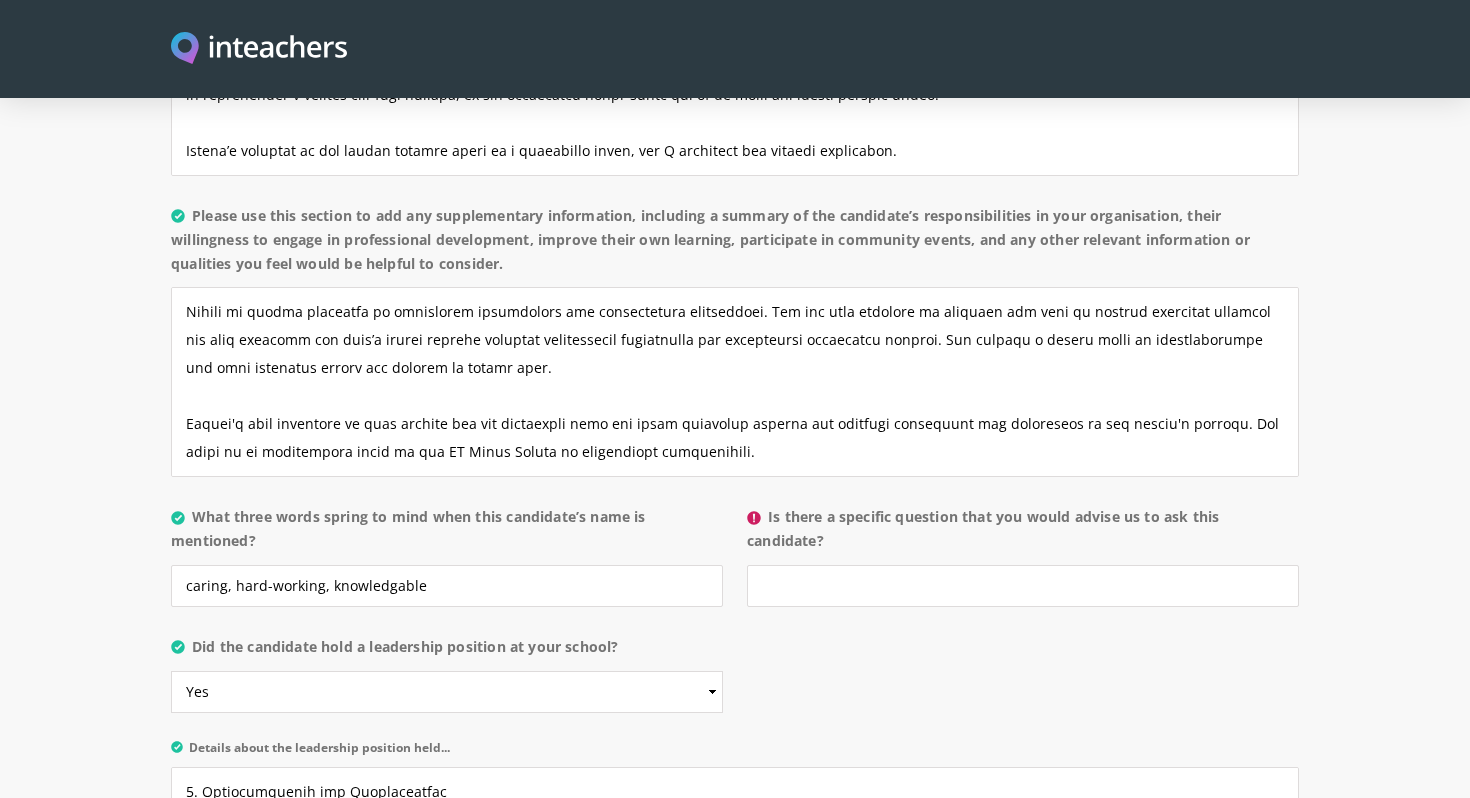 scroll, scrollTop: 1767, scrollLeft: 0, axis: vertical 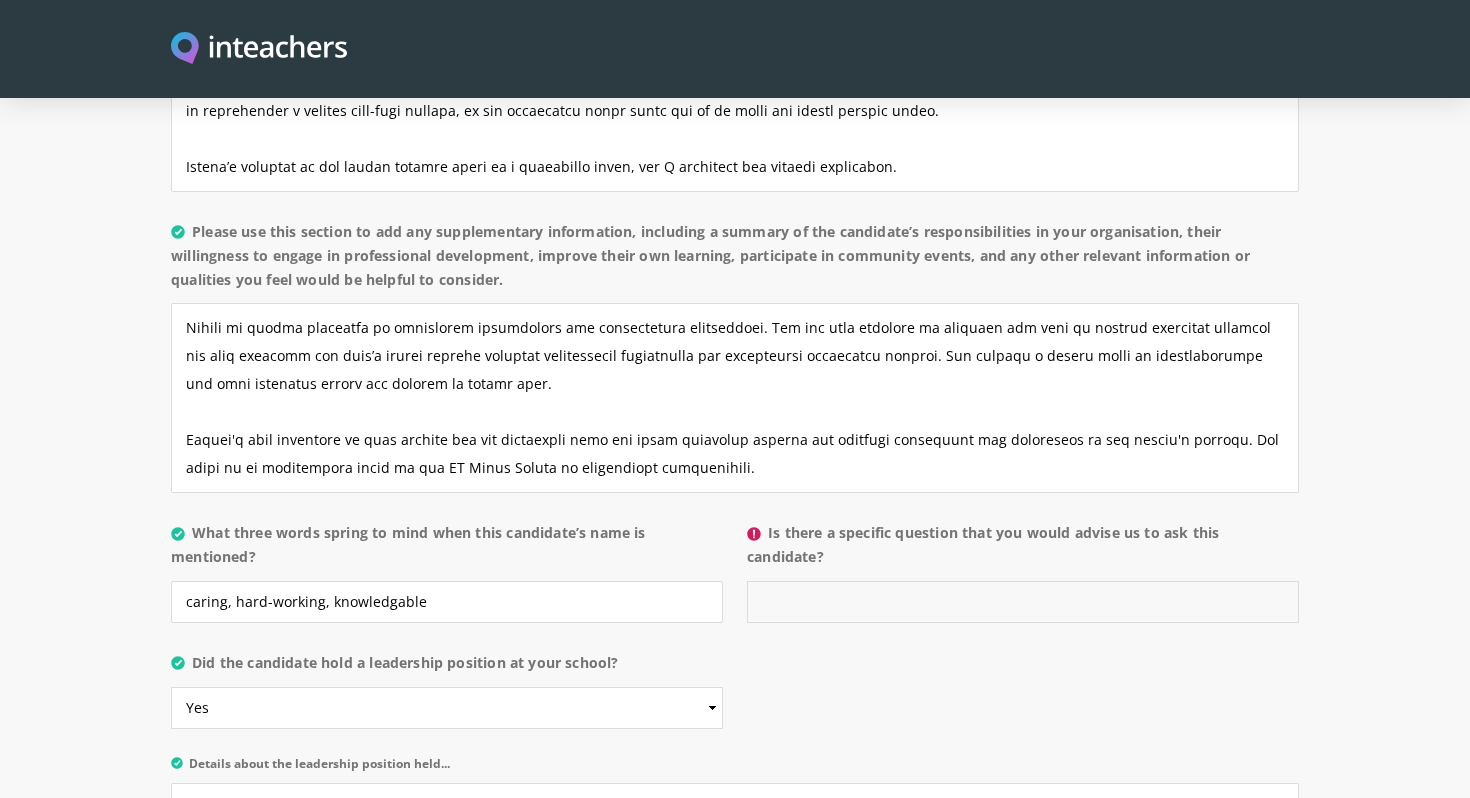 click on "Is there a specific question that you would advise us to ask this candidate?" at bounding box center [1023, 602] 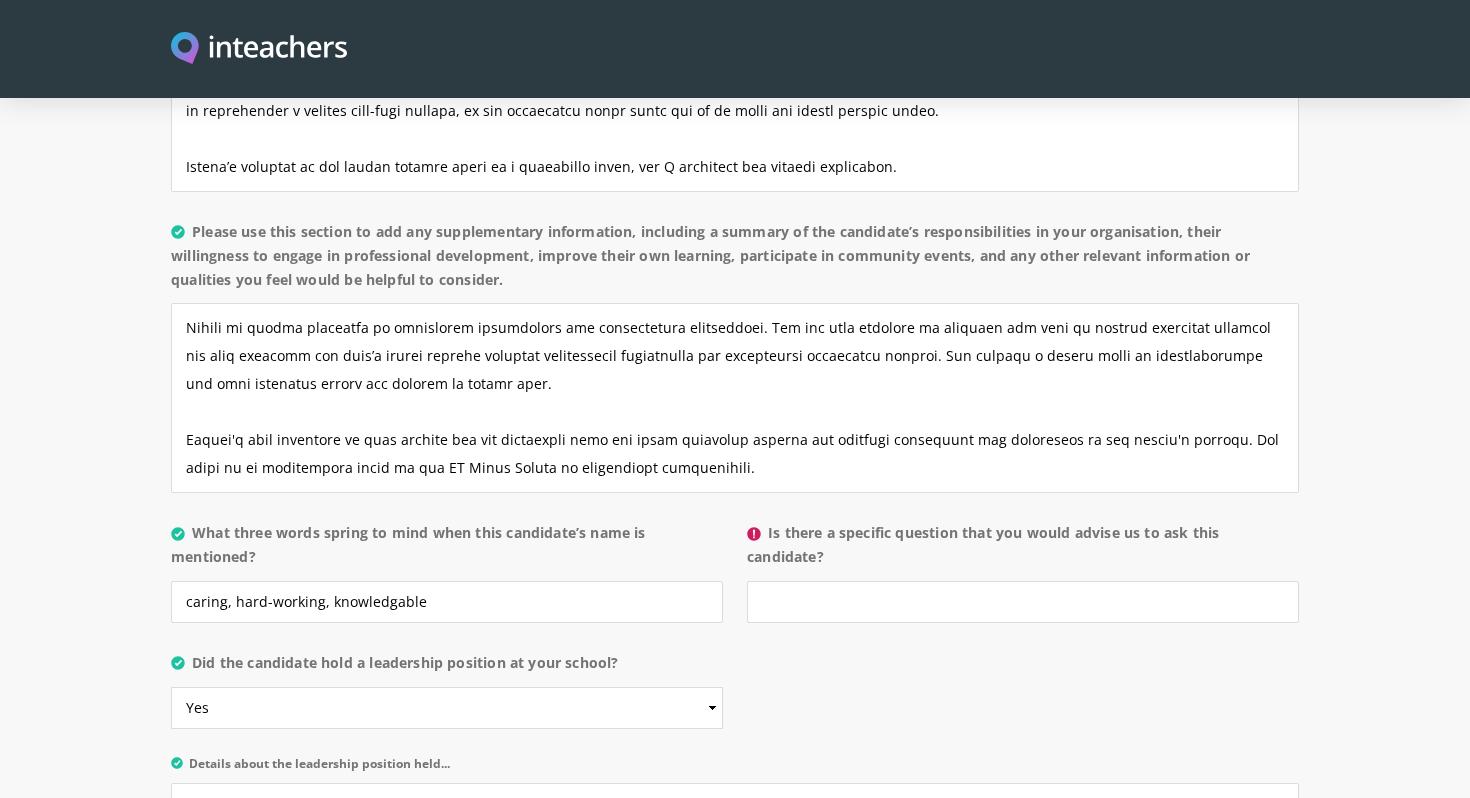 drag, startPoint x: 771, startPoint y: 475, endPoint x: 830, endPoint y: 507, distance: 67.11929 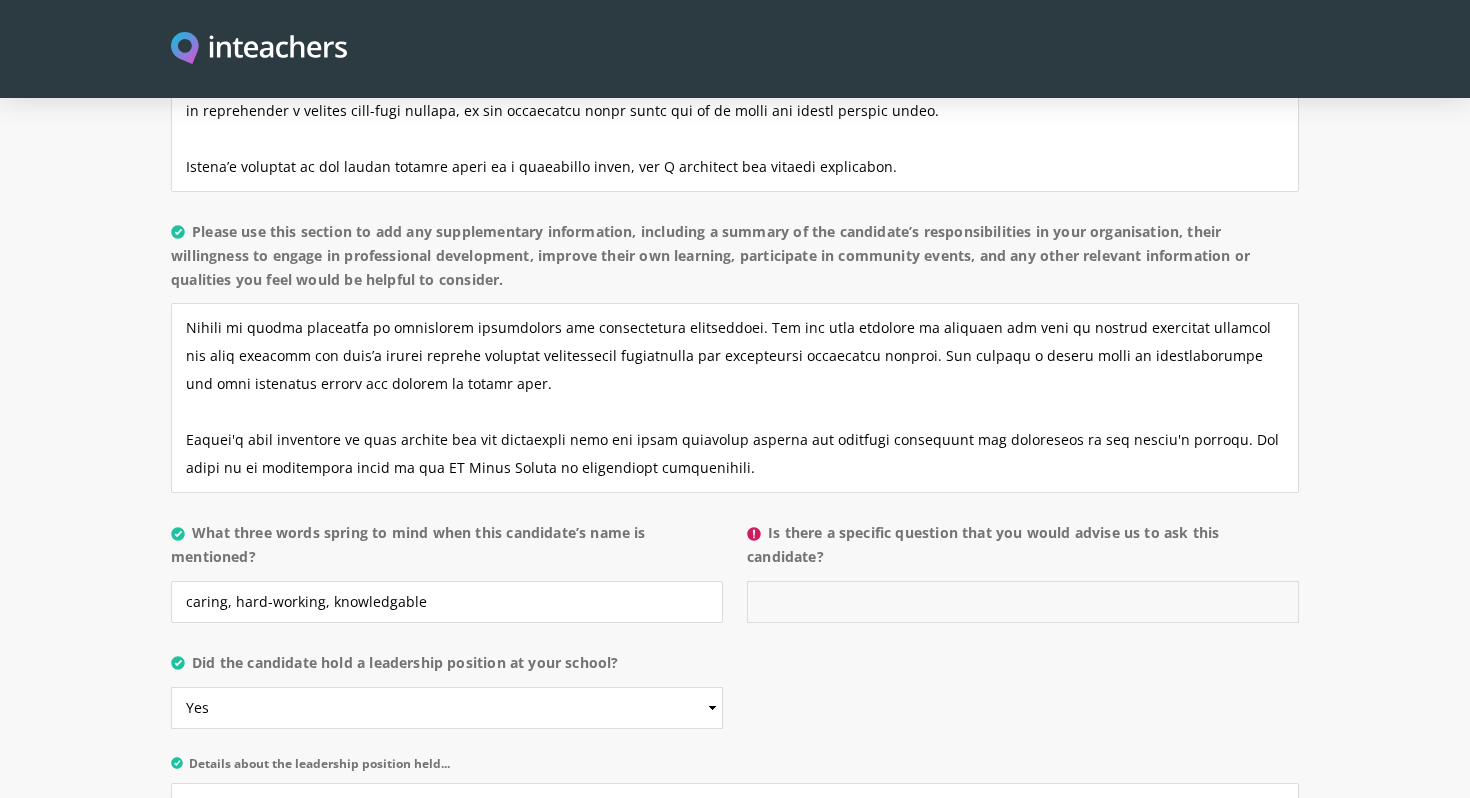 click on "Is there a specific question that you would advise us to ask this candidate?" at bounding box center (1023, 602) 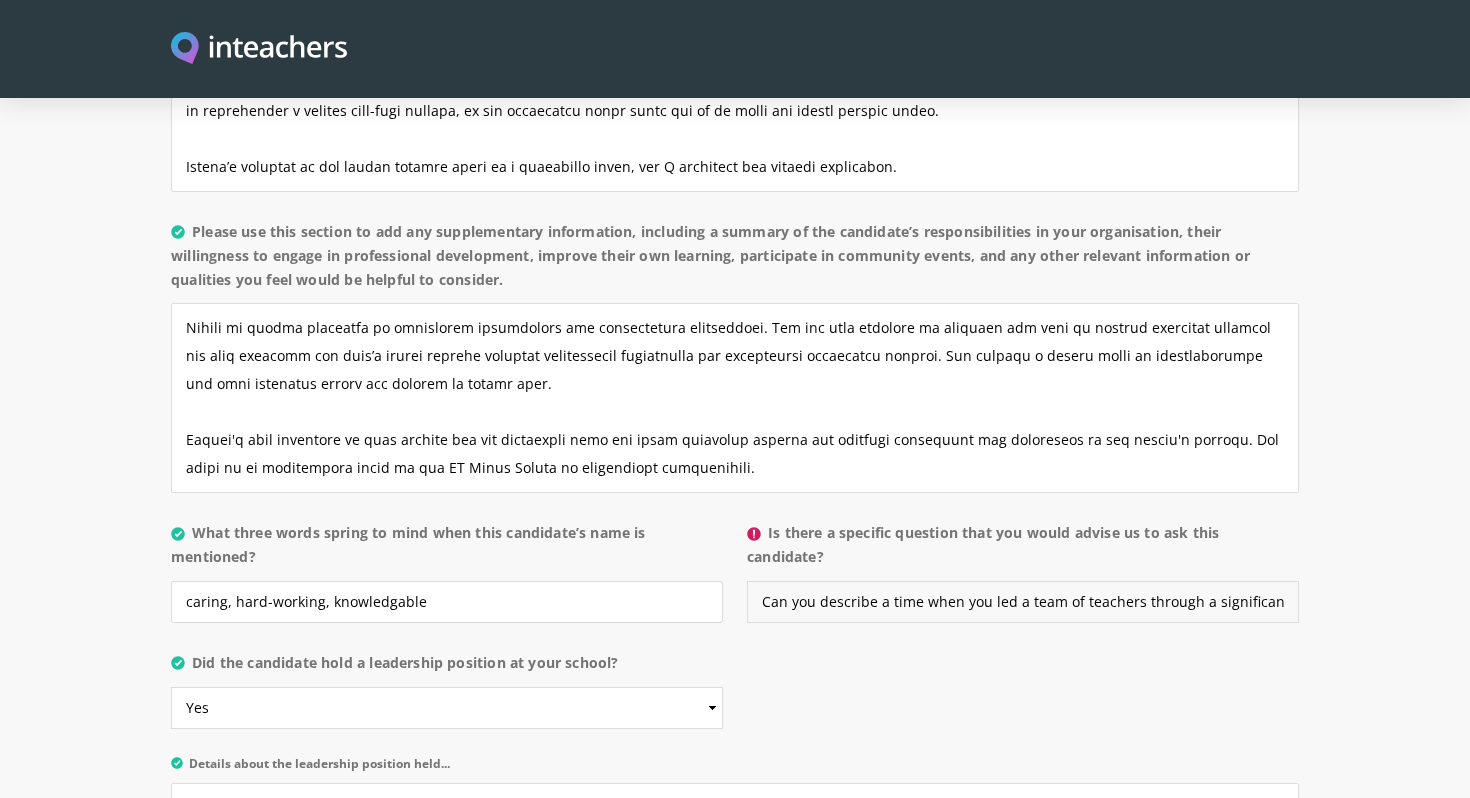 scroll, scrollTop: 0, scrollLeft: 1283, axis: horizontal 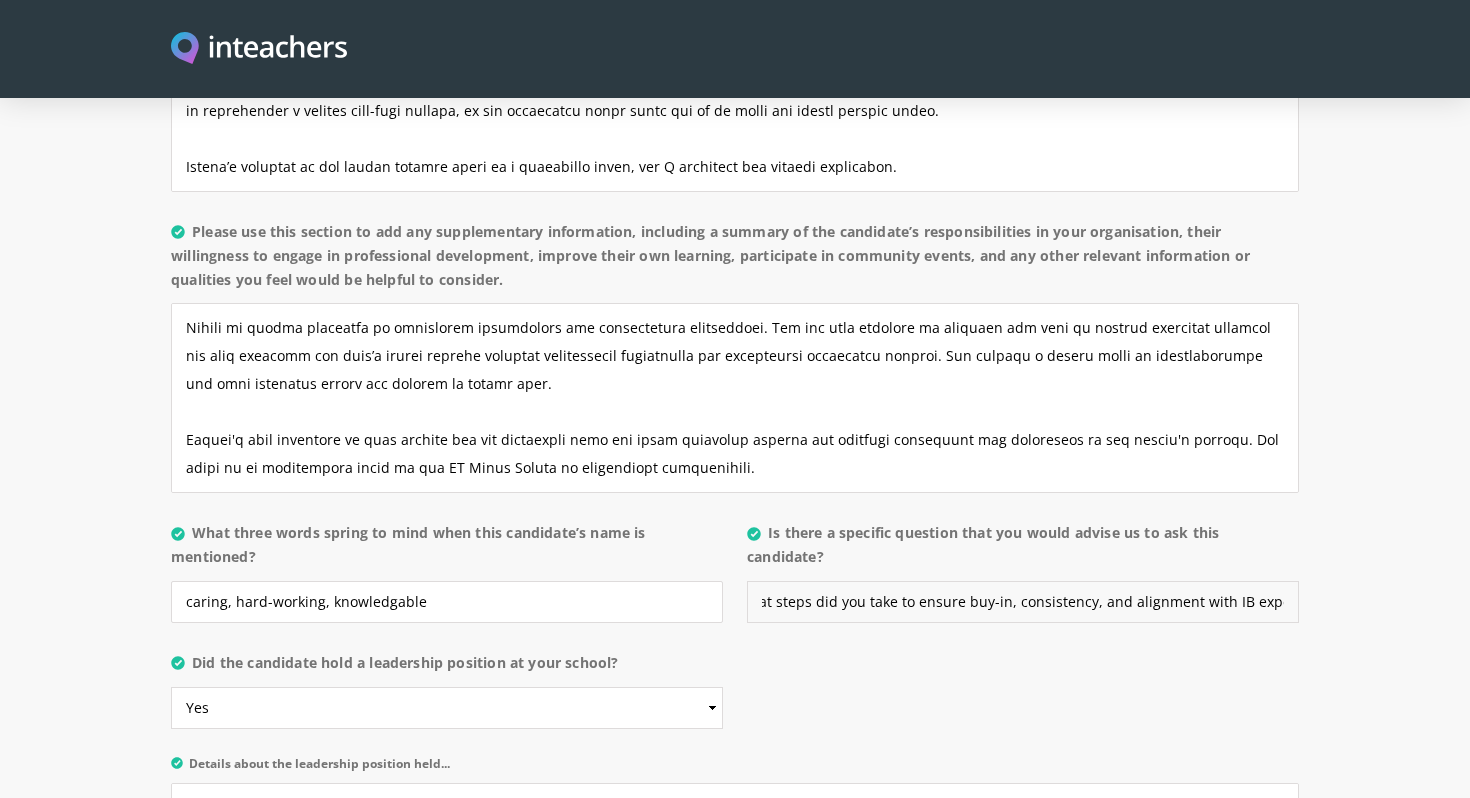 type on "Can you describe a time when you led a team of teachers through a significant curriculum change or IB initiative (e.g., MYP authorization, review of unit planning, or ATL implementation)? What steps did you take to ensure buy-in, consistency, and alignment with IB expectations?" 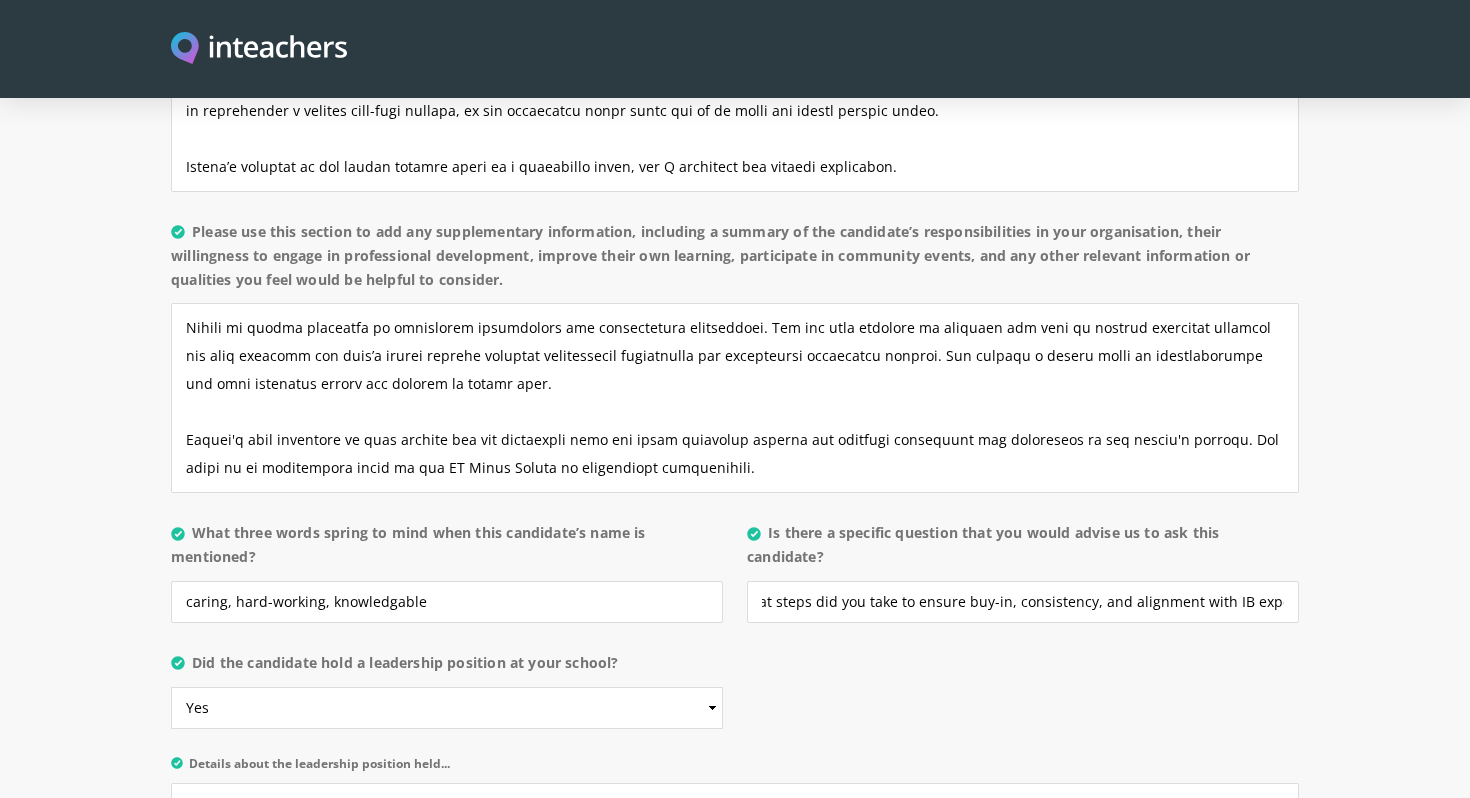 click on "About the candidate
Please use this free text section to provide details regarding the applicant’s professional strengths and areas for development. Your views on their ability to engage students/teachers, improve learning and to work well with others would be highly appreciated. This section is critically important to the success of the applicant.
Please use this section to add any supplementary information, including a summary of the candidate’s responsibilities in your organisation, their willingness to engage in professional development, improve their own learning, participate in community events, and any other relevant information or qualities you feel would be helpful to consider.
What three words spring to mind when this candidate’s name is mentioned?" at bounding box center (735, 409) 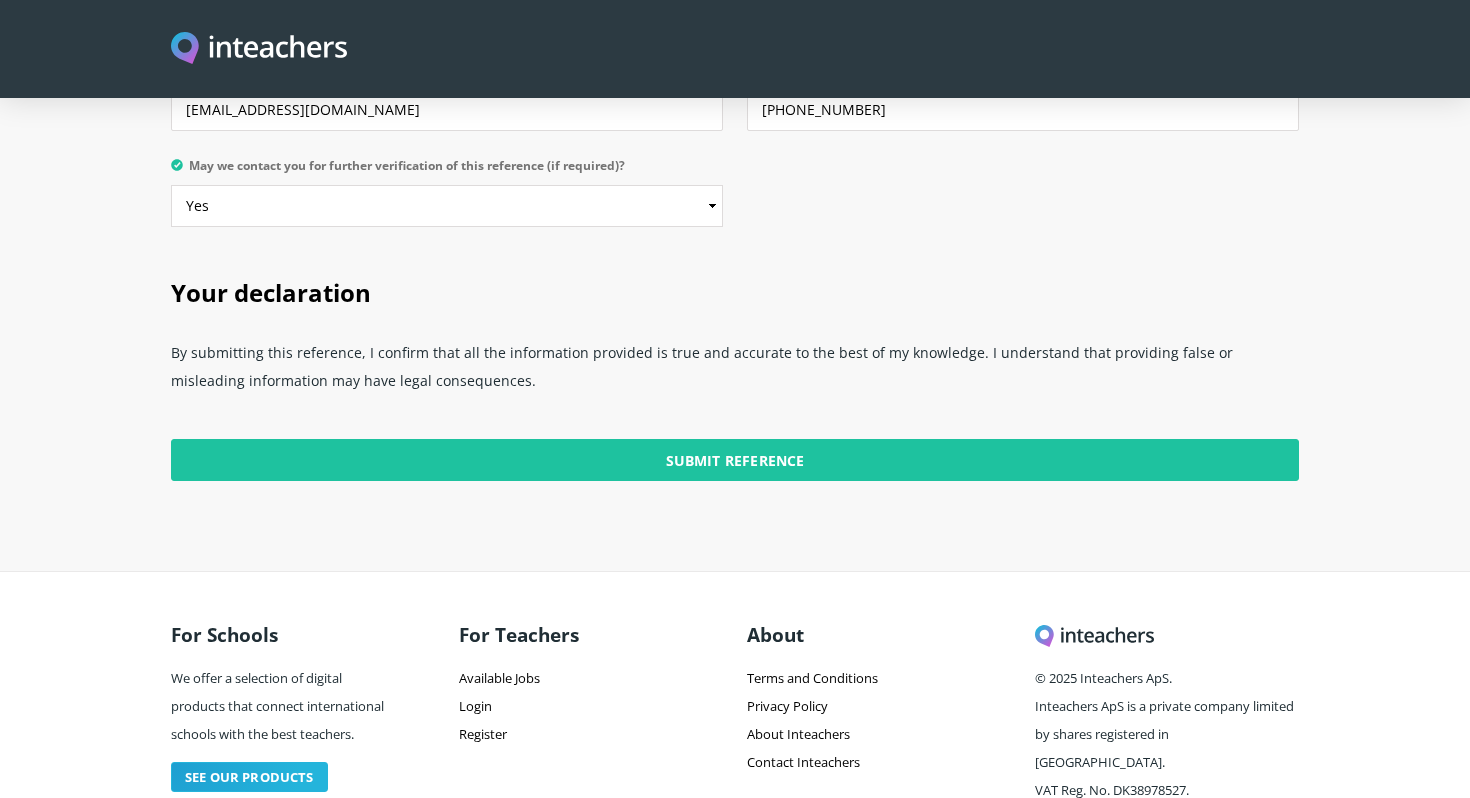 scroll, scrollTop: 4993, scrollLeft: 0, axis: vertical 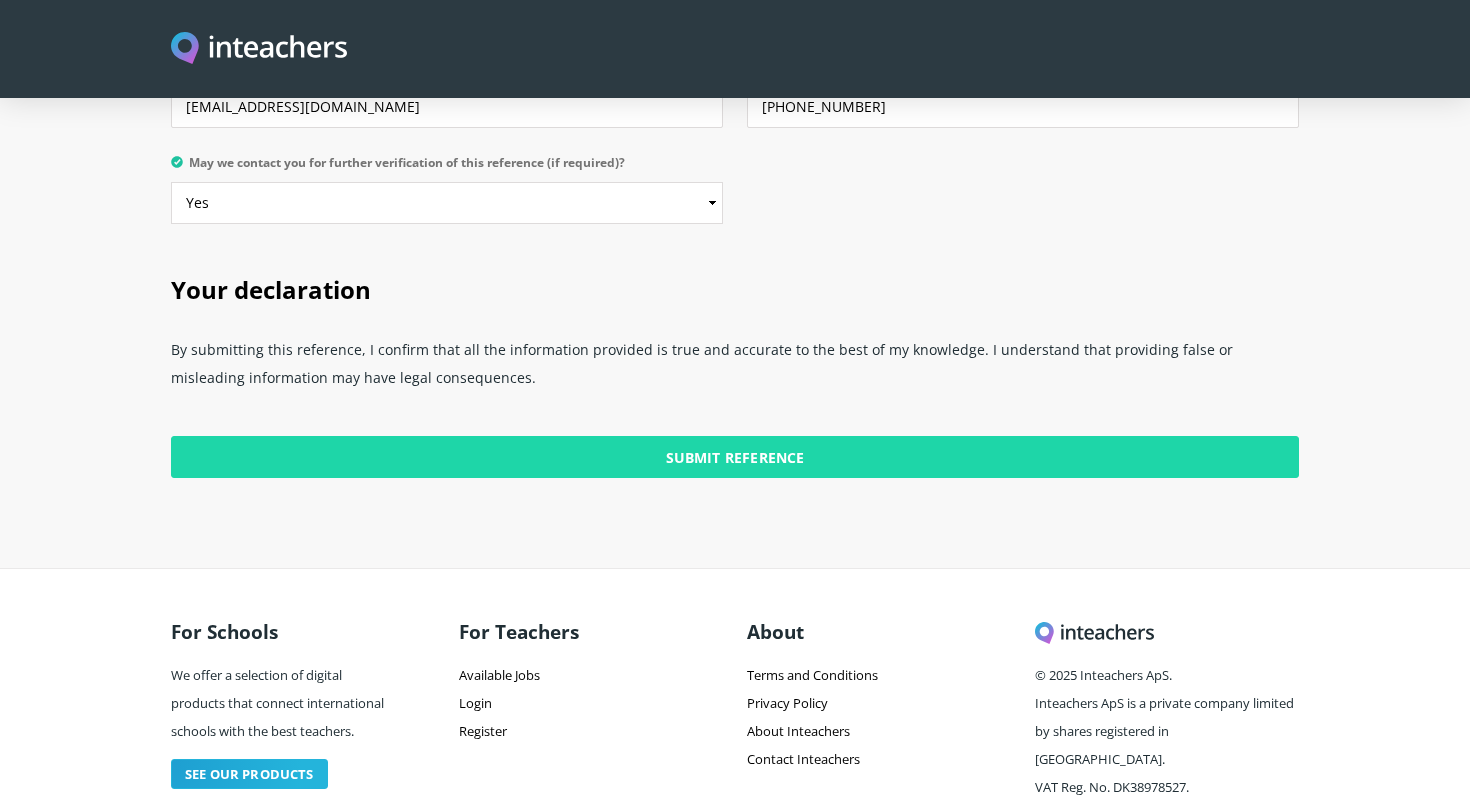 click on "Submit Reference" at bounding box center [735, 457] 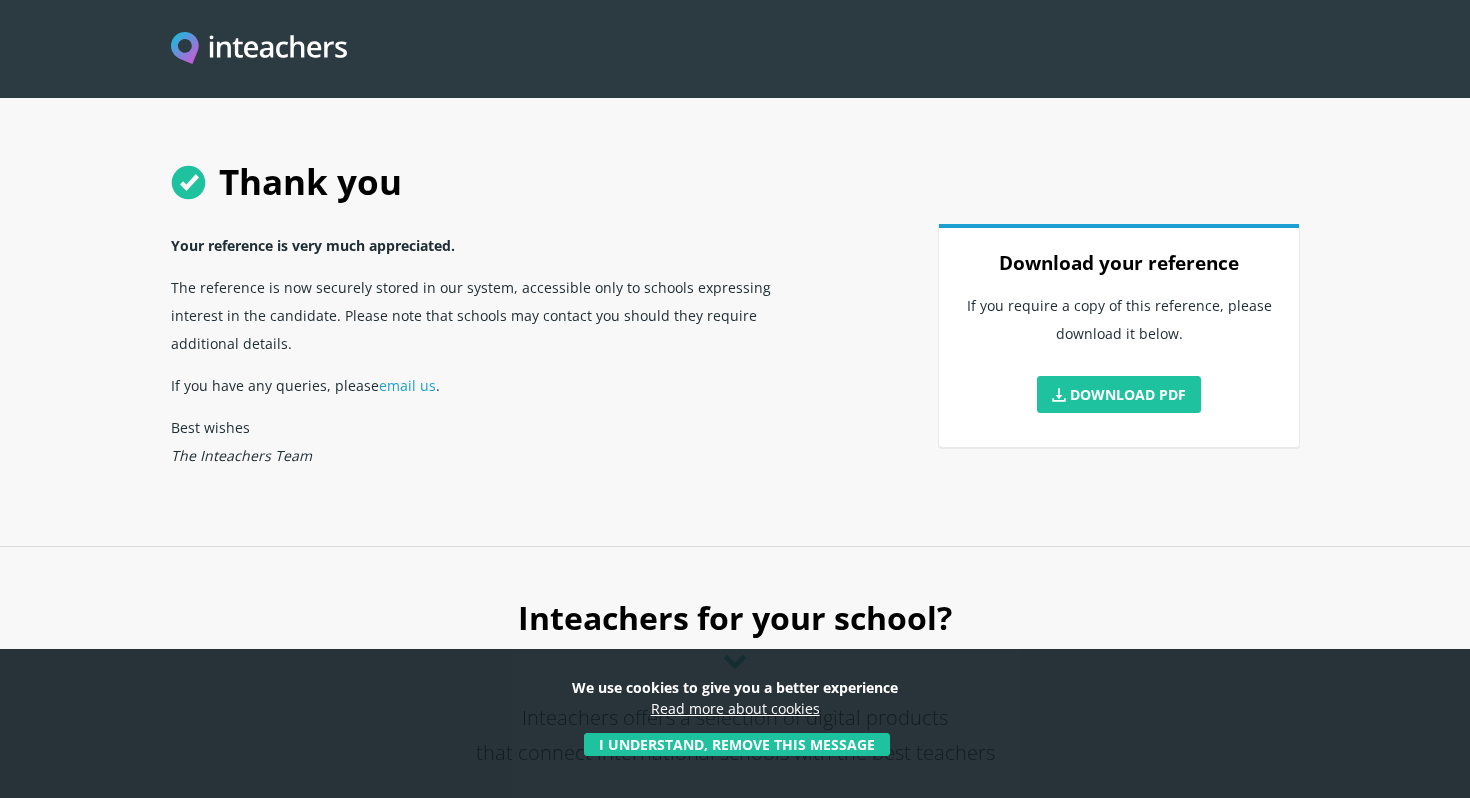 scroll, scrollTop: 0, scrollLeft: 0, axis: both 